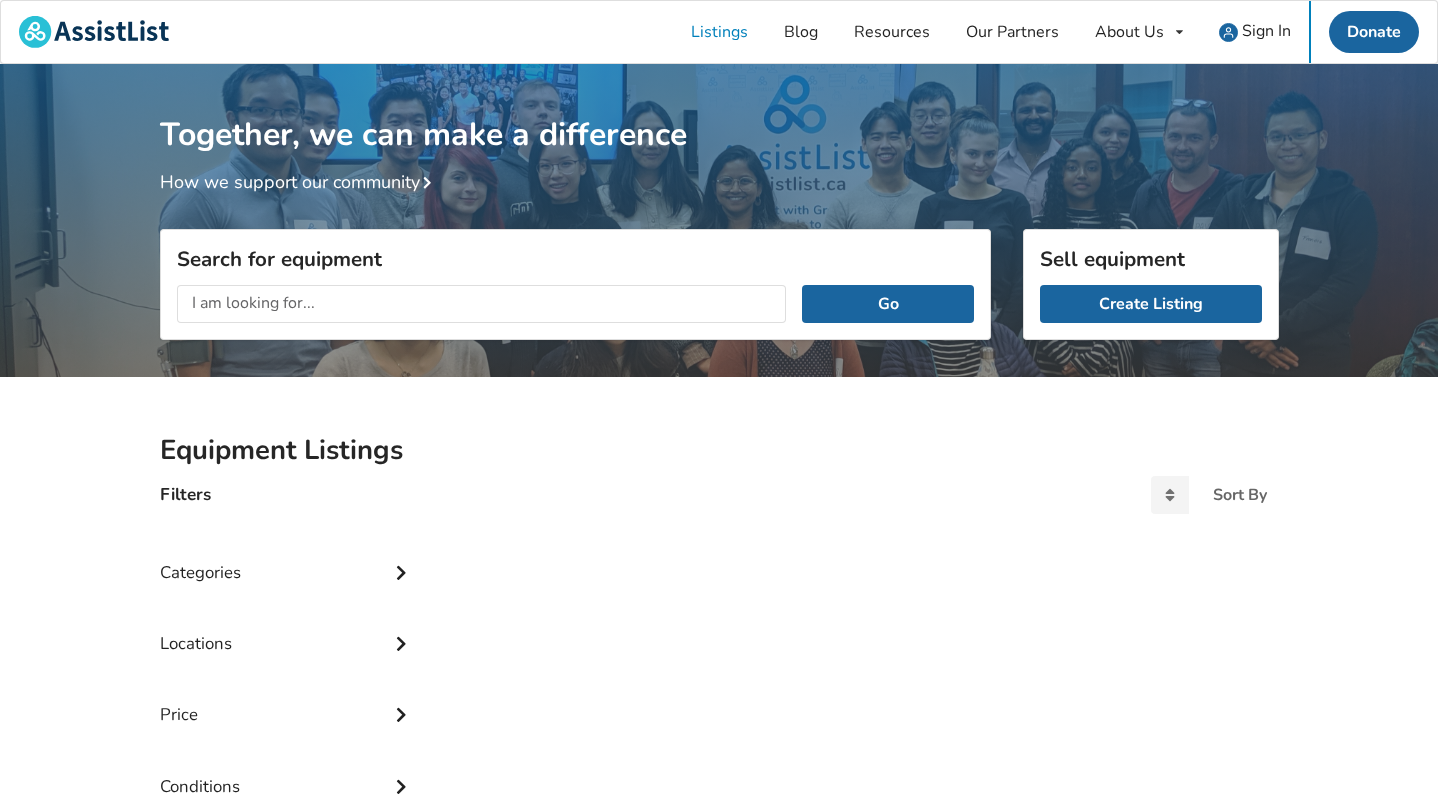 scroll, scrollTop: 0, scrollLeft: 0, axis: both 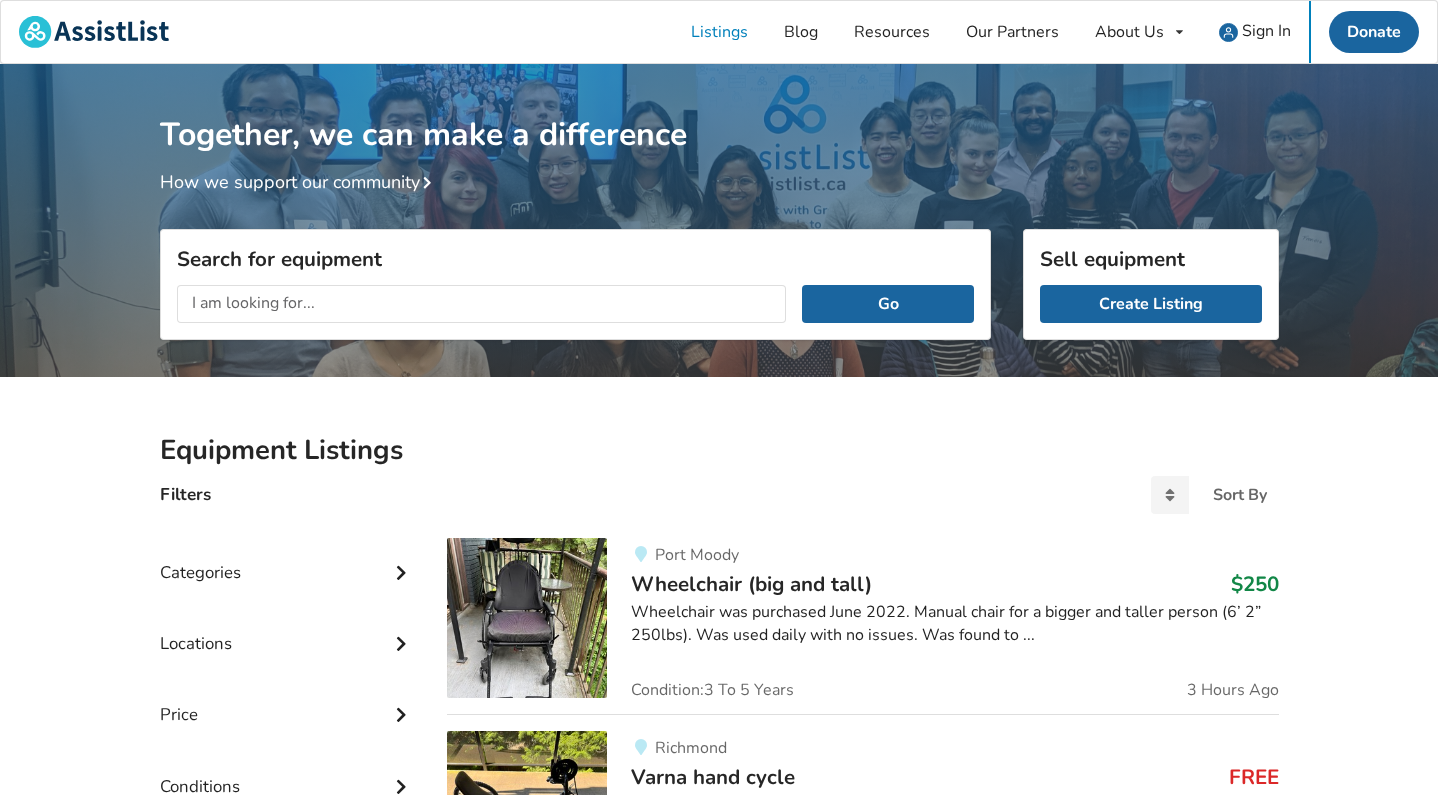 click at bounding box center (482, 304) 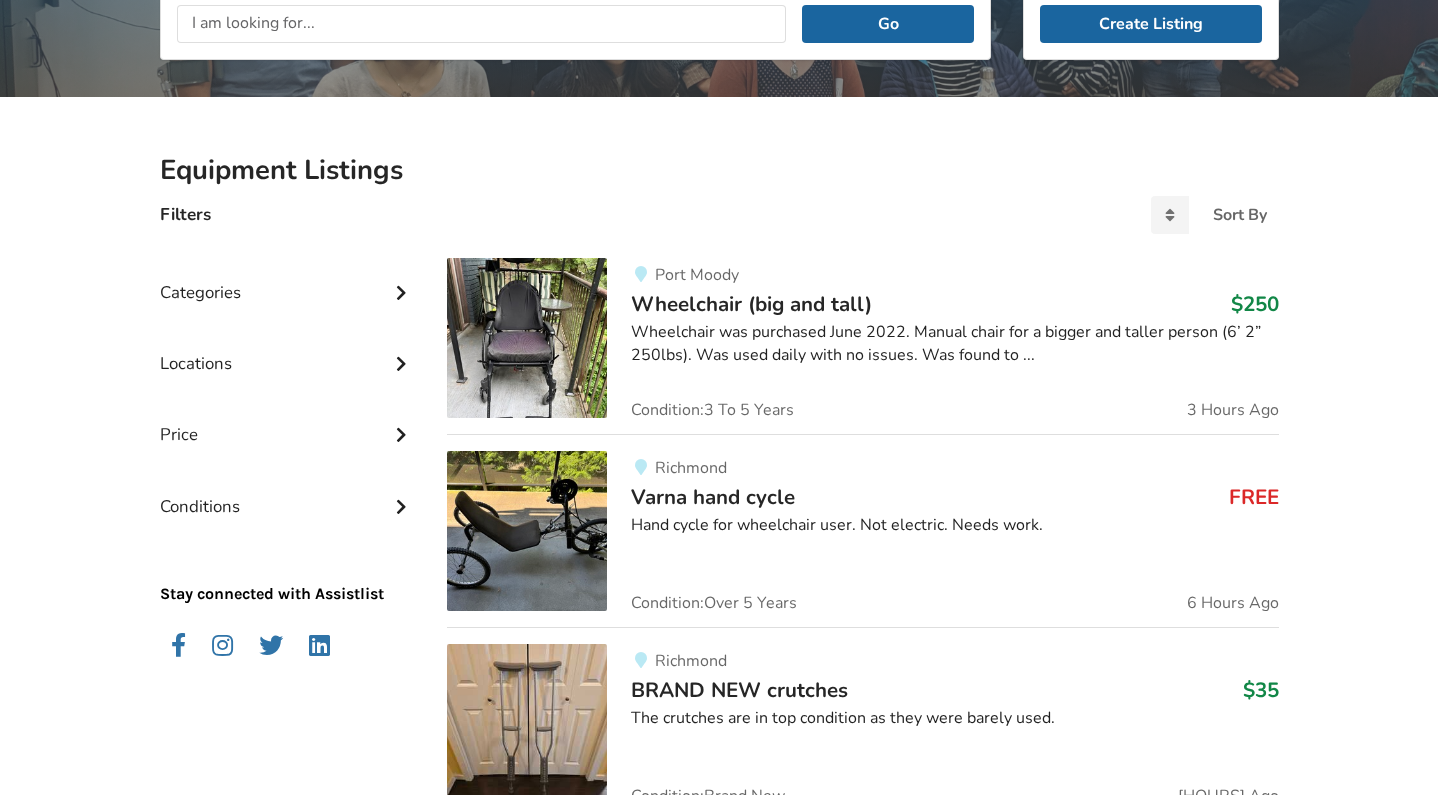 scroll, scrollTop: 298, scrollLeft: 0, axis: vertical 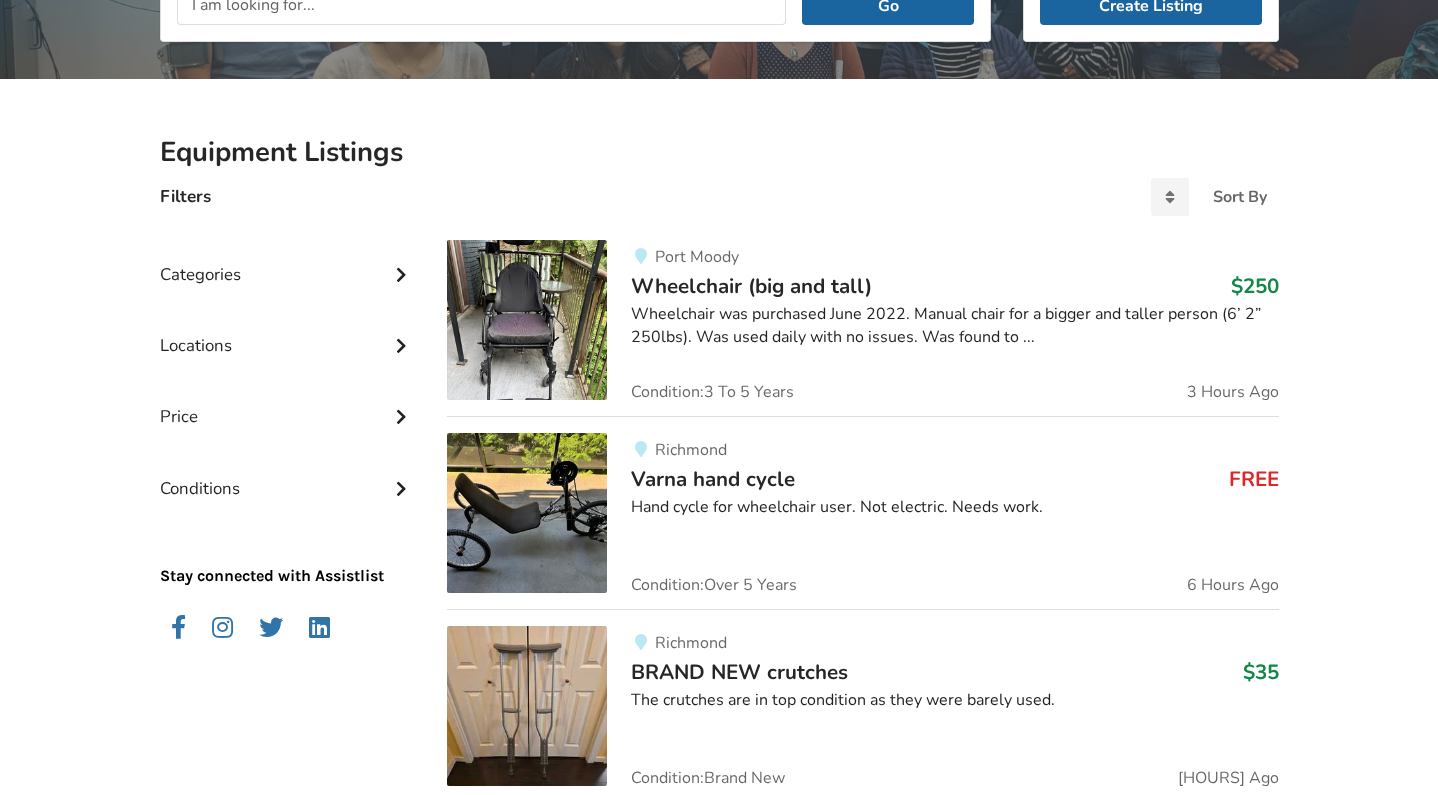 click on "Wheelchair (big and tall)" at bounding box center [751, 286] 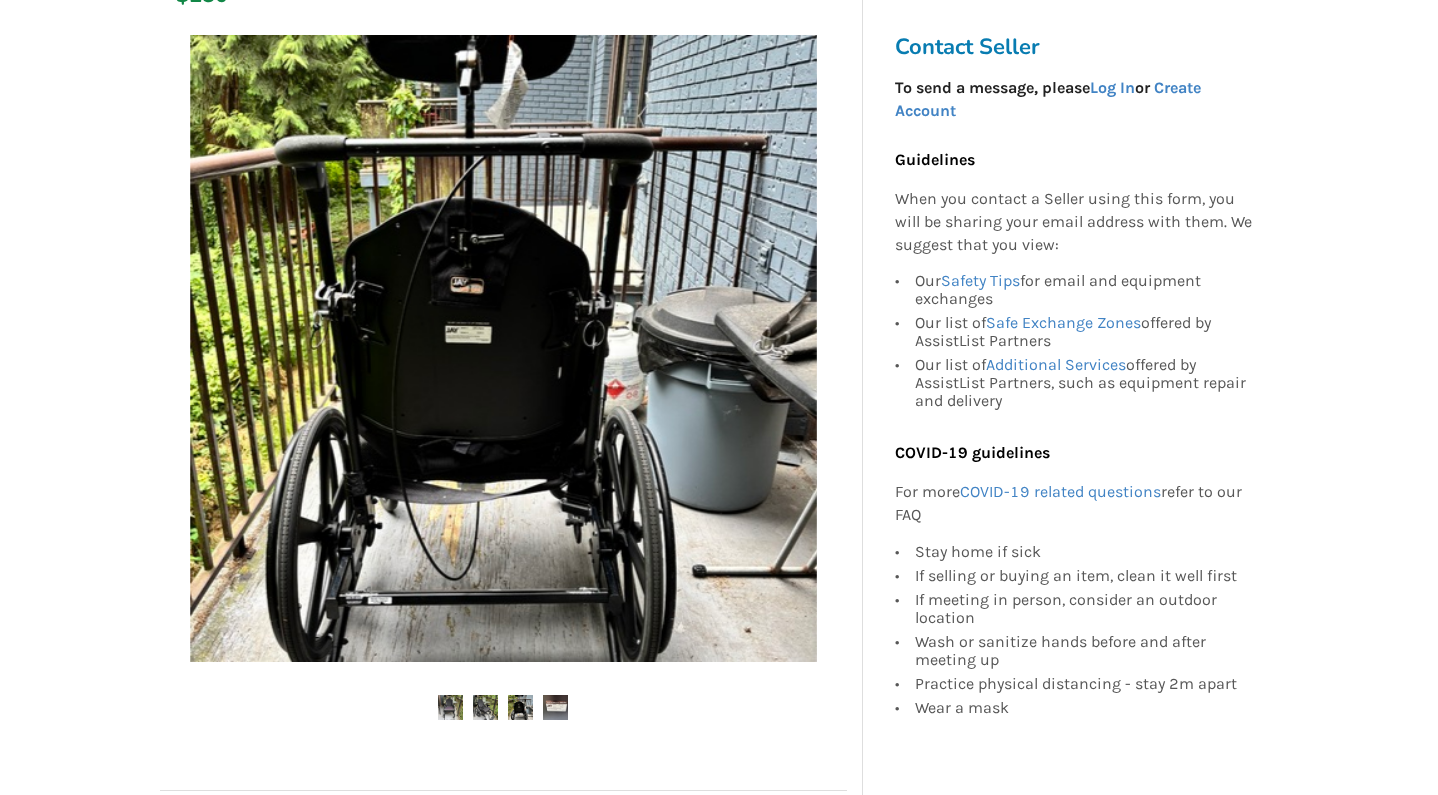scroll, scrollTop: 278, scrollLeft: 0, axis: vertical 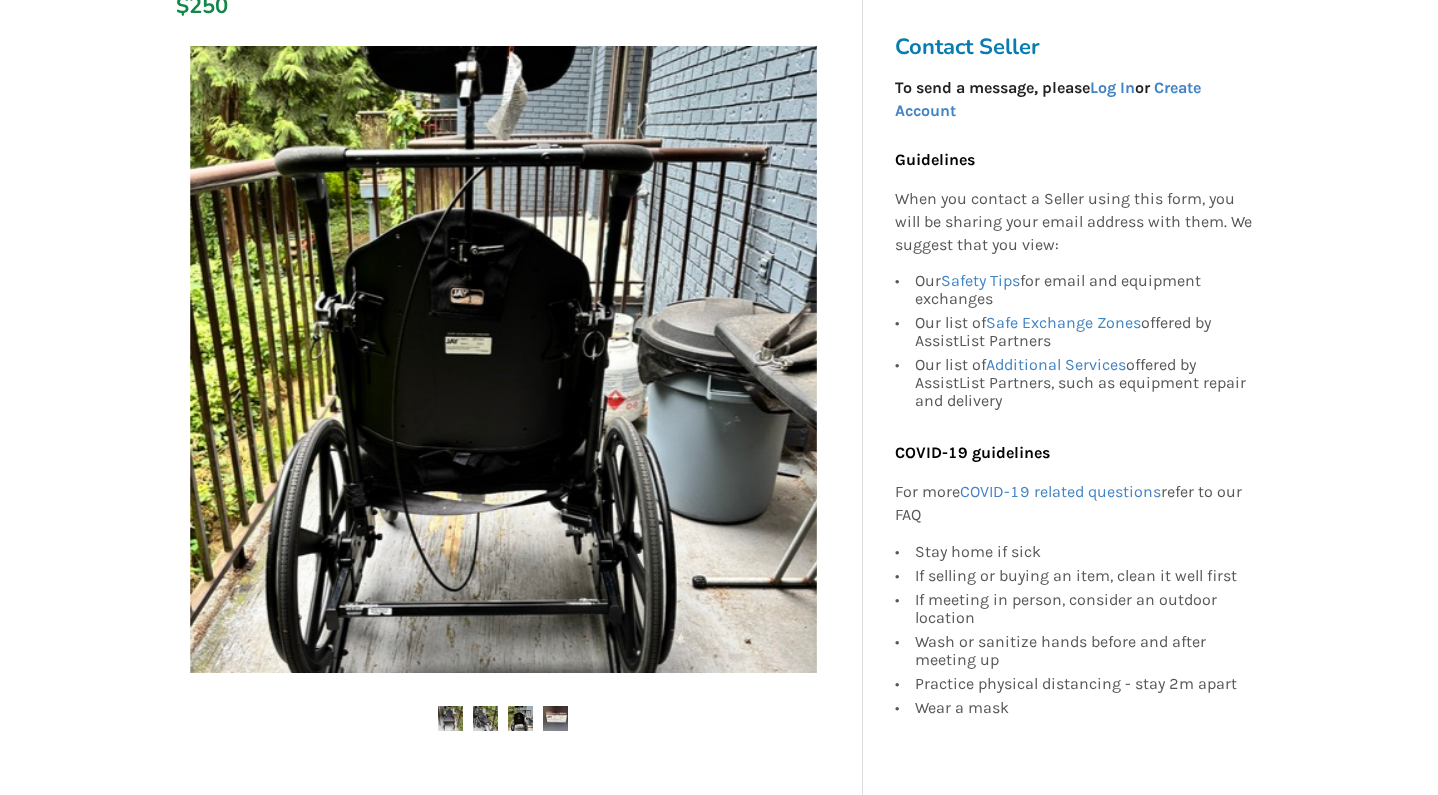 click at bounding box center [520, 718] 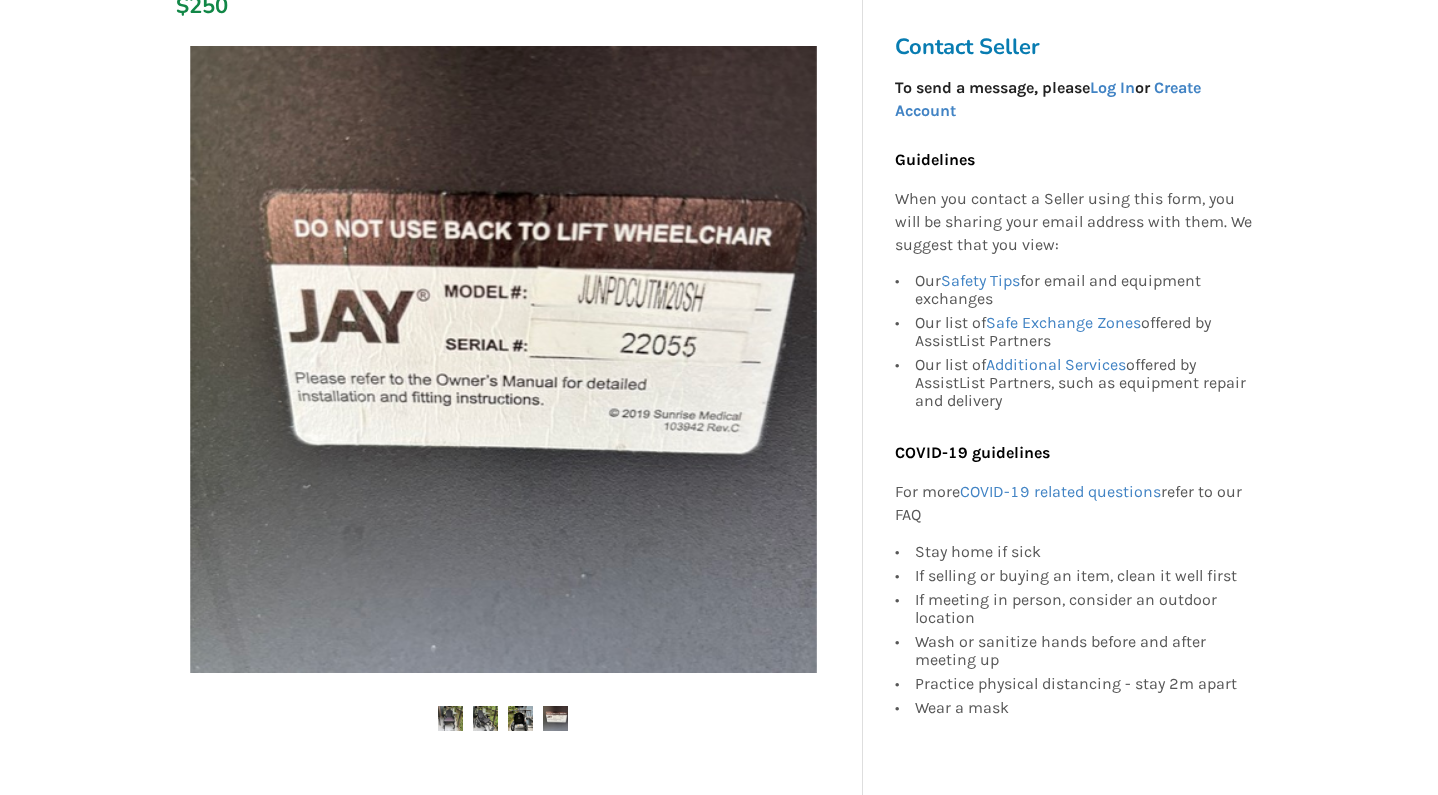 click at bounding box center (555, 718) 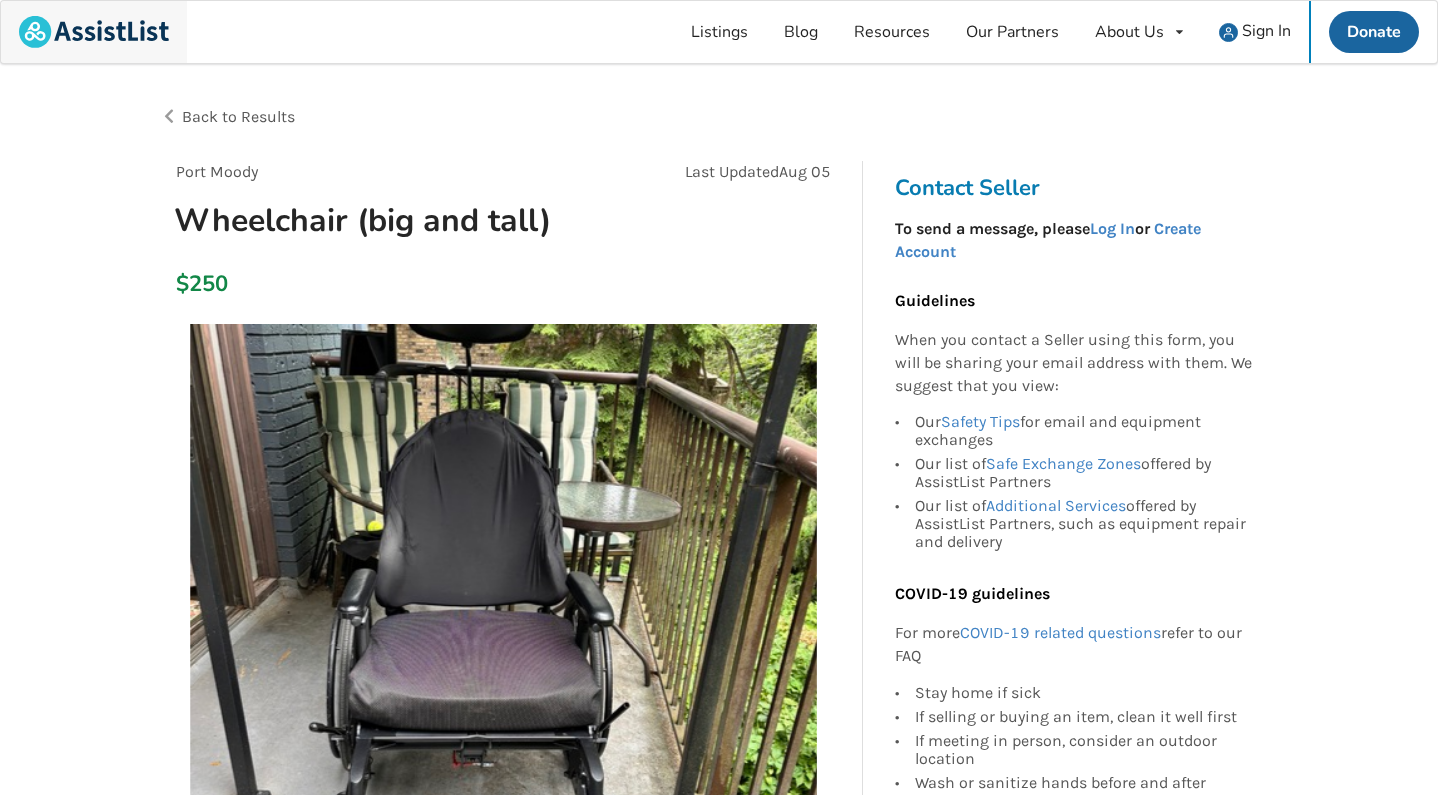 scroll, scrollTop: 0, scrollLeft: 0, axis: both 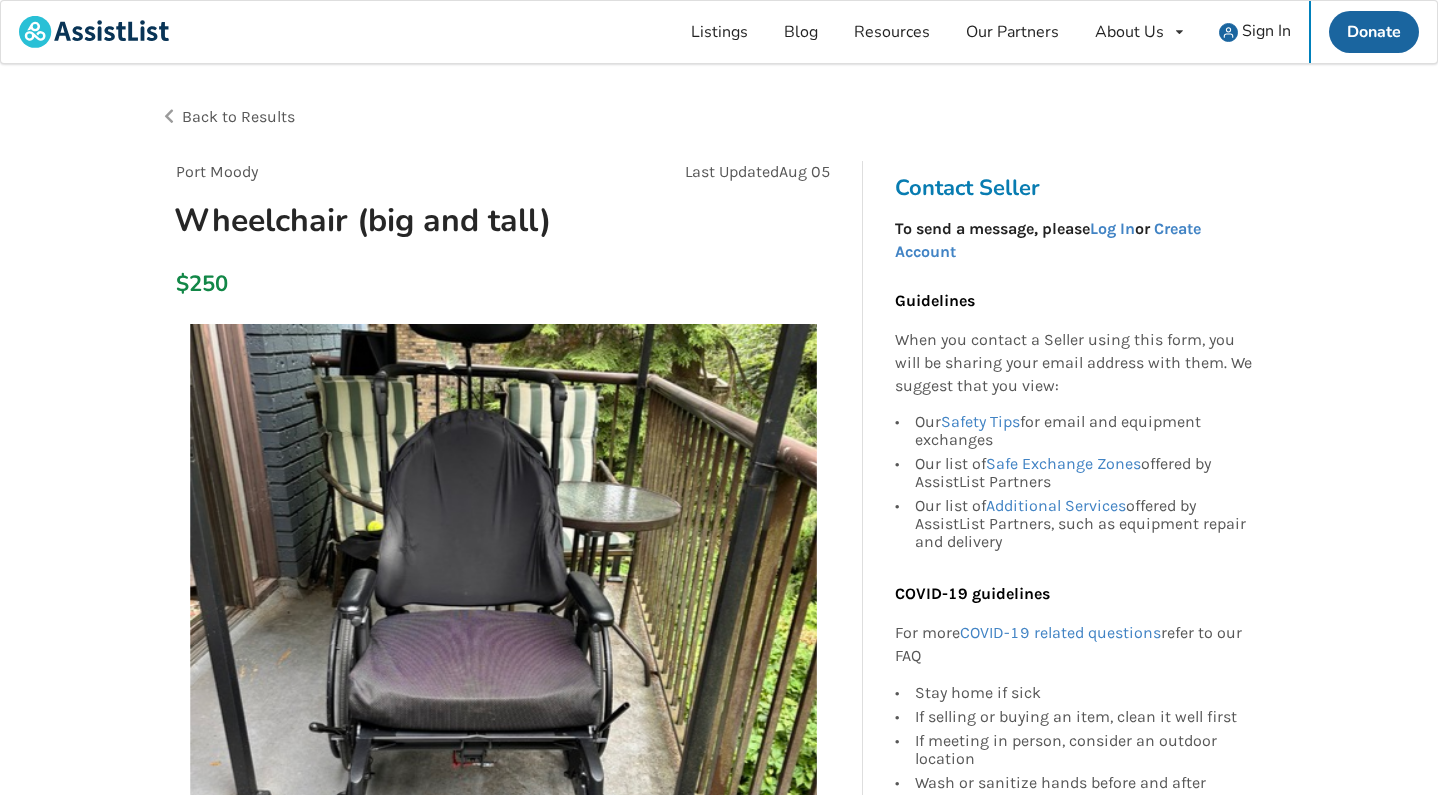 click on "Back to Results" at bounding box center (238, 116) 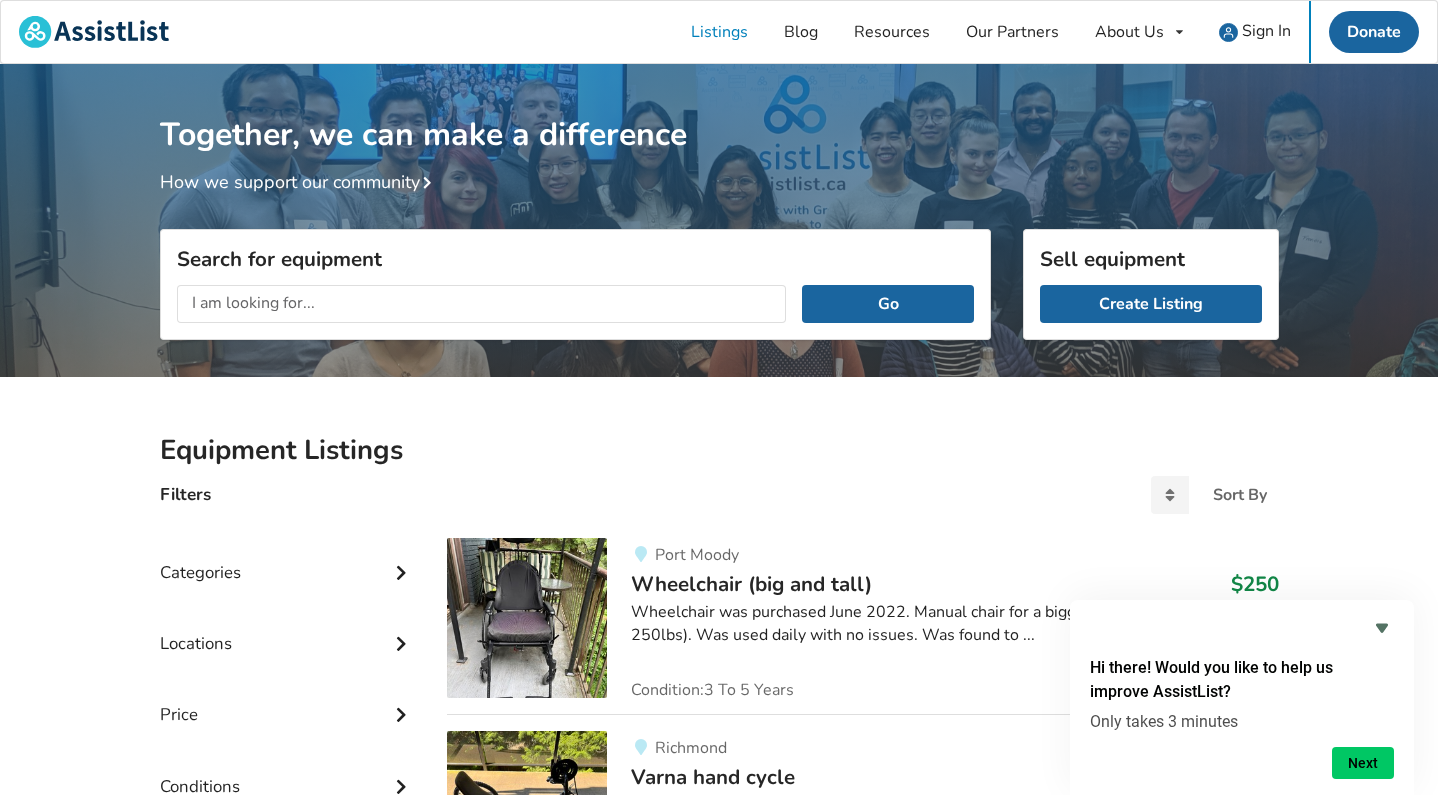 scroll, scrollTop: 0, scrollLeft: 0, axis: both 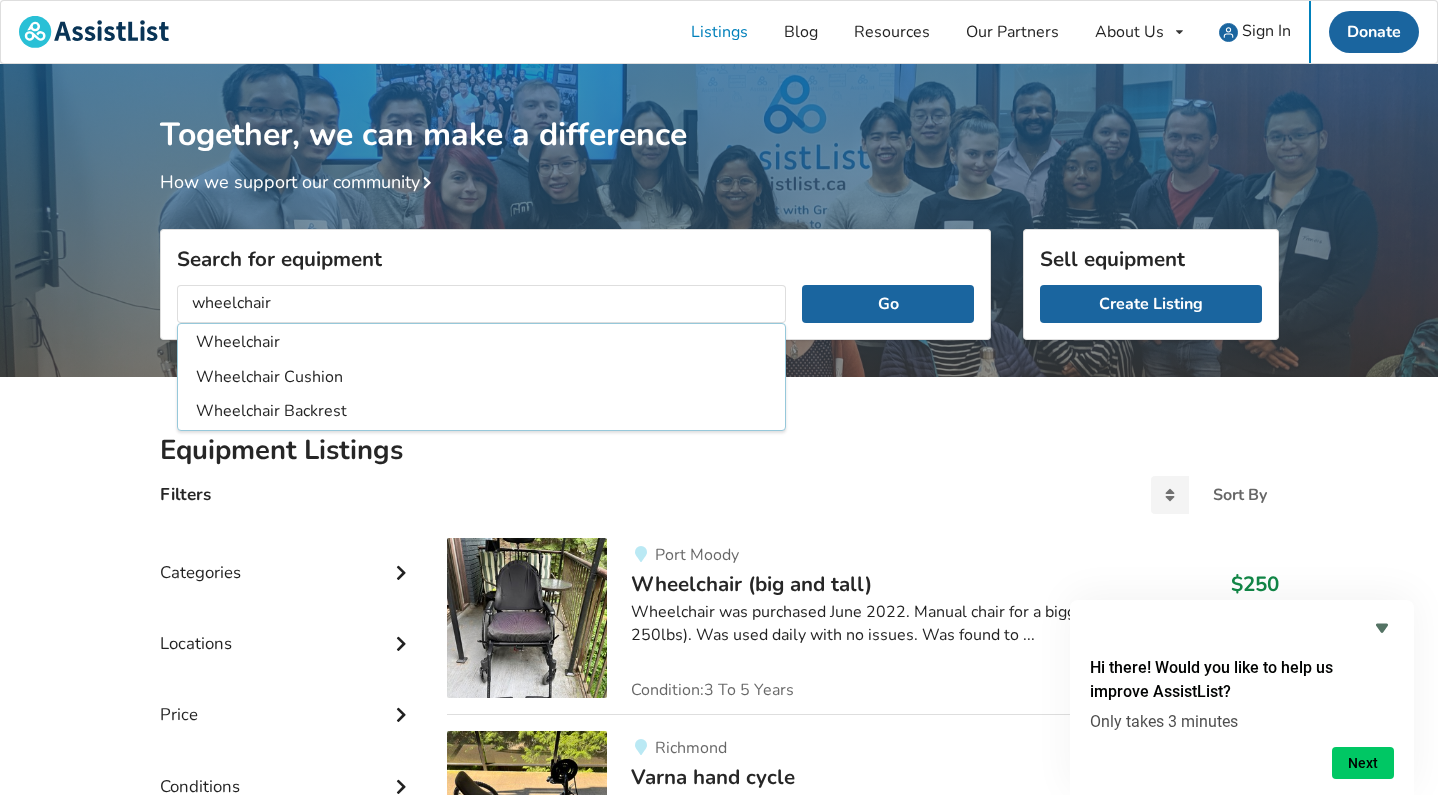 type on "wheelchair" 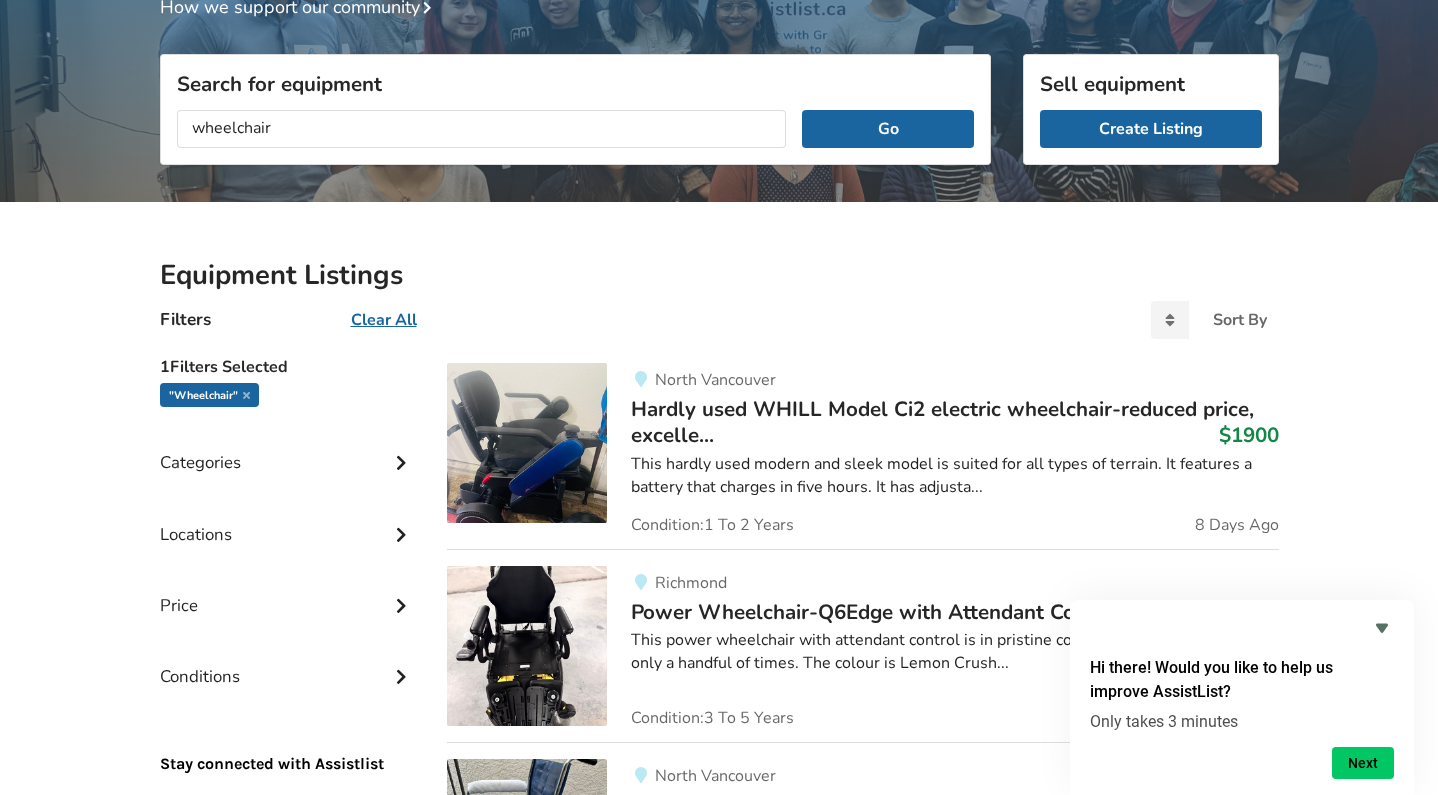 scroll, scrollTop: 176, scrollLeft: 0, axis: vertical 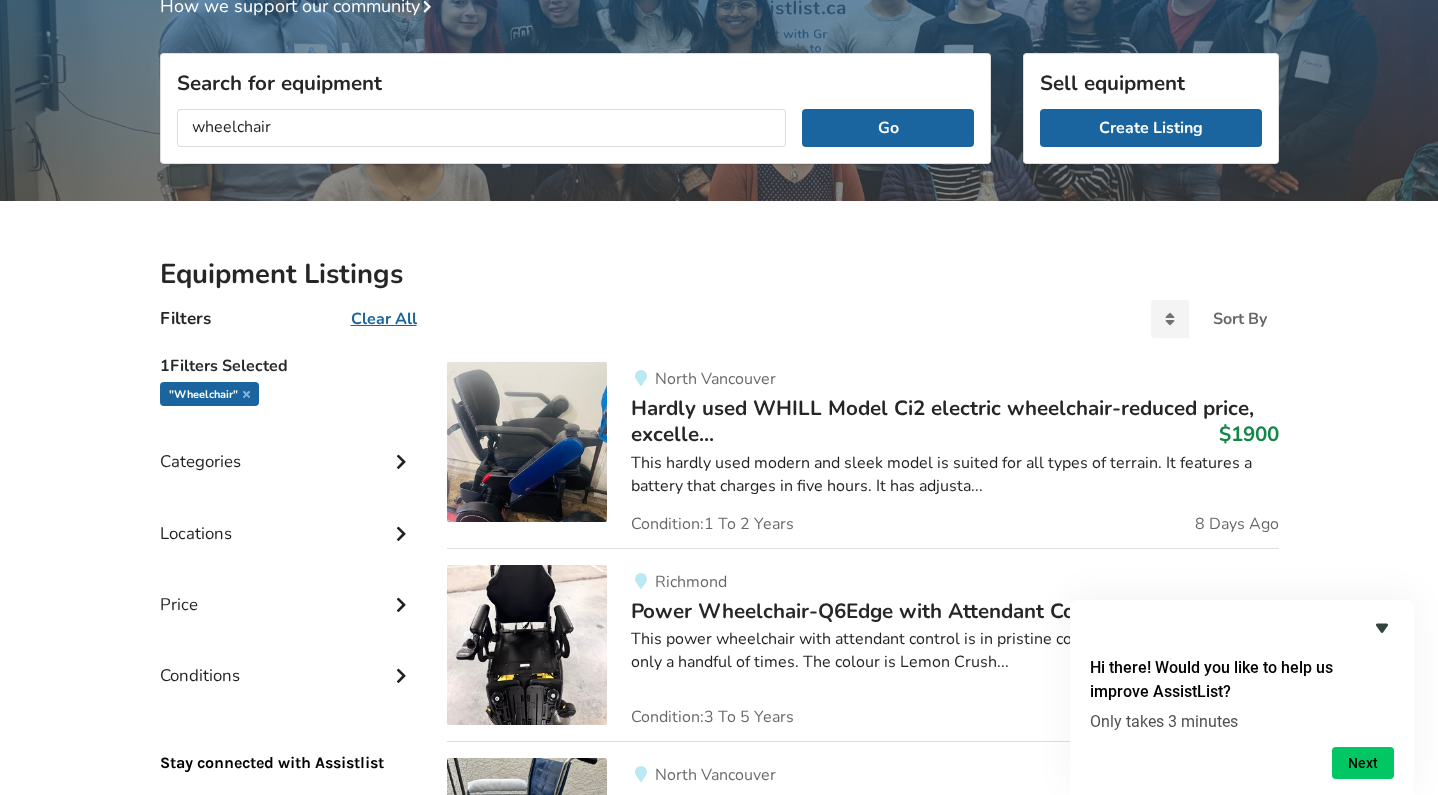 click 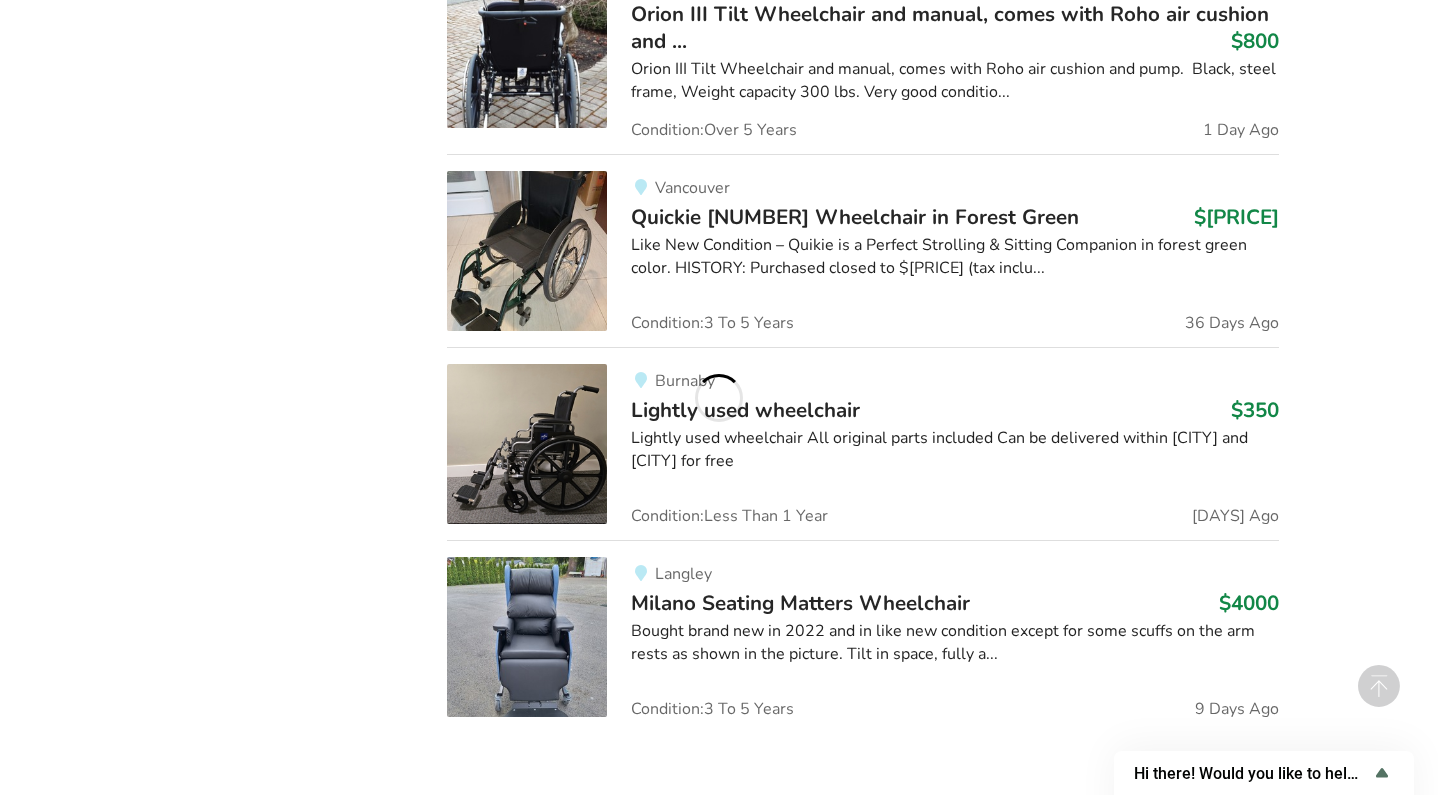 scroll, scrollTop: 14033, scrollLeft: 0, axis: vertical 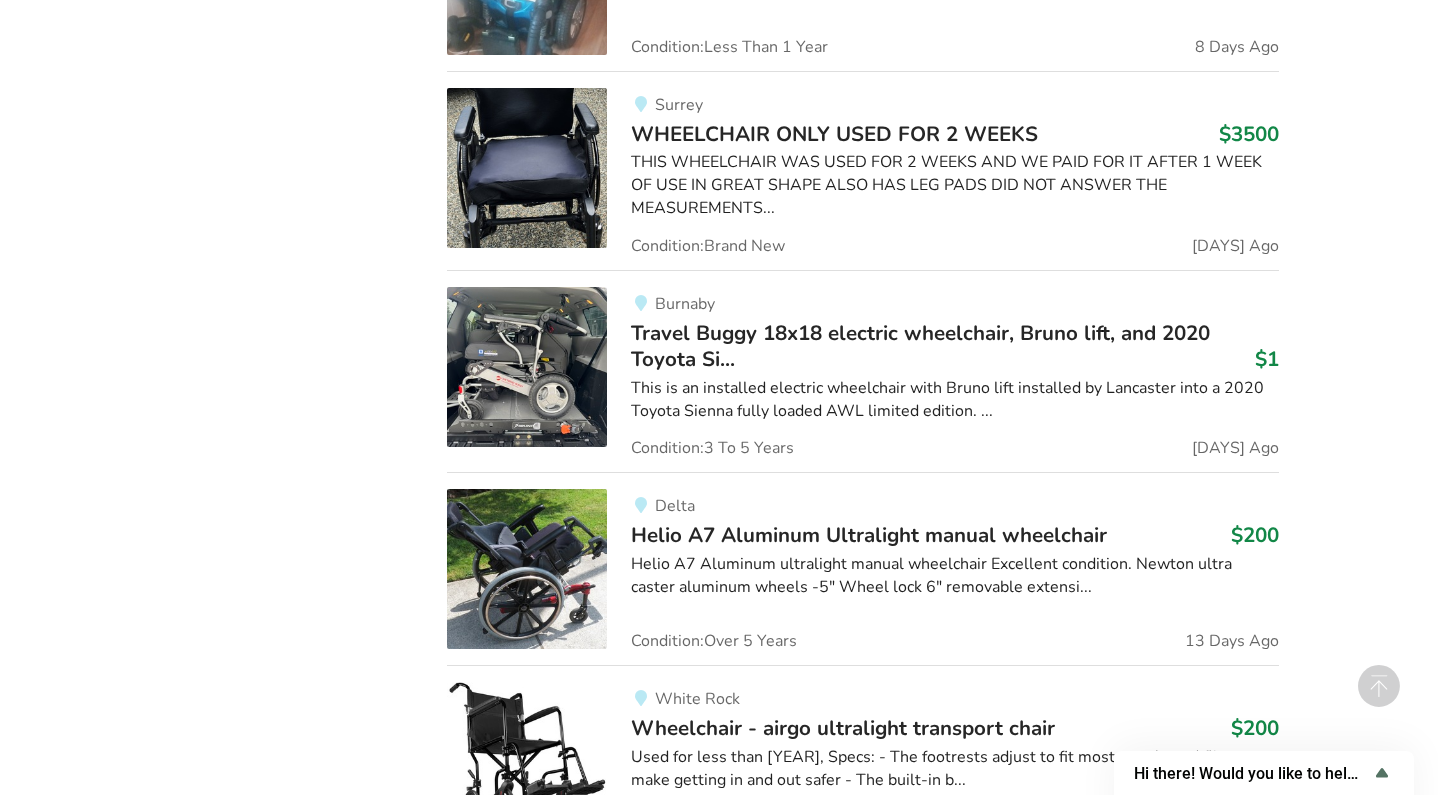 type 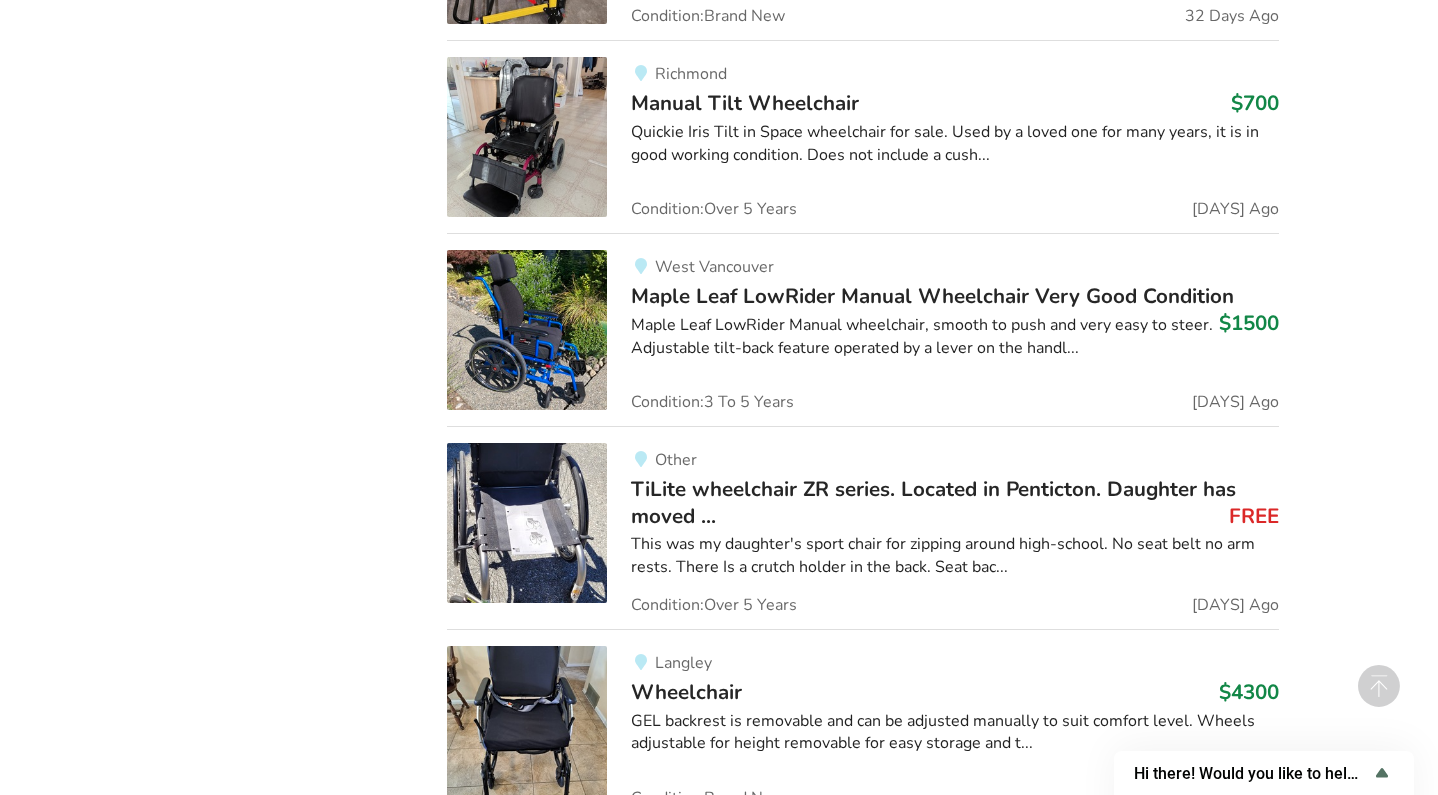 scroll, scrollTop: 19010, scrollLeft: 0, axis: vertical 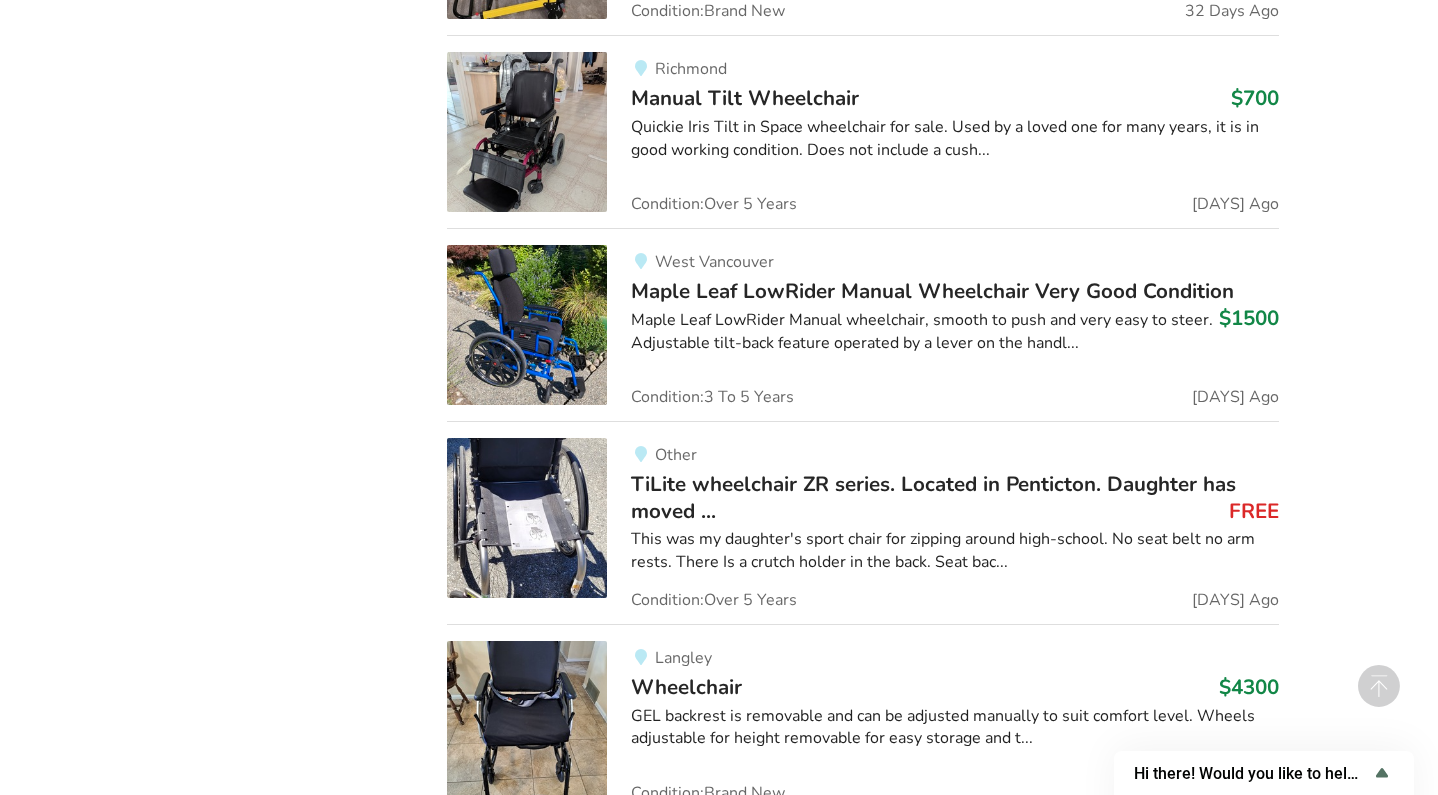 click on "TiLite wheelchair ZR series. Located in Penticton. Daughter has moved ..." at bounding box center [933, 497] 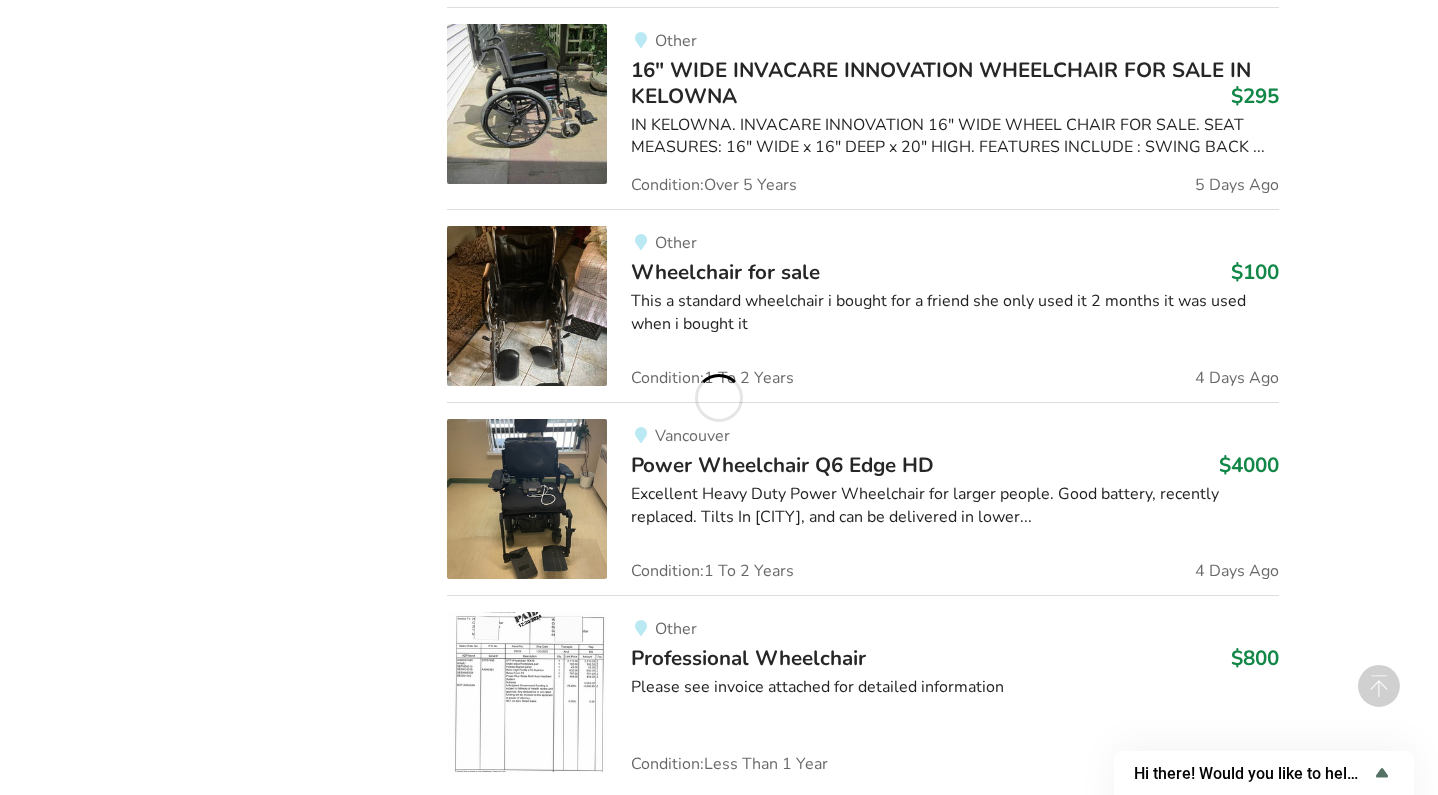 scroll, scrollTop: 26303, scrollLeft: 0, axis: vertical 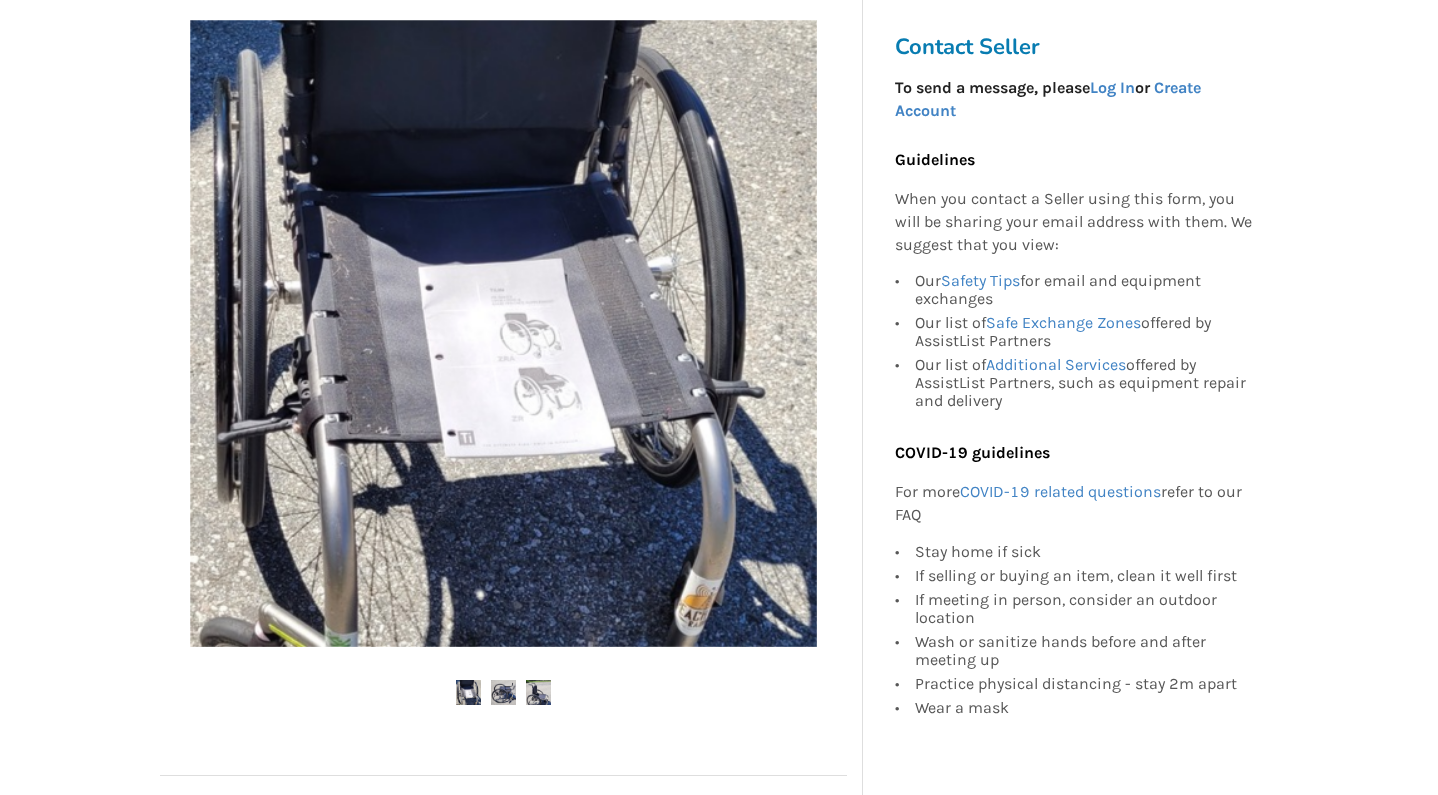 click at bounding box center [503, 692] 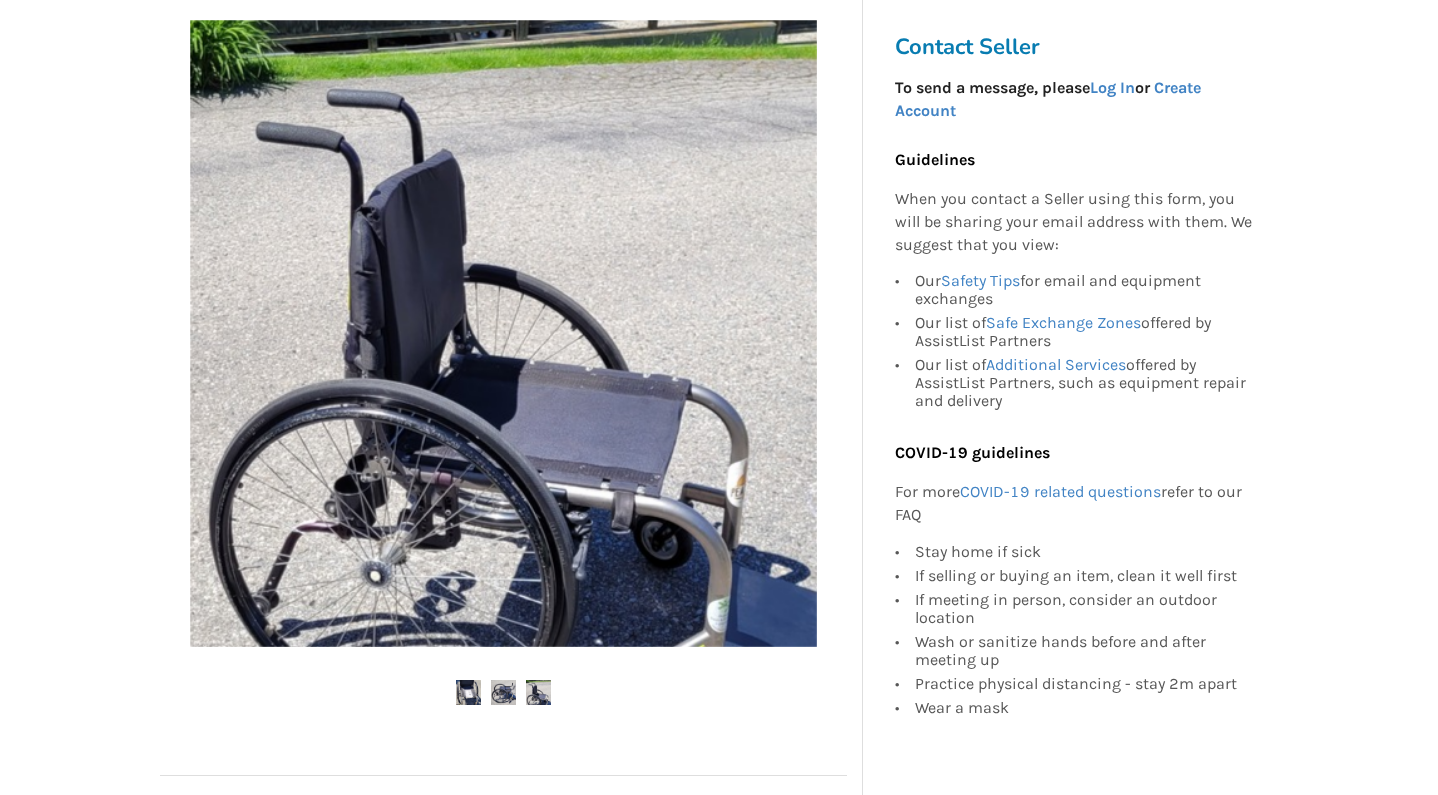 click at bounding box center (503, 693) 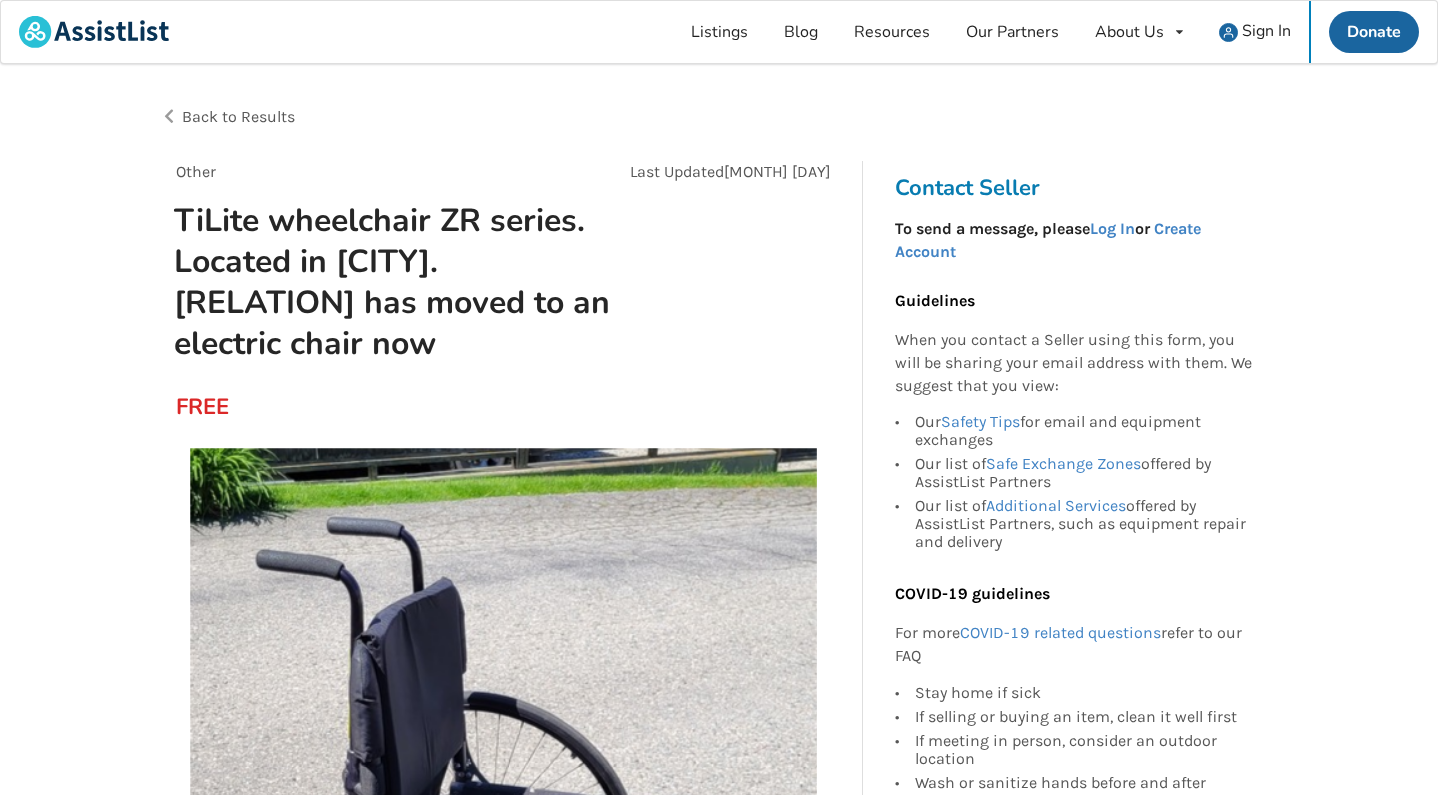 scroll, scrollTop: 0, scrollLeft: 0, axis: both 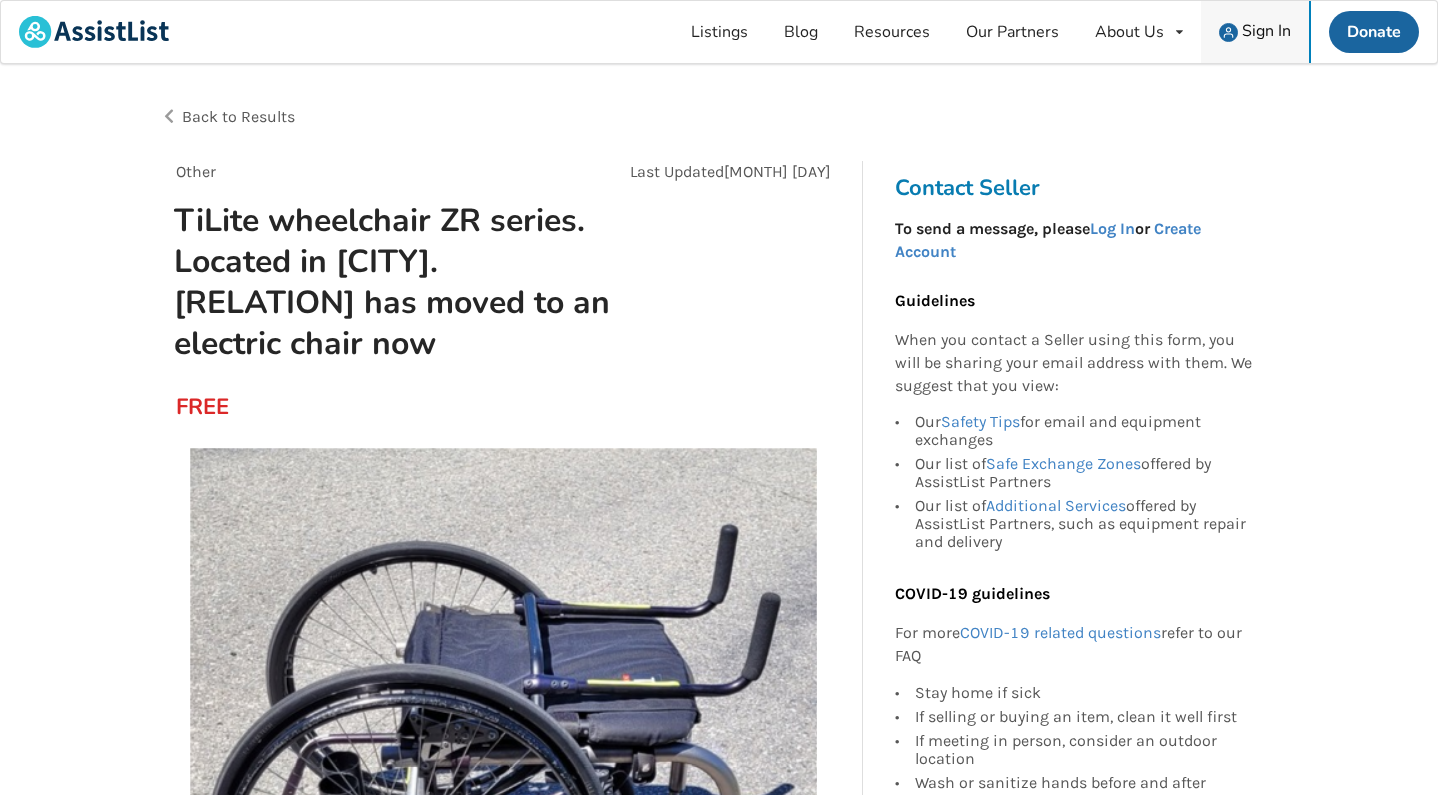 click on "Sign In" at bounding box center [1255, 32] 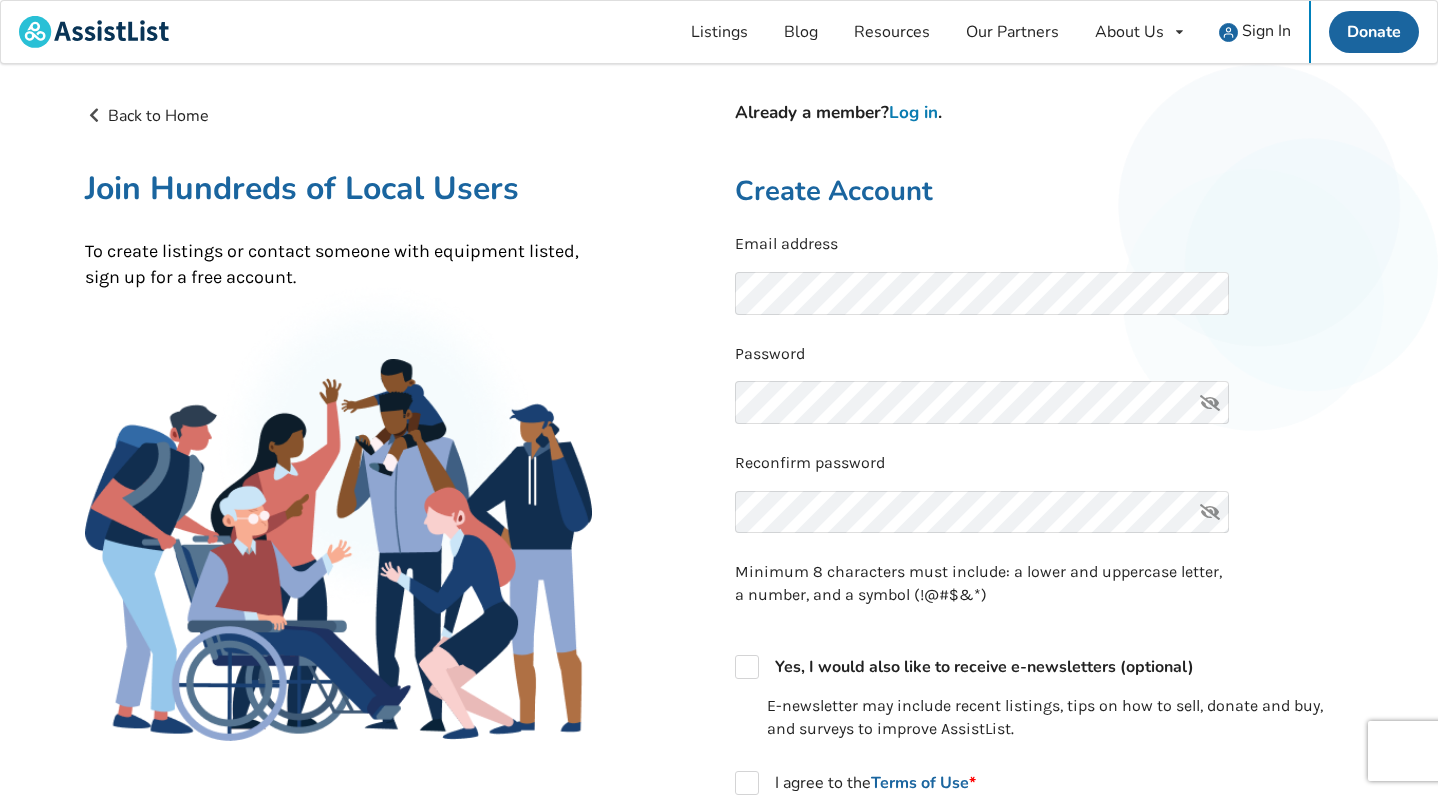click on "Log in" at bounding box center [913, 112] 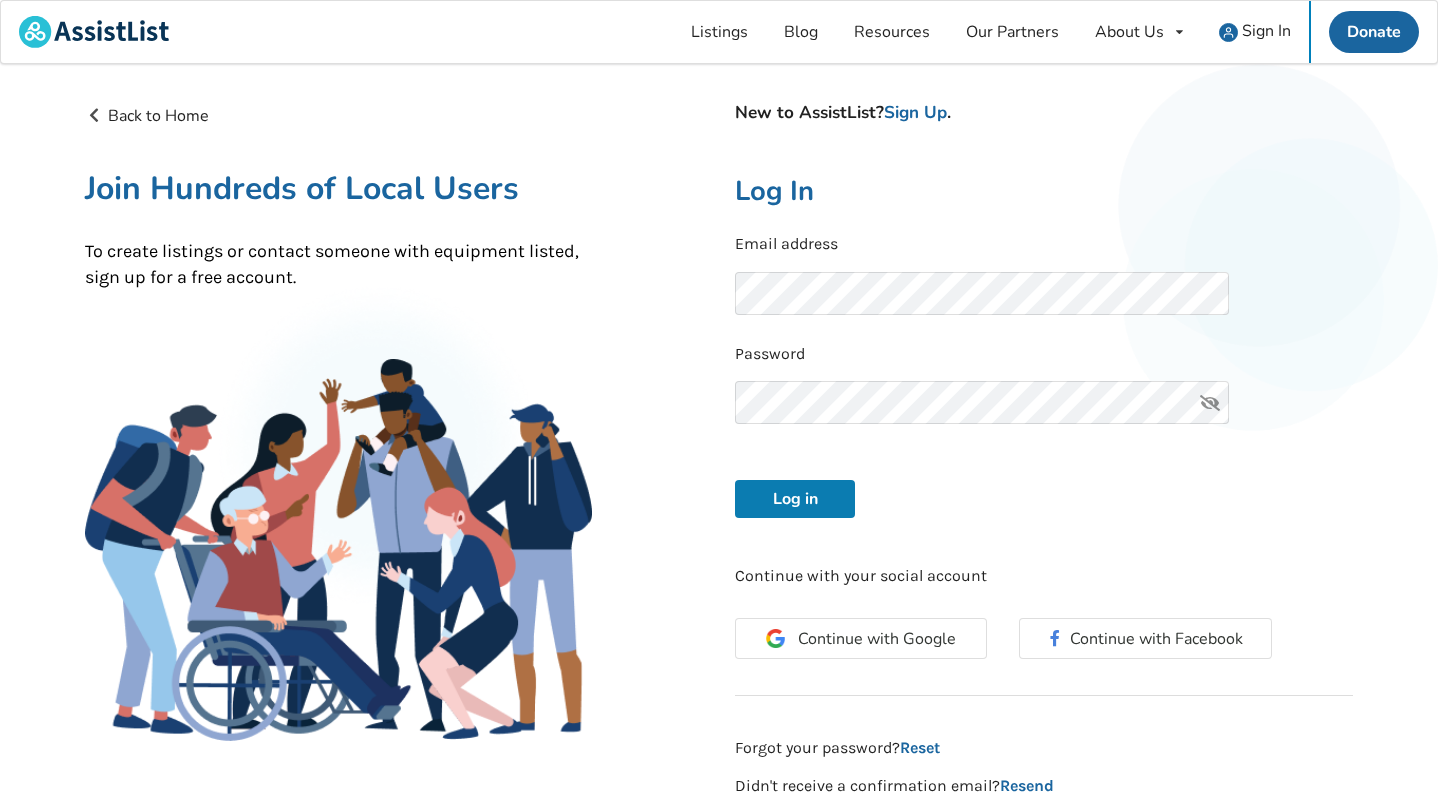 click on "Log in" at bounding box center (795, 499) 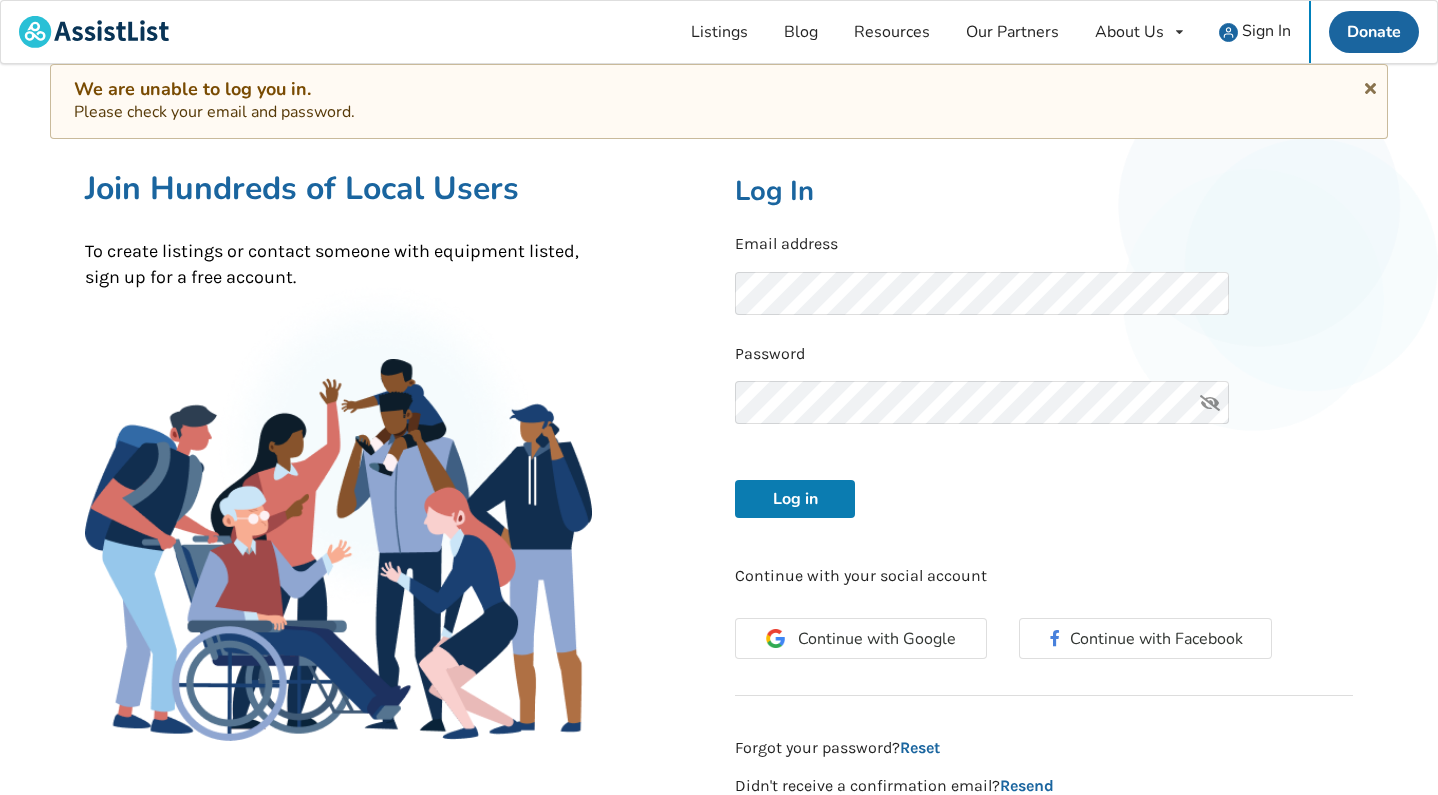 click on "Log in" at bounding box center (795, 499) 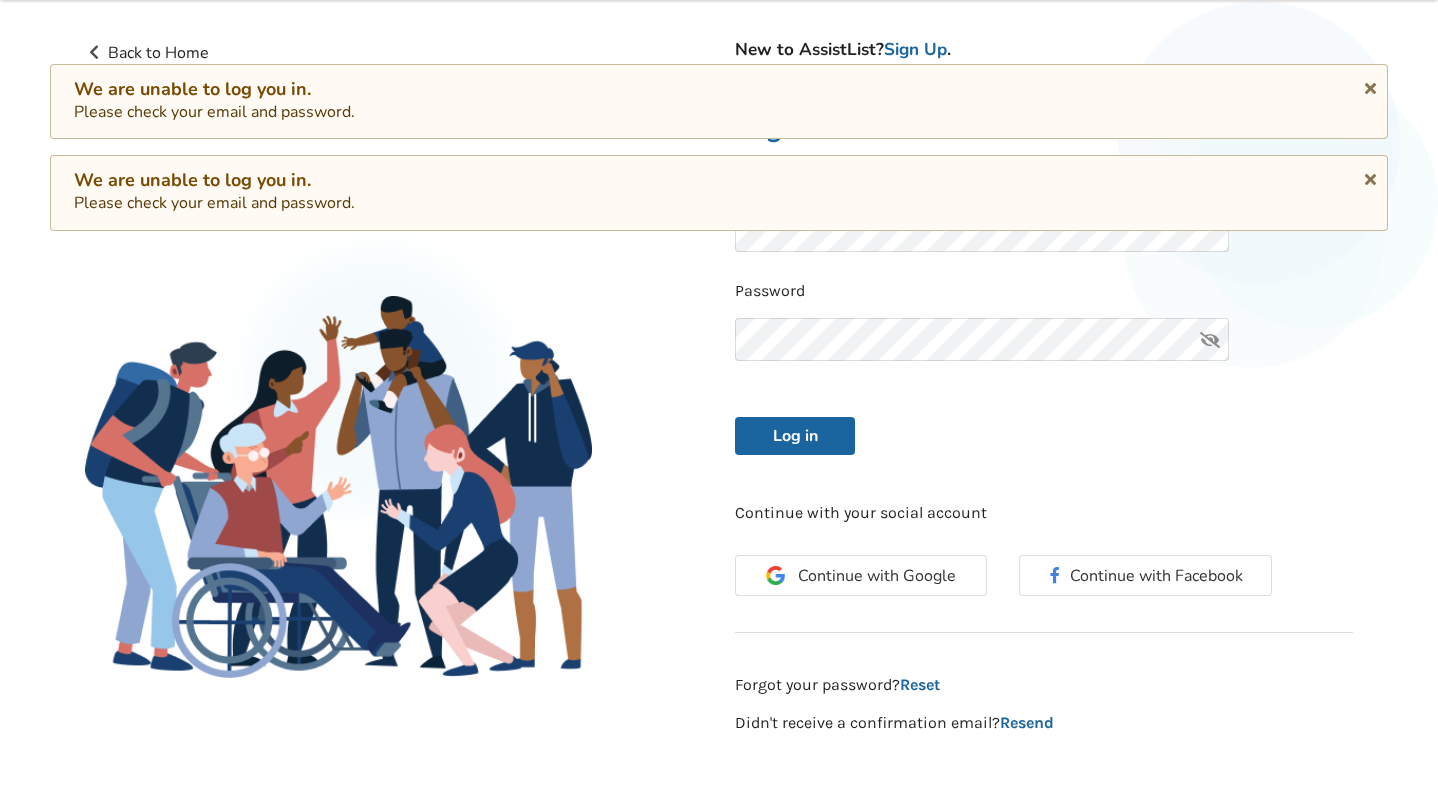 scroll, scrollTop: 64, scrollLeft: 0, axis: vertical 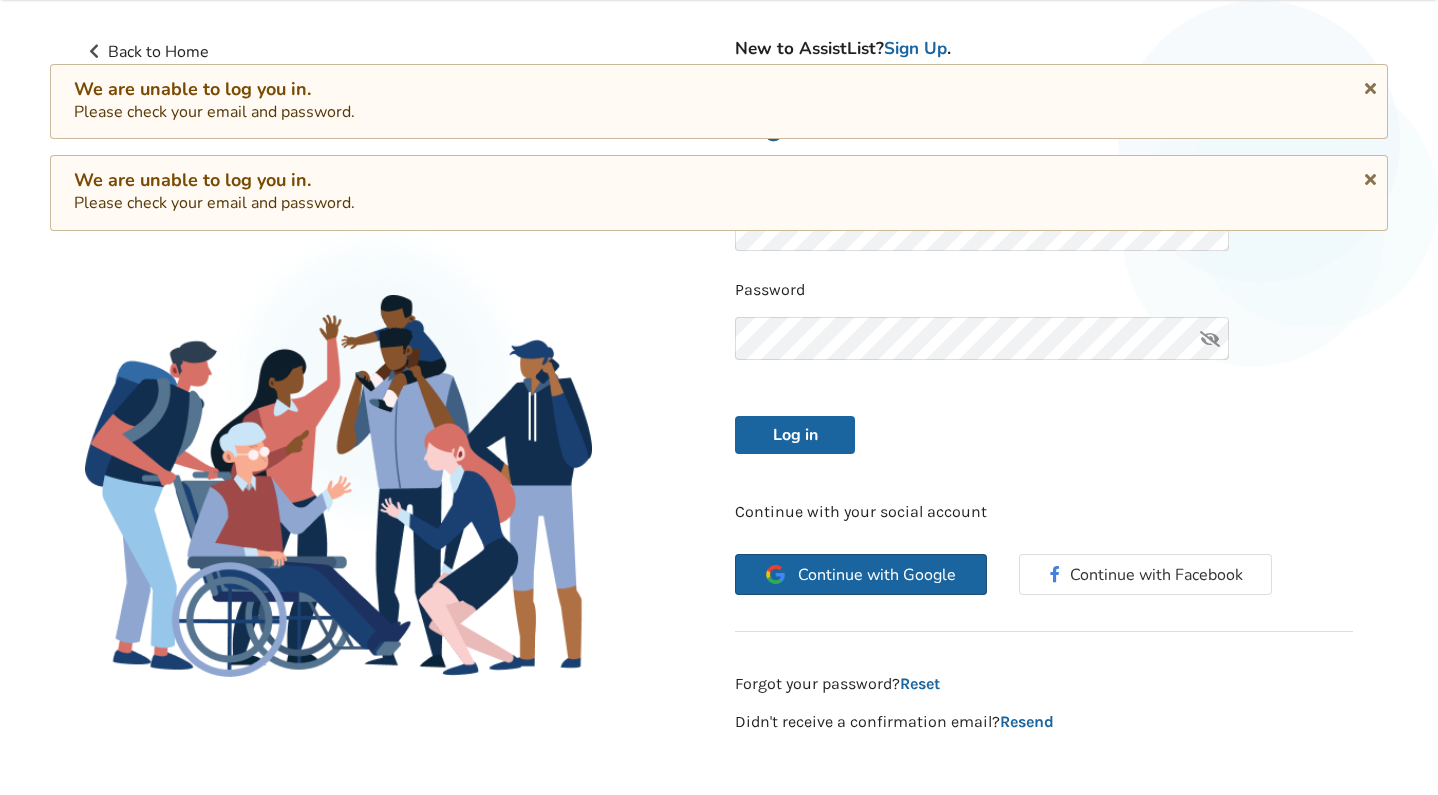 click on "Continue with Google" at bounding box center [877, 575] 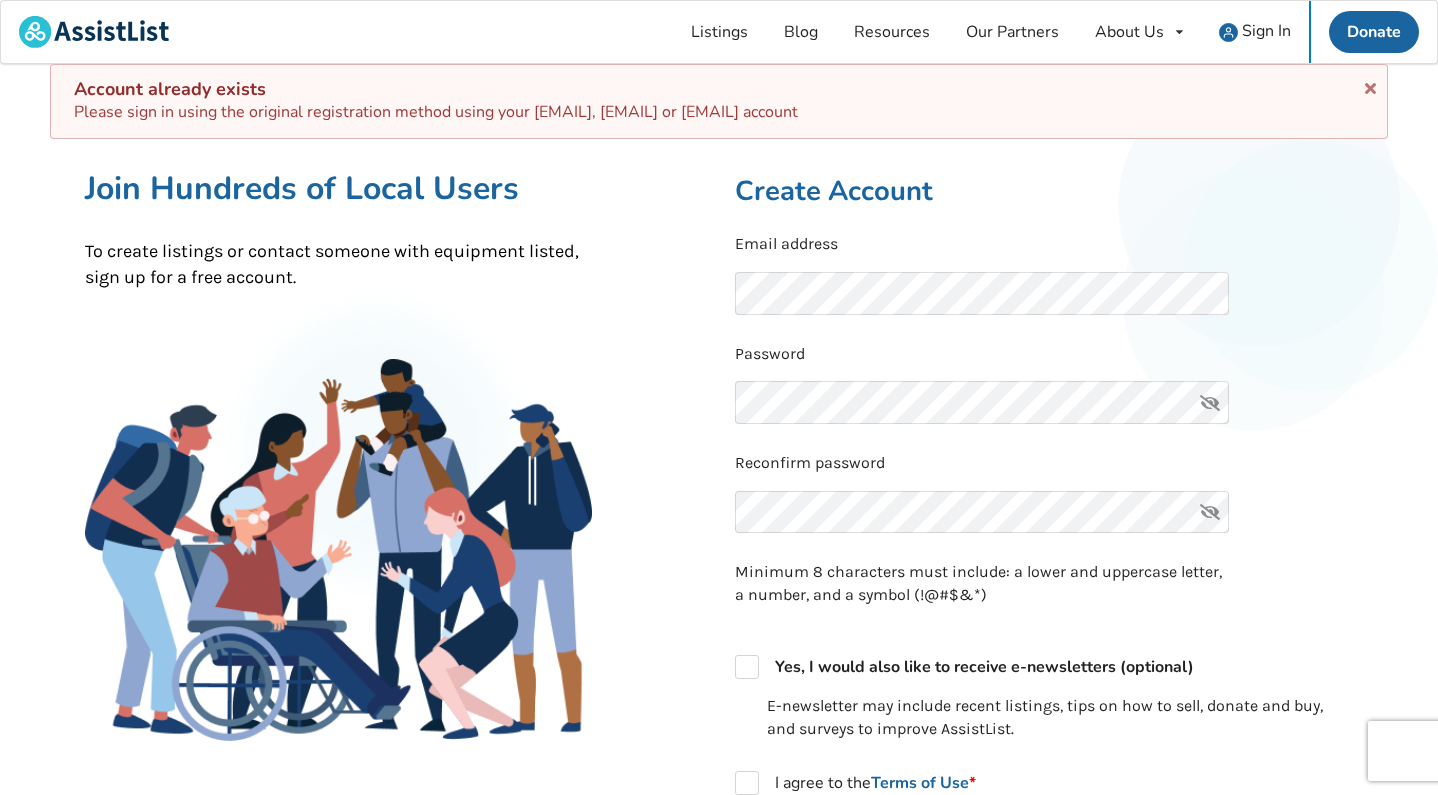 scroll, scrollTop: 0, scrollLeft: 0, axis: both 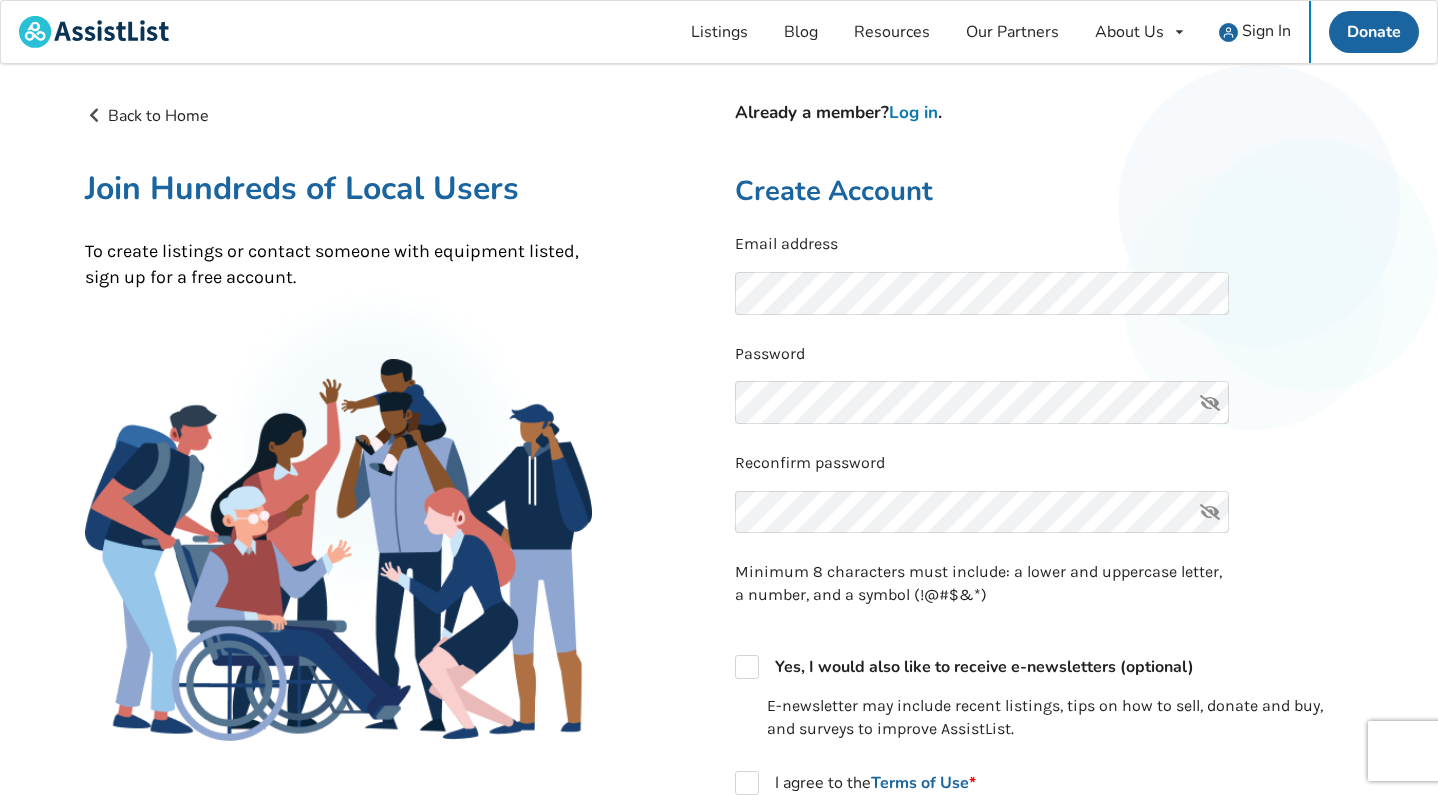 click on "Log in" at bounding box center (913, 112) 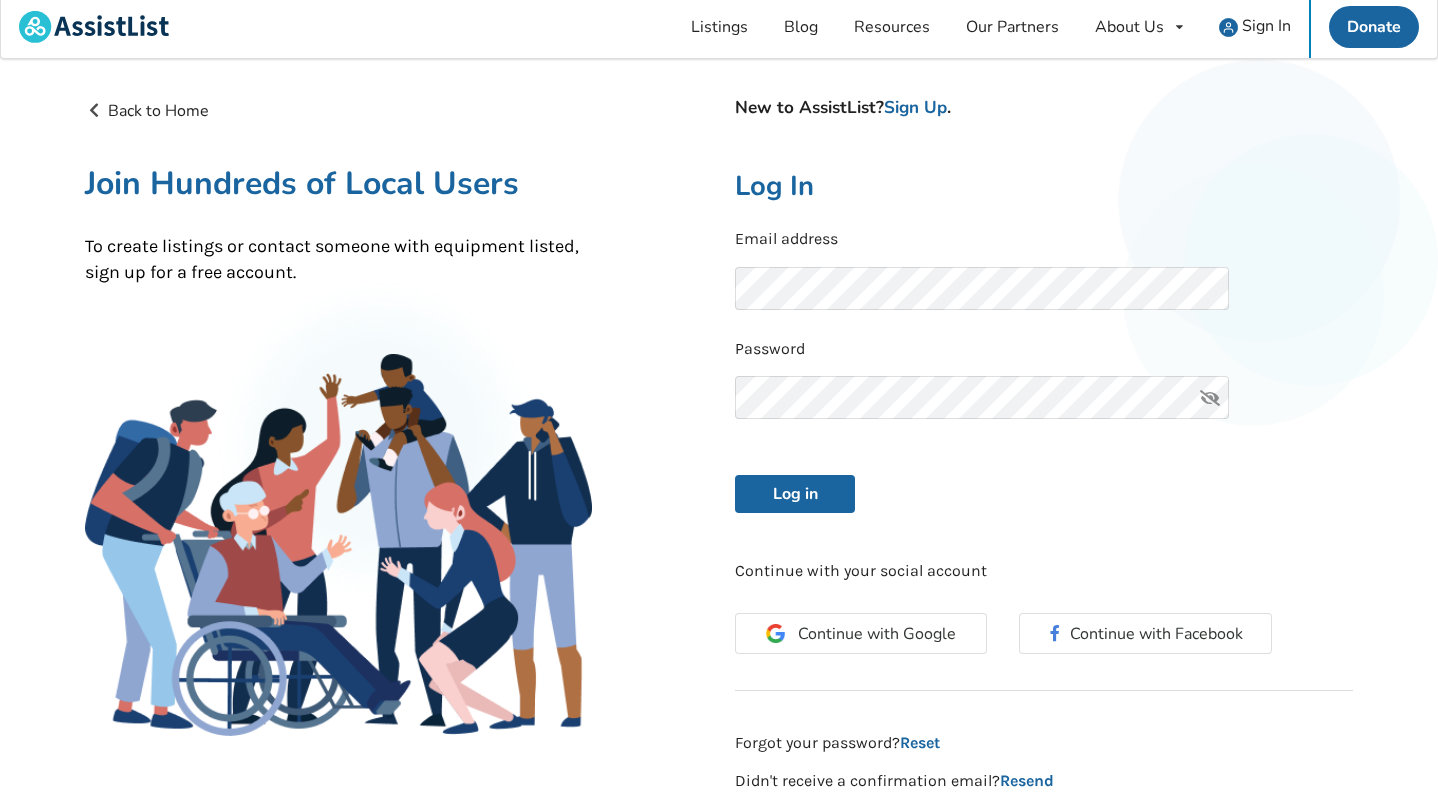 scroll, scrollTop: 0, scrollLeft: 0, axis: both 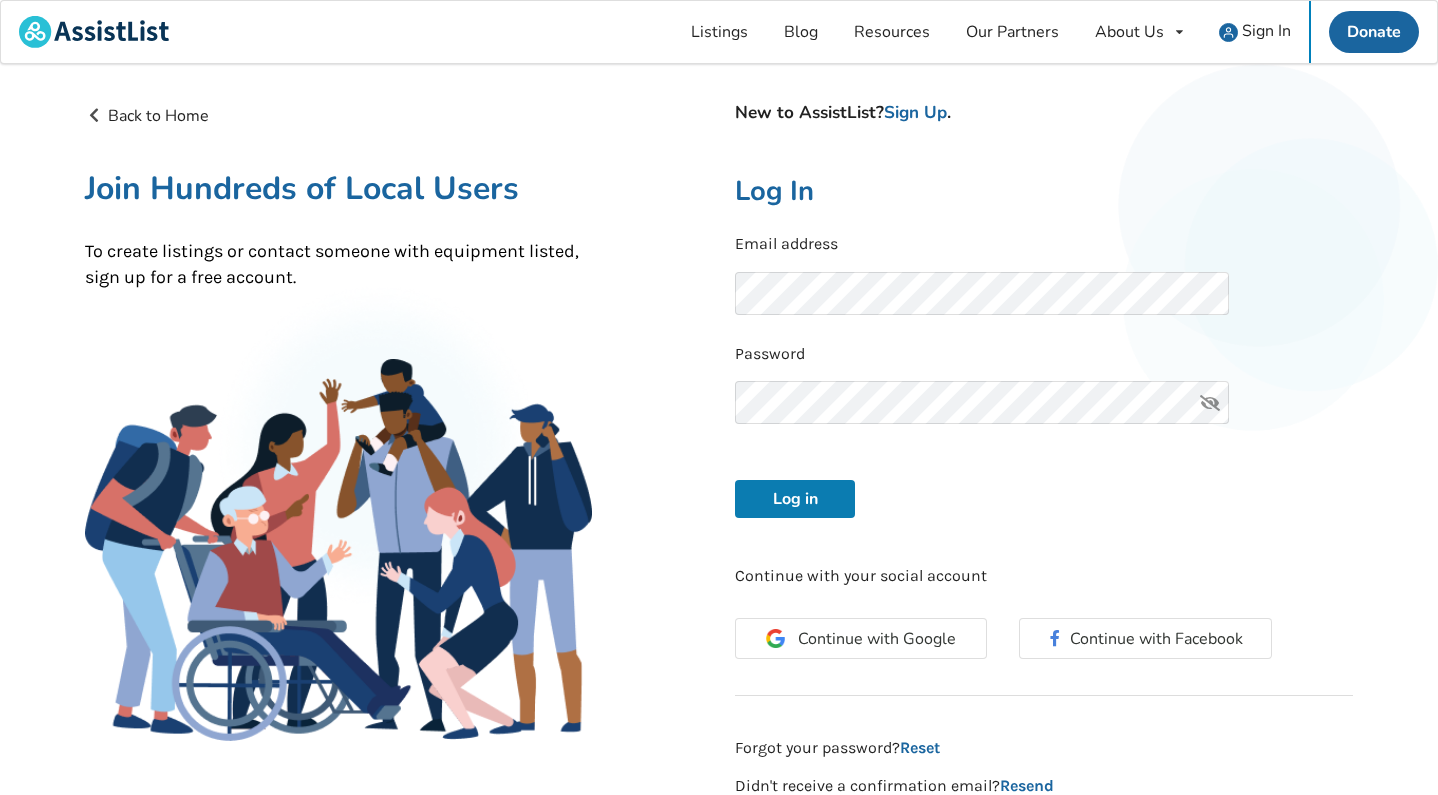 click on "Log in" at bounding box center [795, 499] 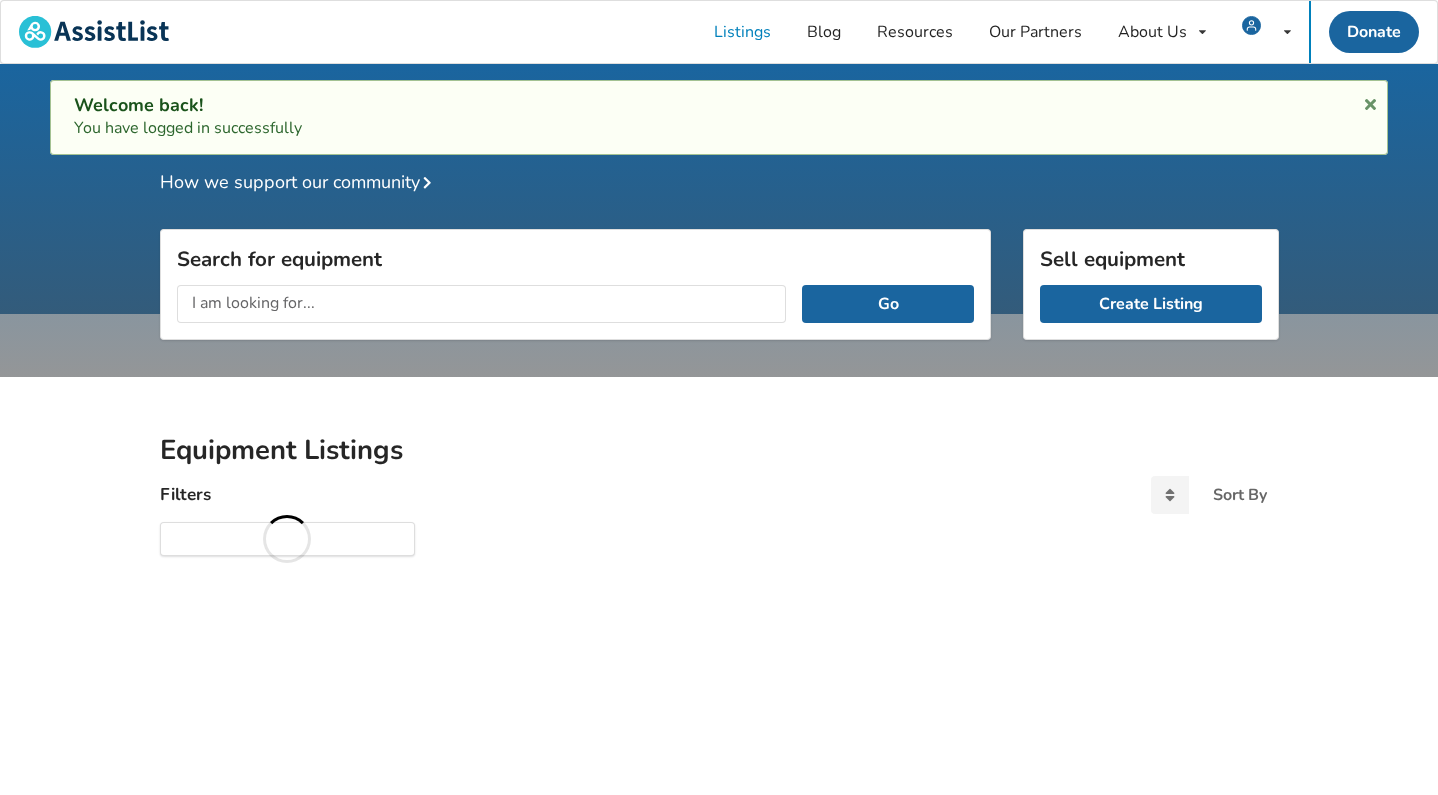 scroll, scrollTop: 48, scrollLeft: 0, axis: vertical 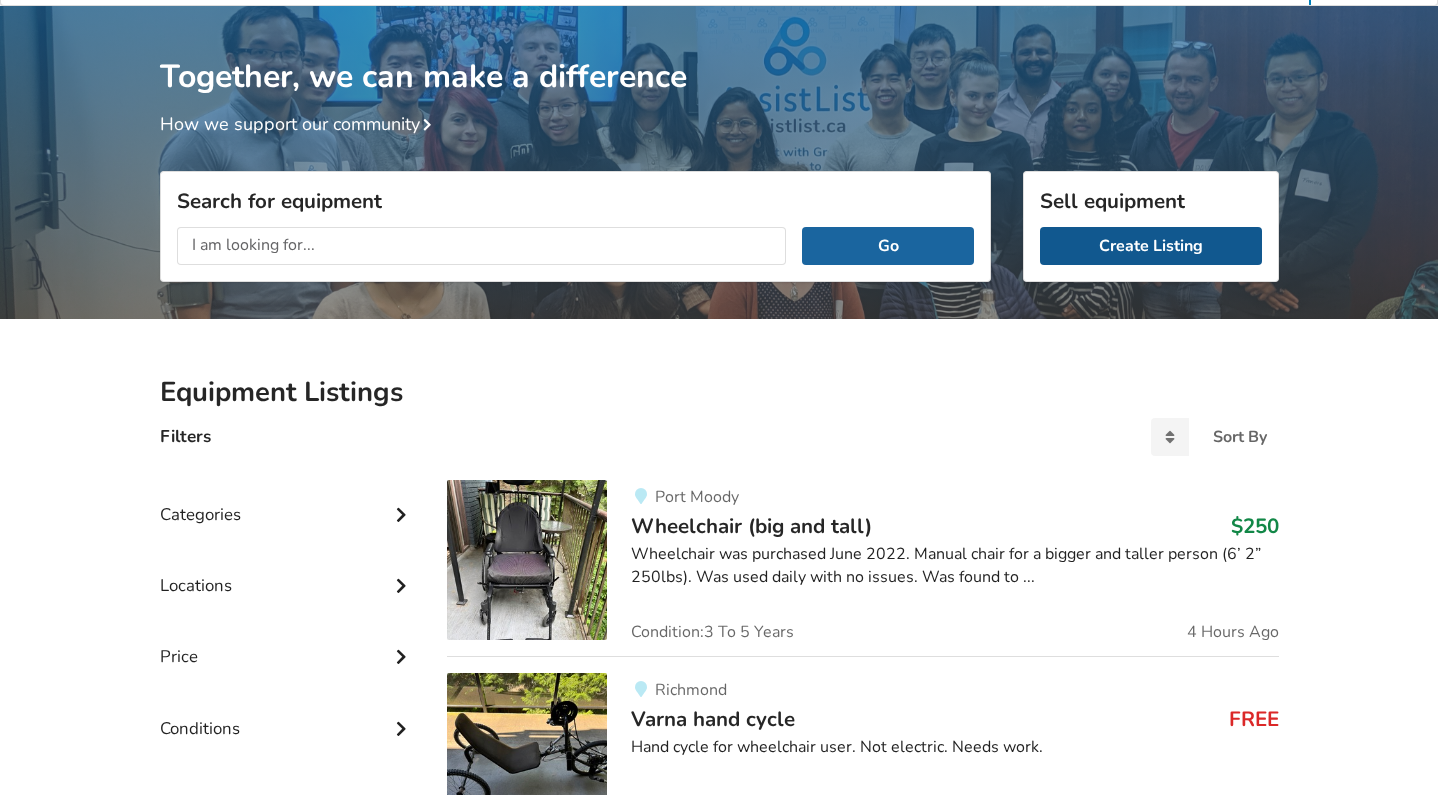 click on "Create Listing" at bounding box center [1151, 246] 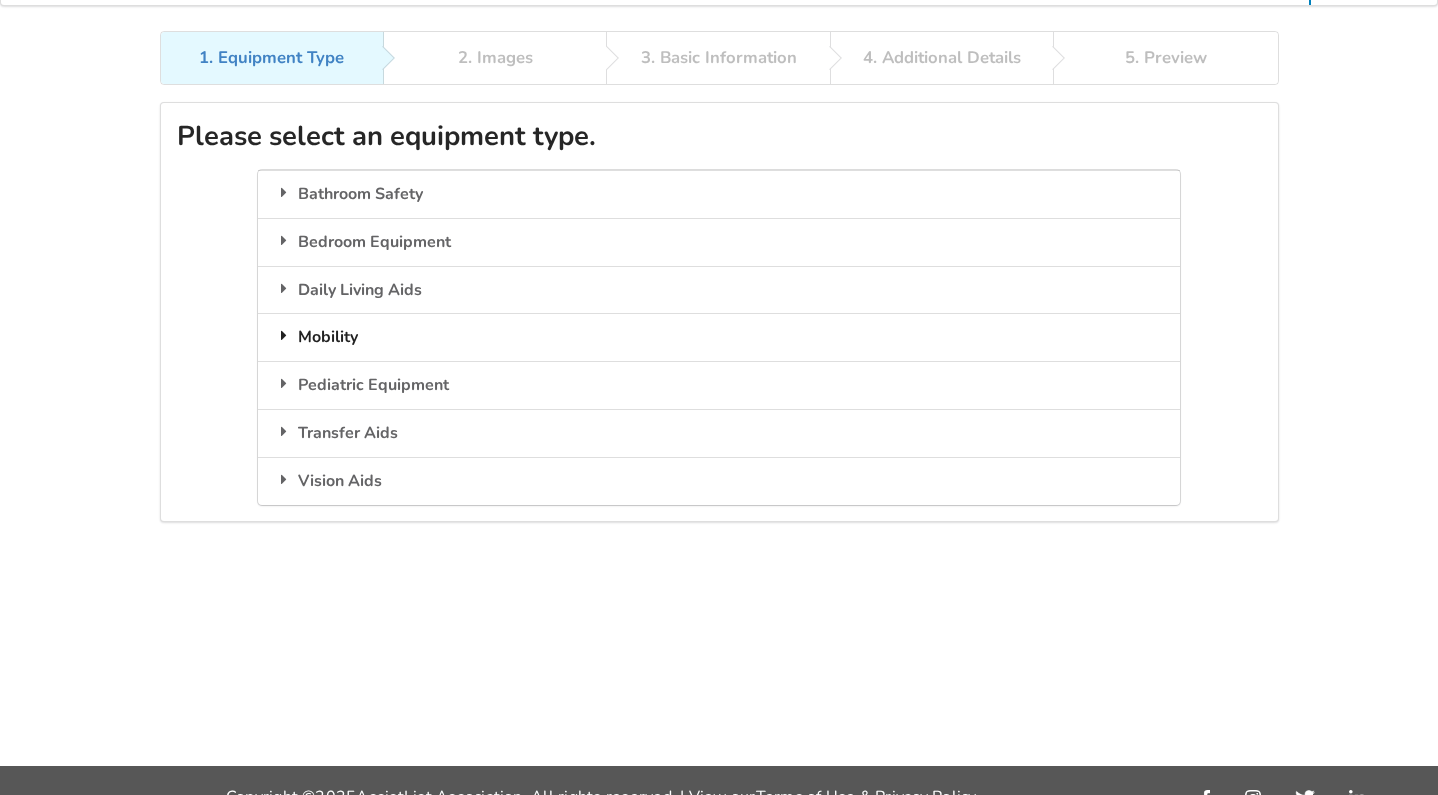 click on "Mobility" at bounding box center (719, 337) 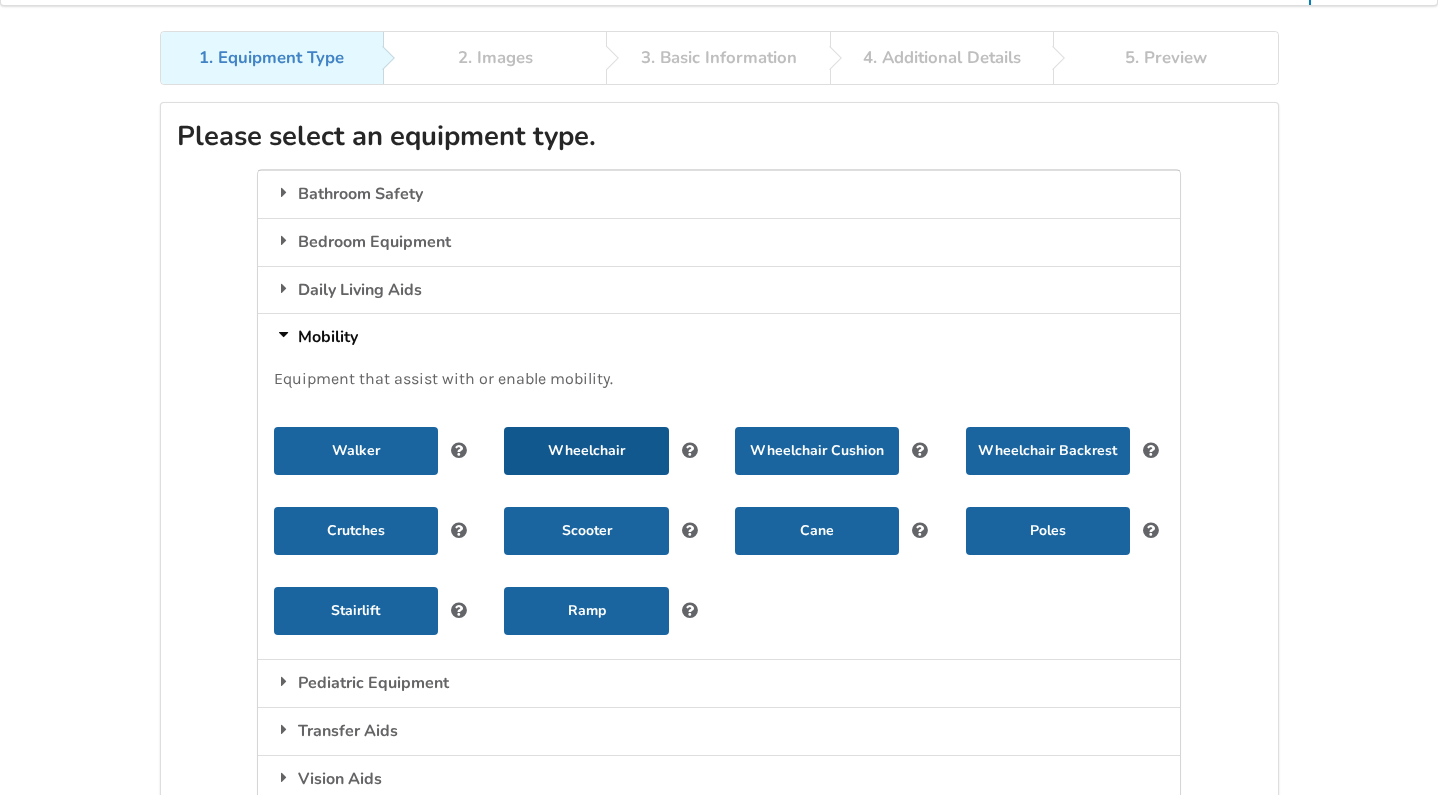 click on "Wheelchair" at bounding box center [586, 451] 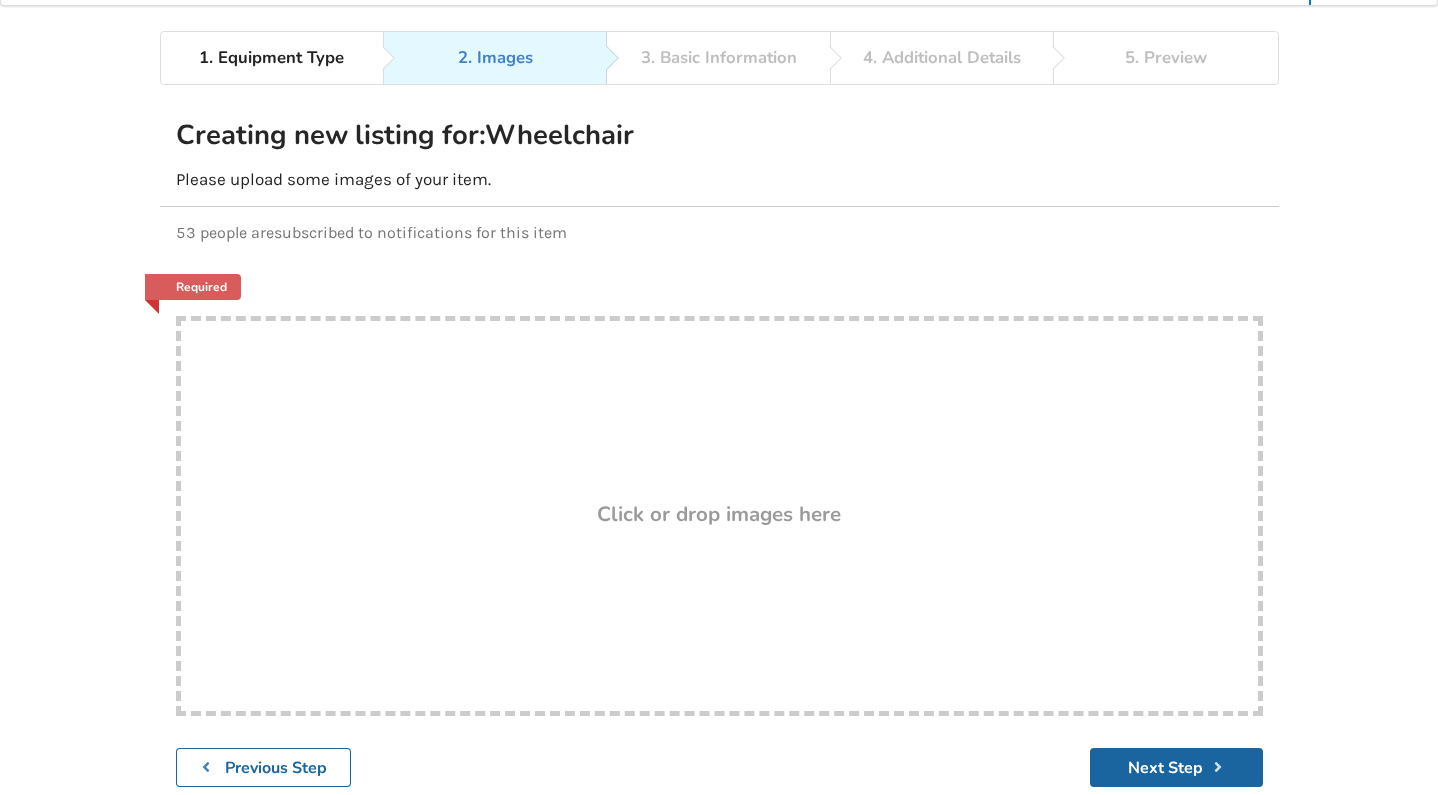 click on "Drop here! Click or drop images here" at bounding box center [719, 516] 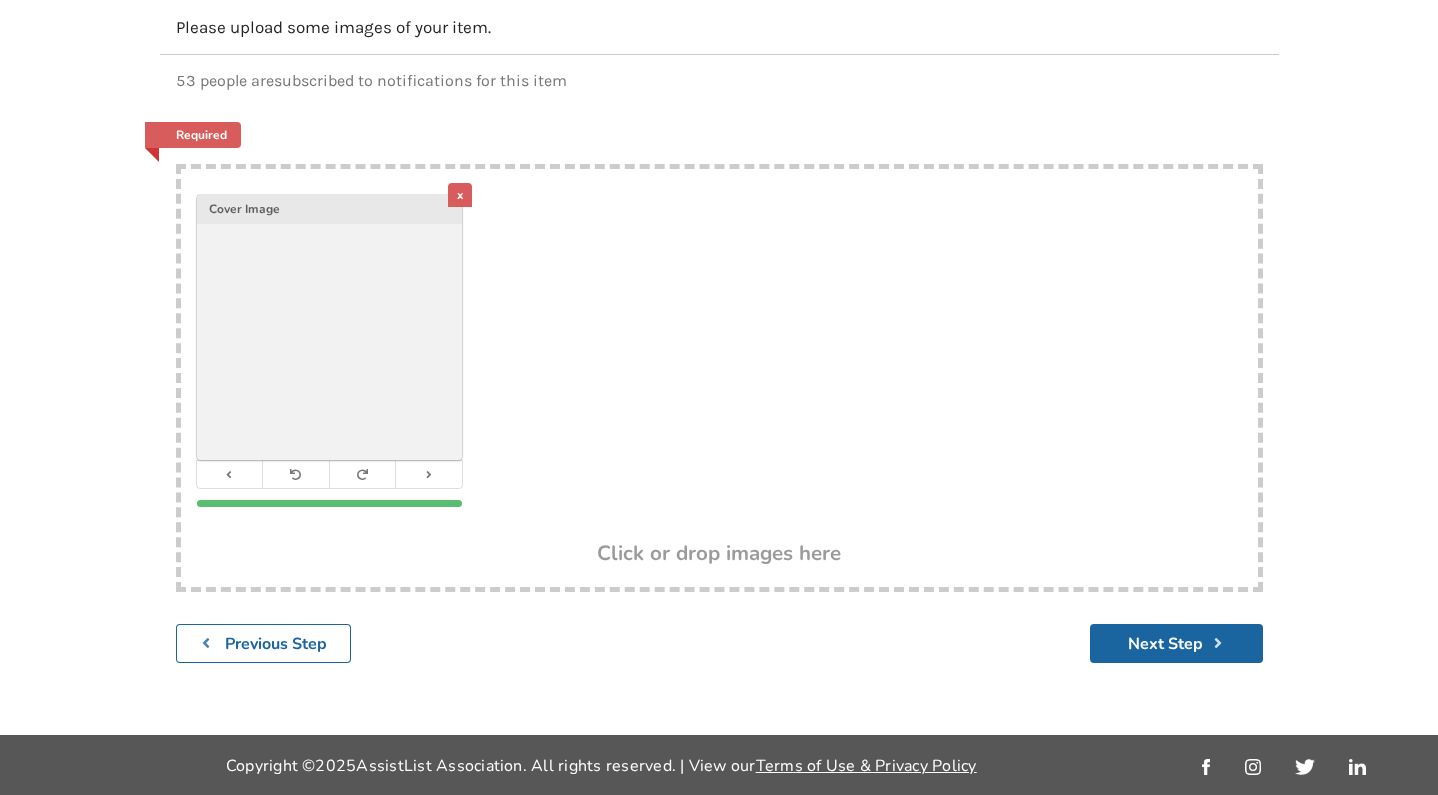 scroll, scrollTop: 209, scrollLeft: 0, axis: vertical 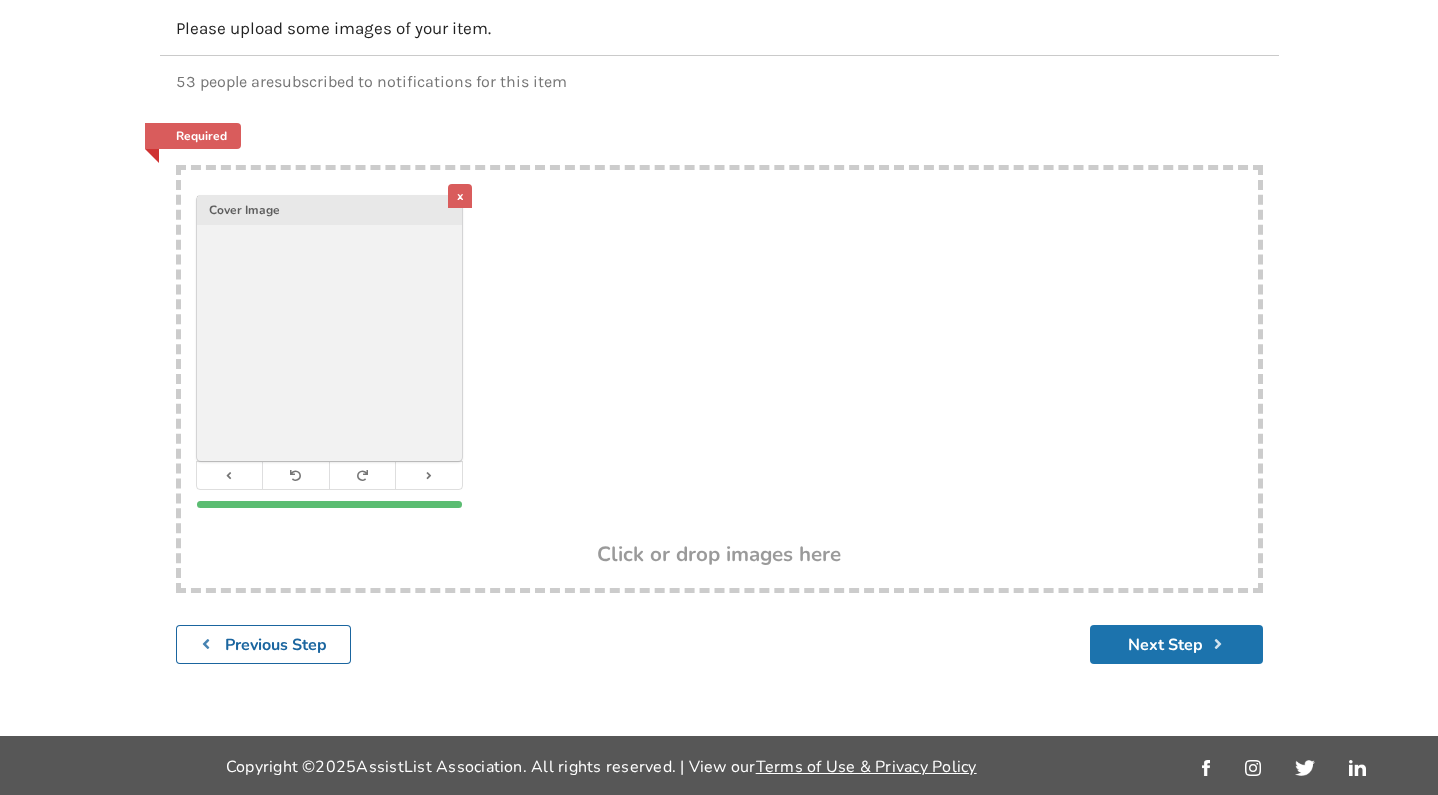 click on "Next Step" at bounding box center (1176, 644) 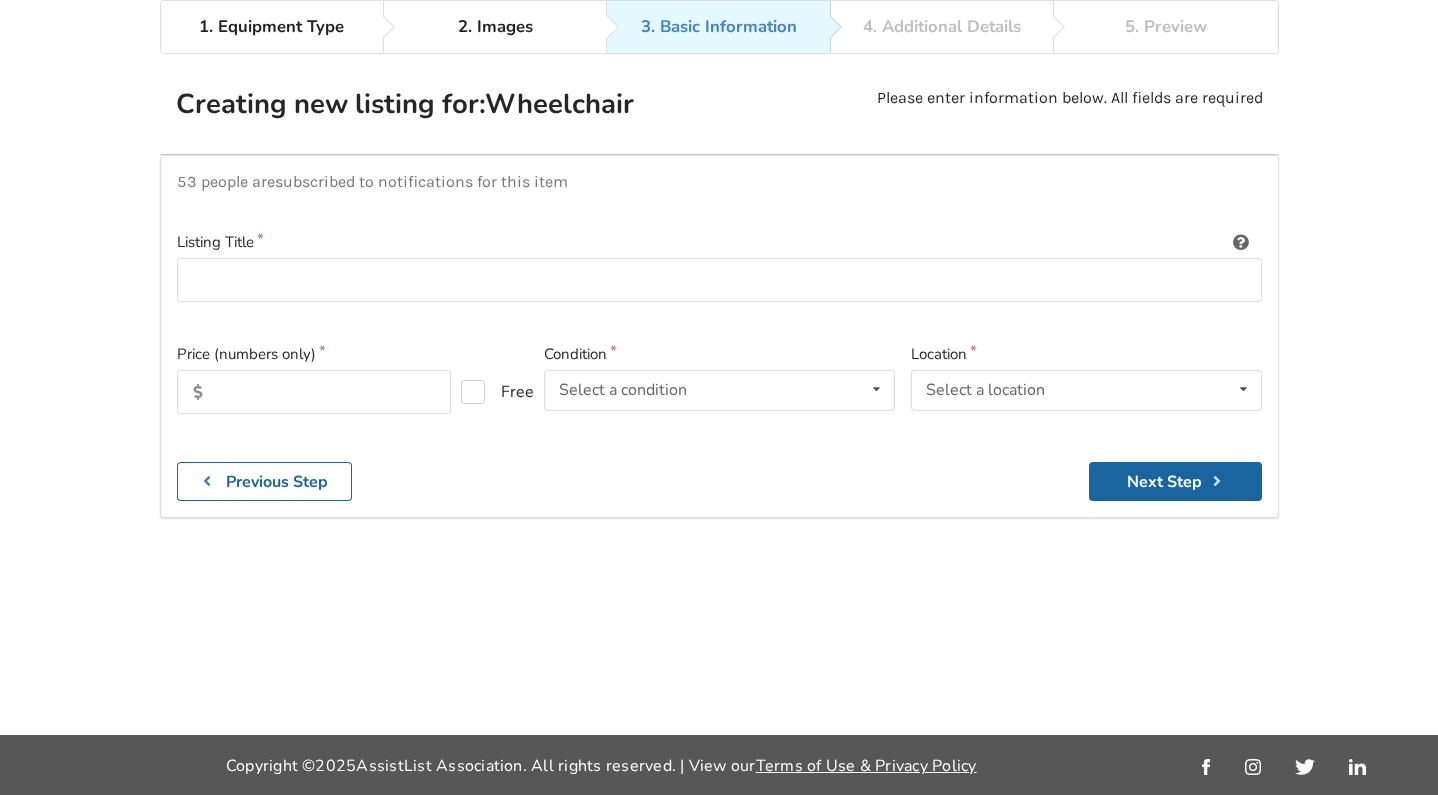 scroll, scrollTop: 145, scrollLeft: 0, axis: vertical 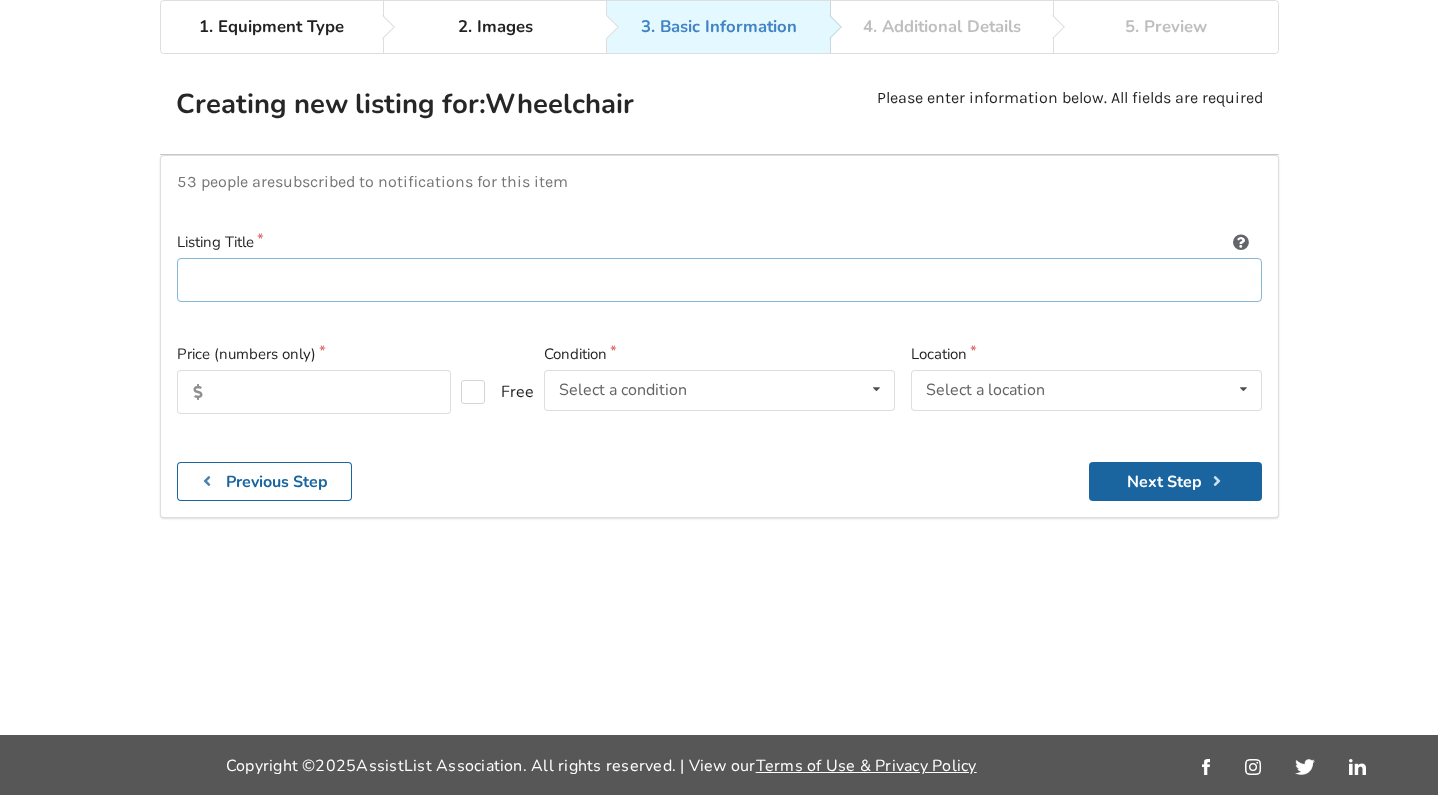 click at bounding box center [719, 280] 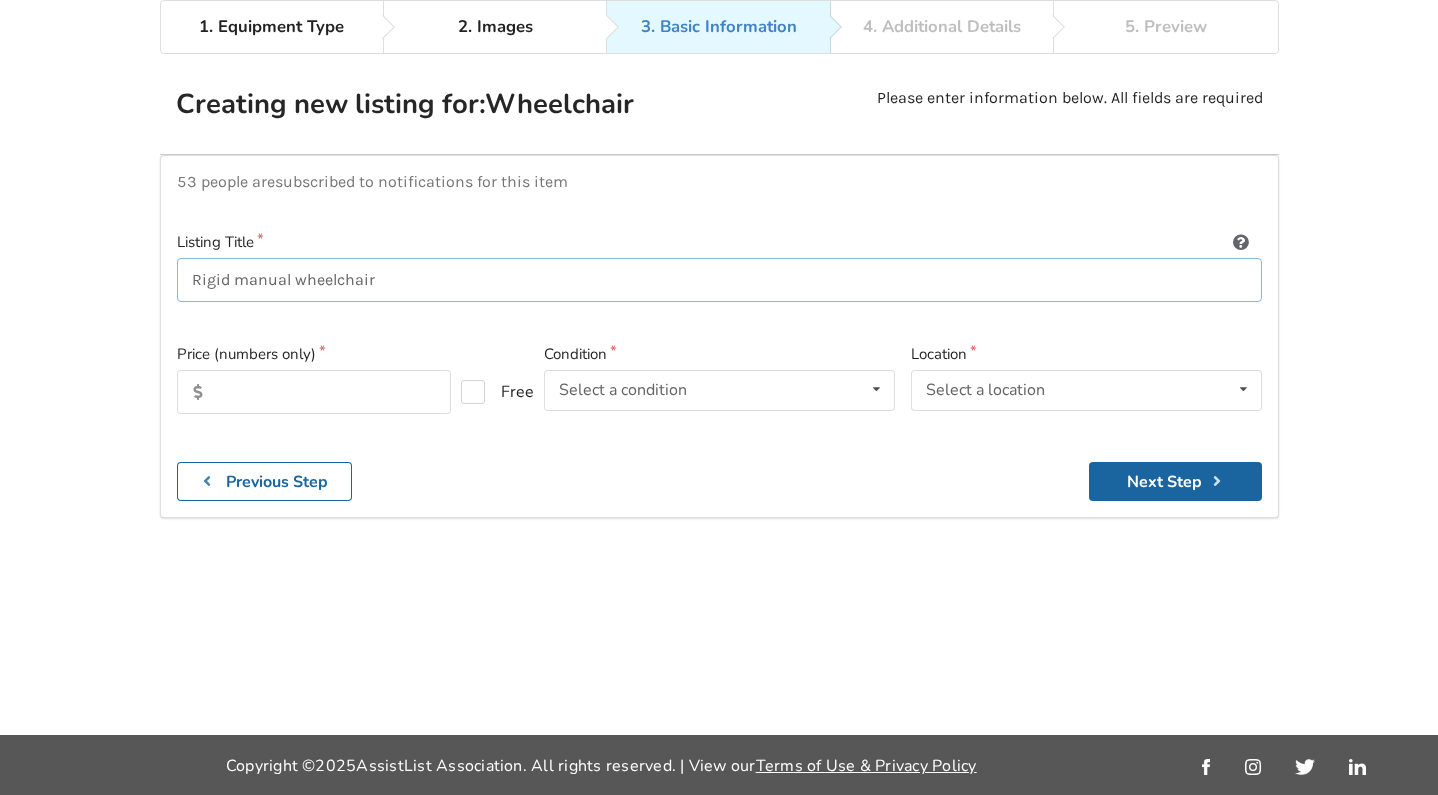 type on "Rigid manual wheelchair" 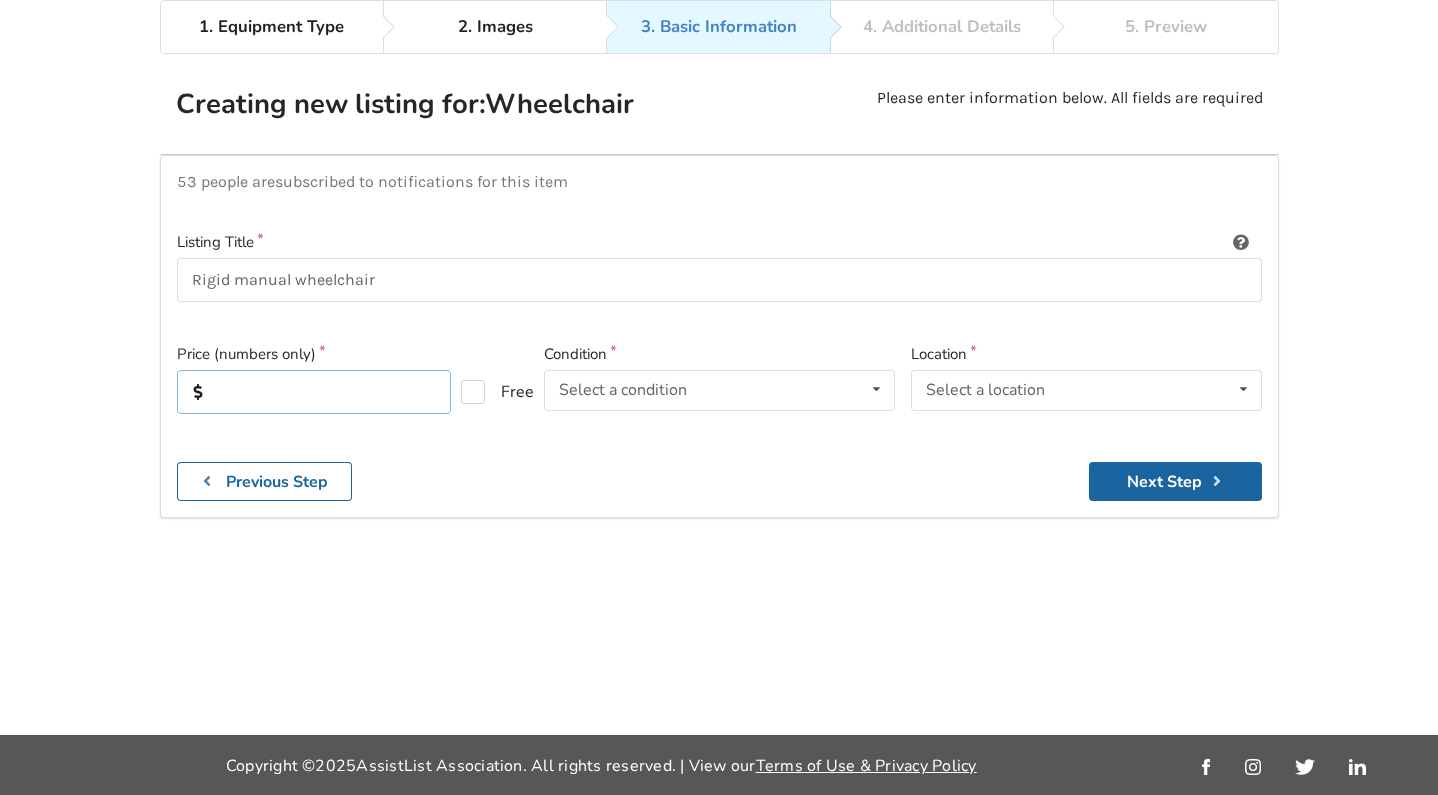 click at bounding box center [314, 392] 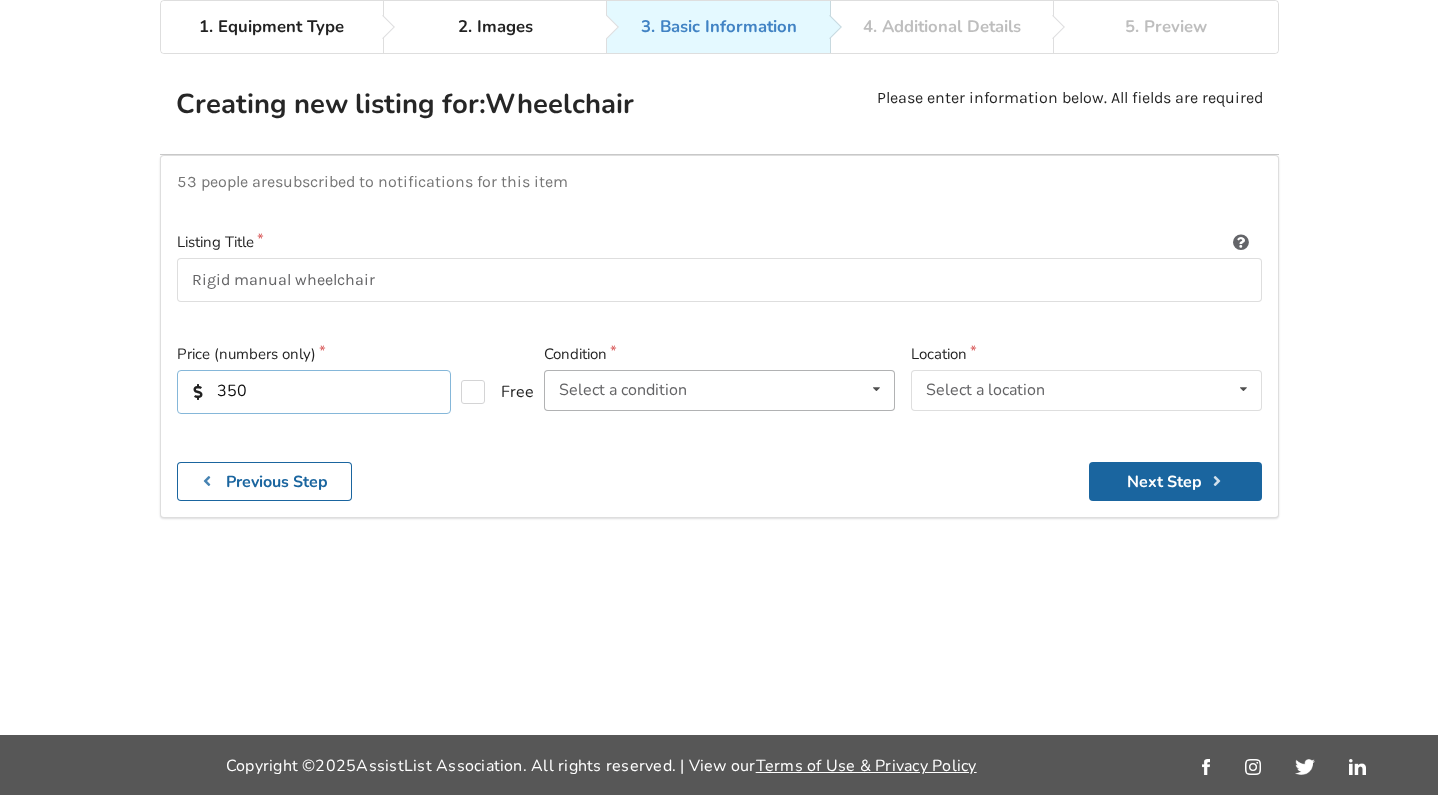 type on "350" 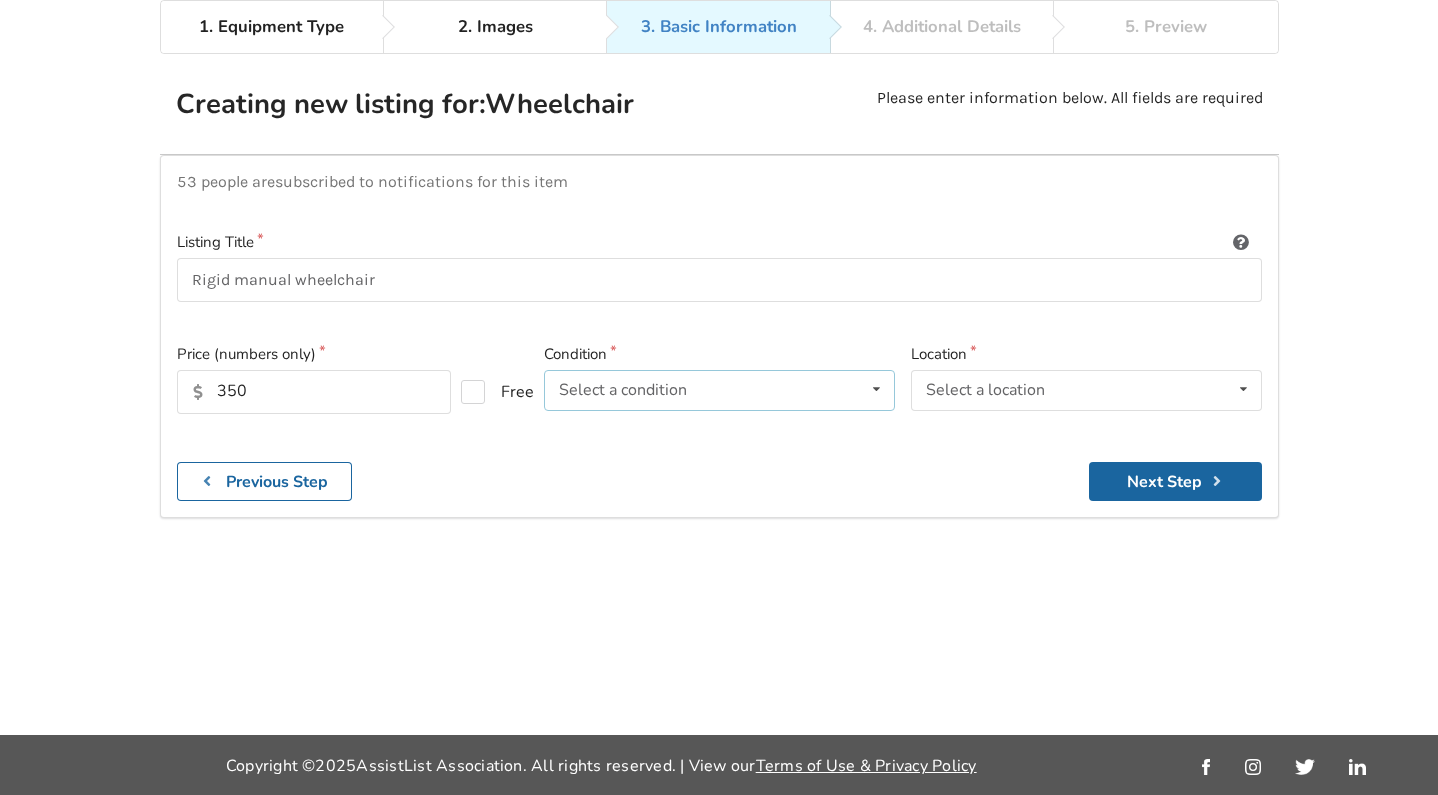 click on "Select a condition" at bounding box center (623, 390) 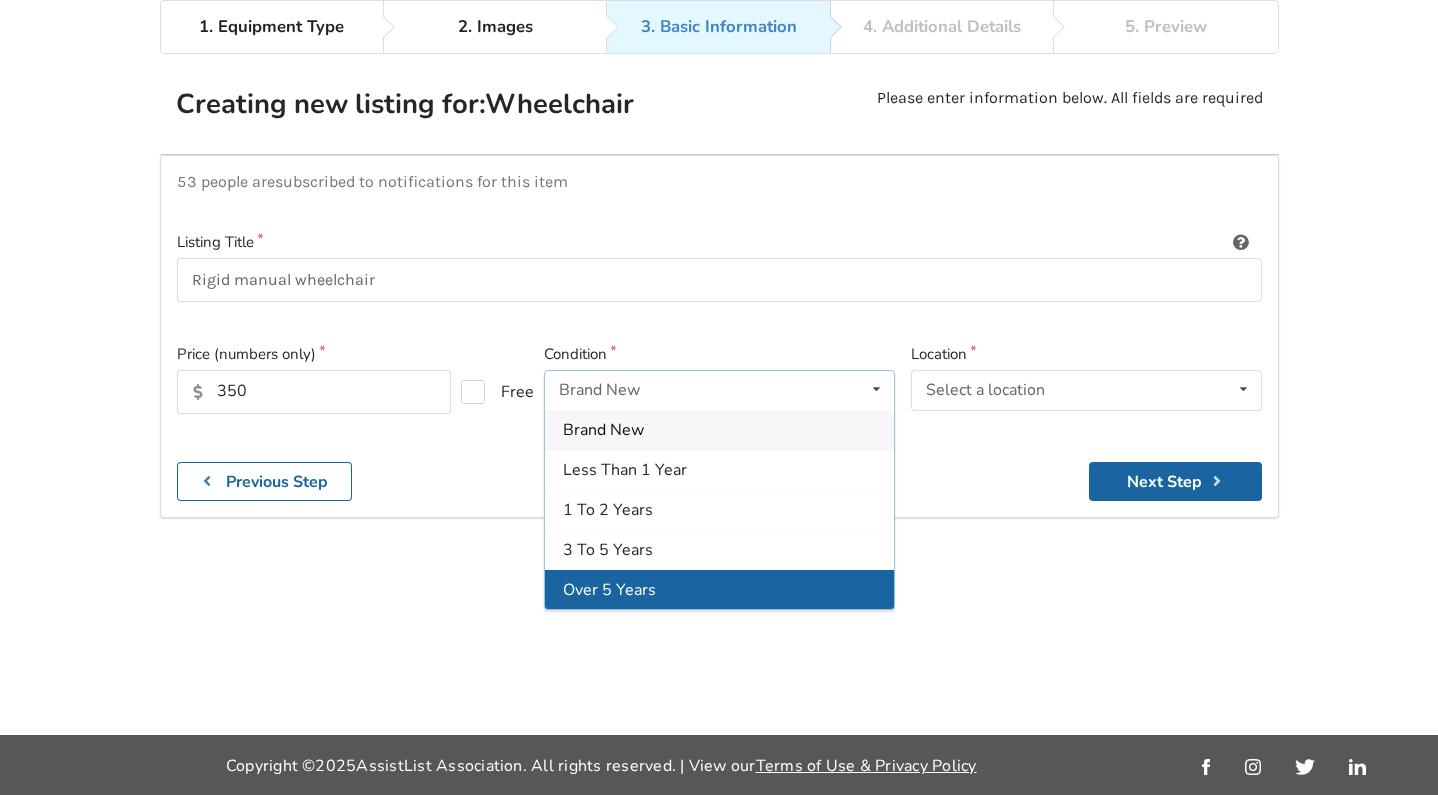 click on "Over 5 Years" at bounding box center (609, 589) 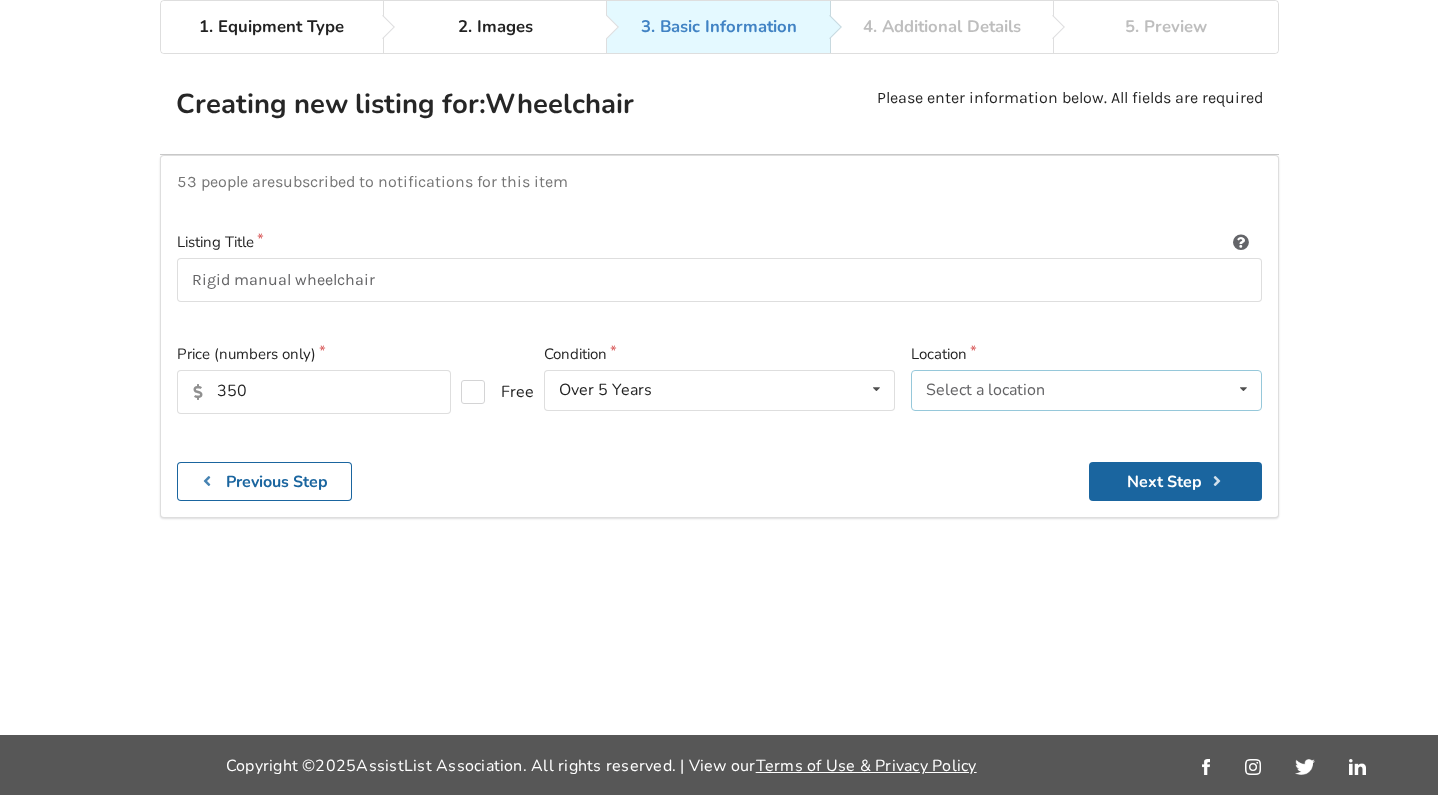 click on "Select a location" at bounding box center [985, 390] 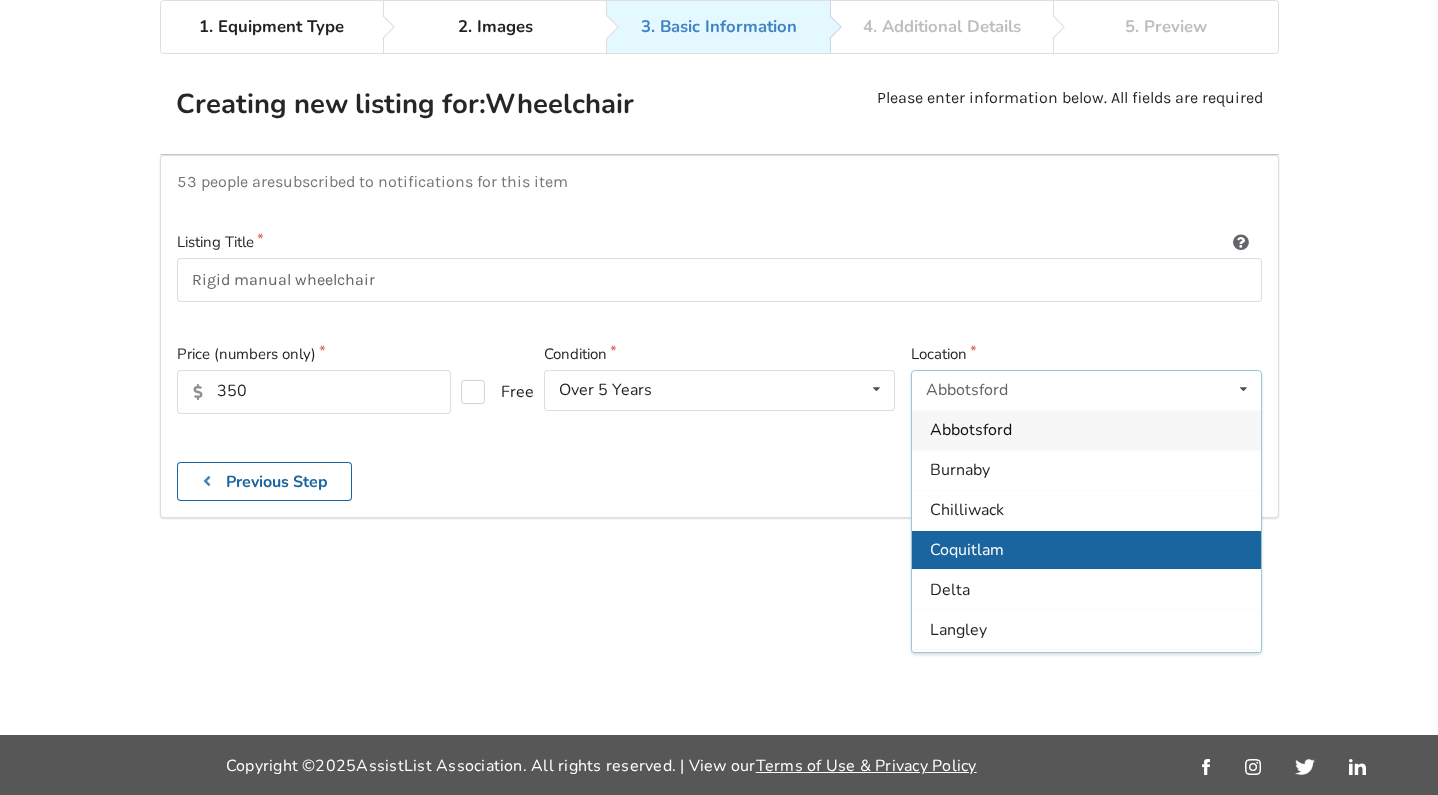 click on "Coquitlam" at bounding box center (967, 550) 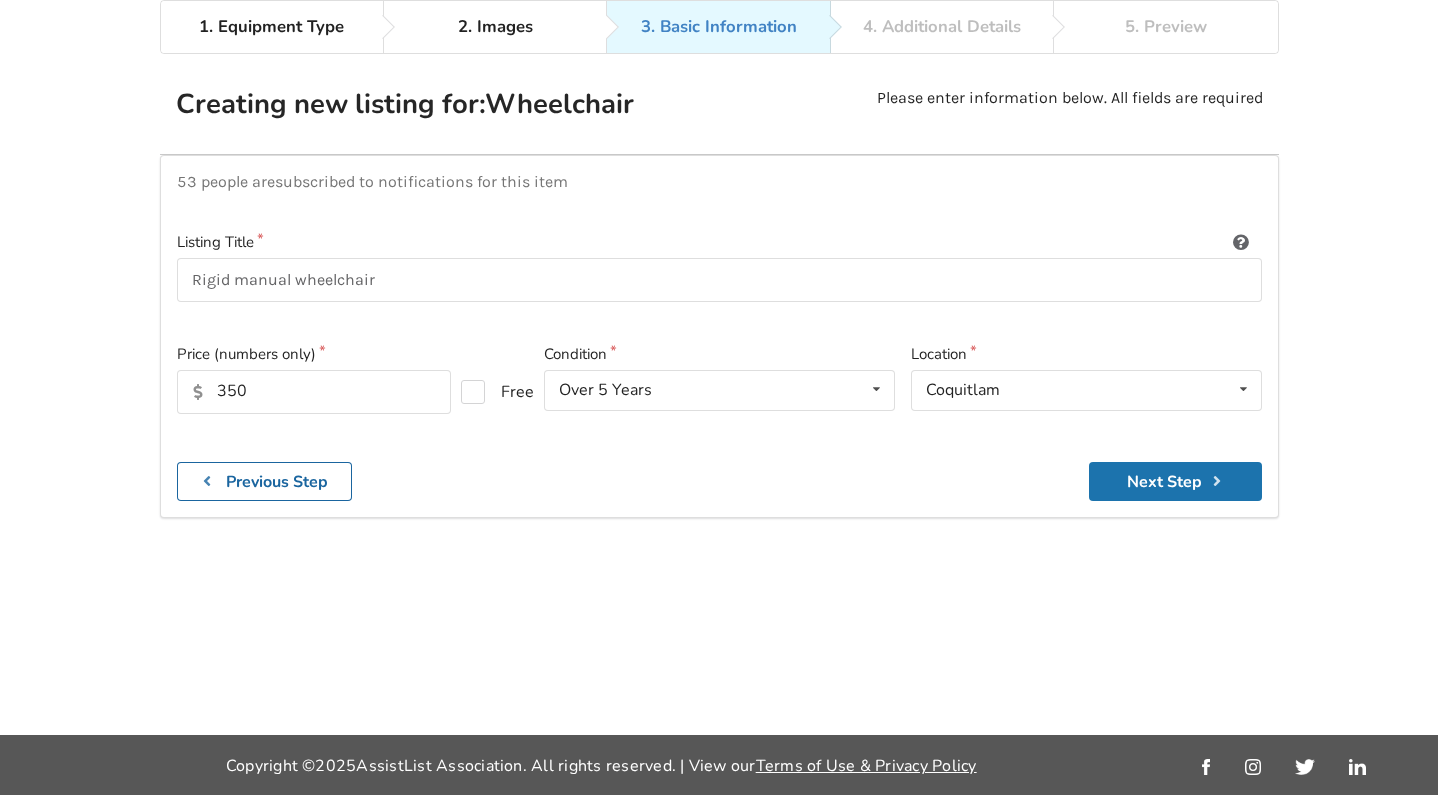 click on "Next Step" at bounding box center (1175, 481) 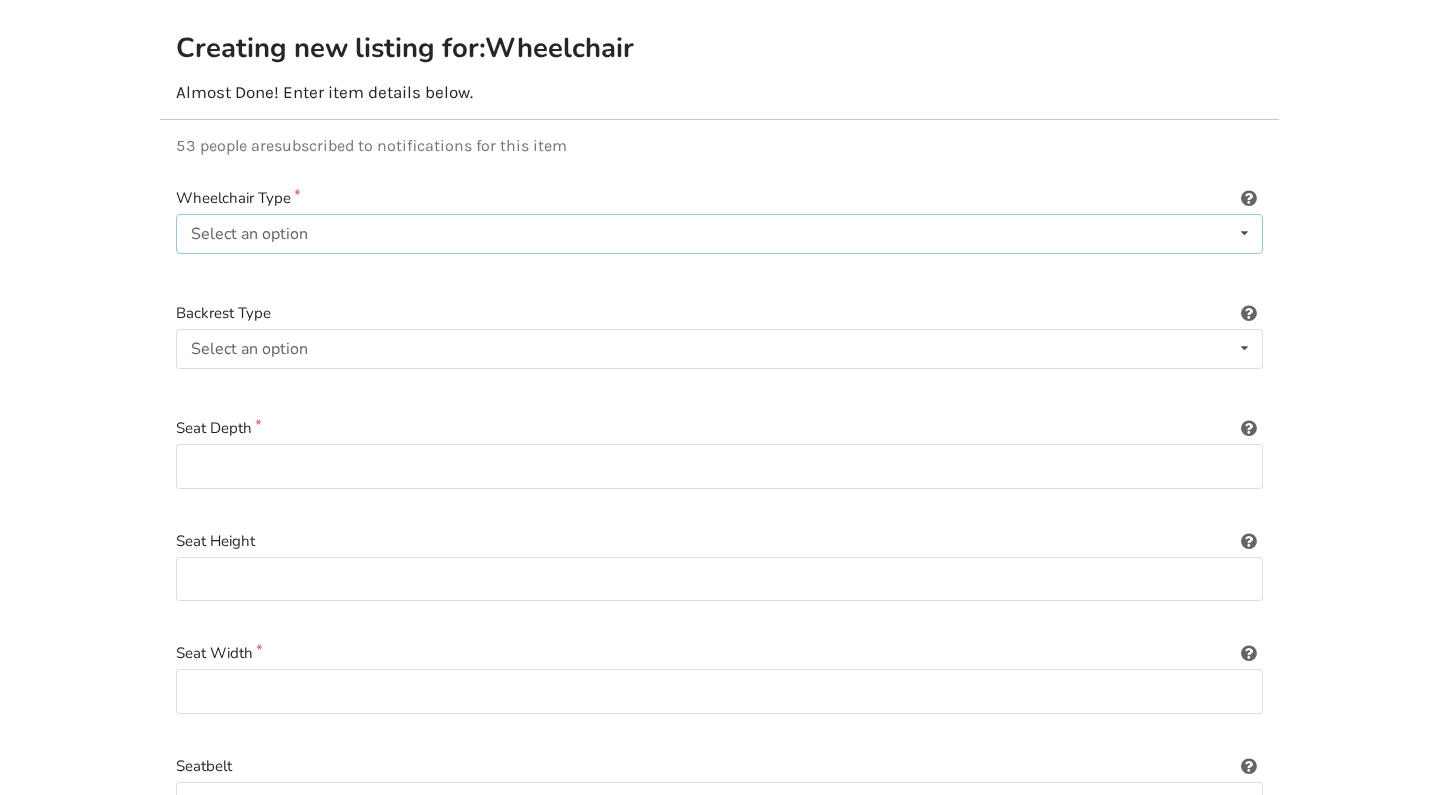 click on "Select an option Power/electric Manual Transport Tilt" at bounding box center (719, 234) 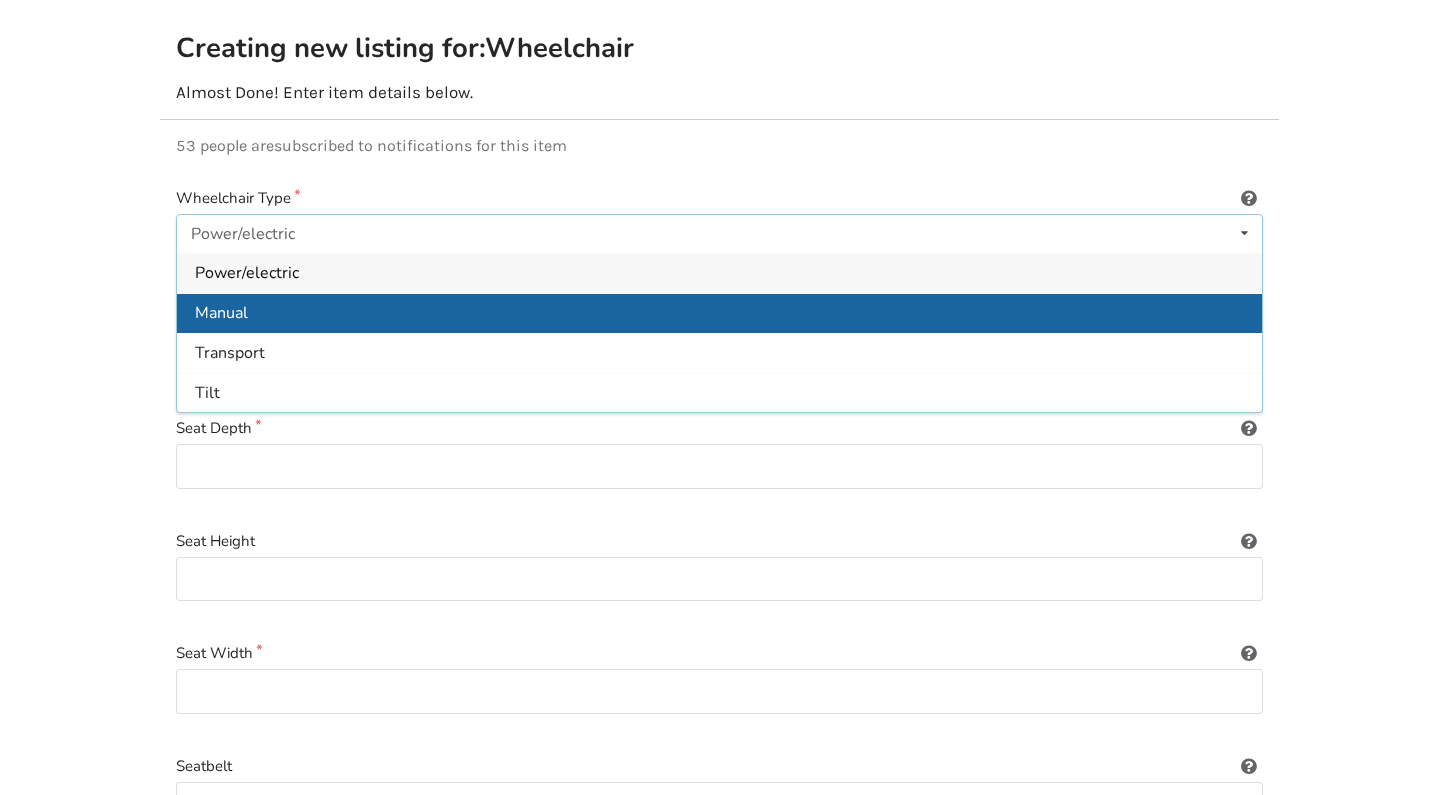 click on "Manual" at bounding box center (719, 313) 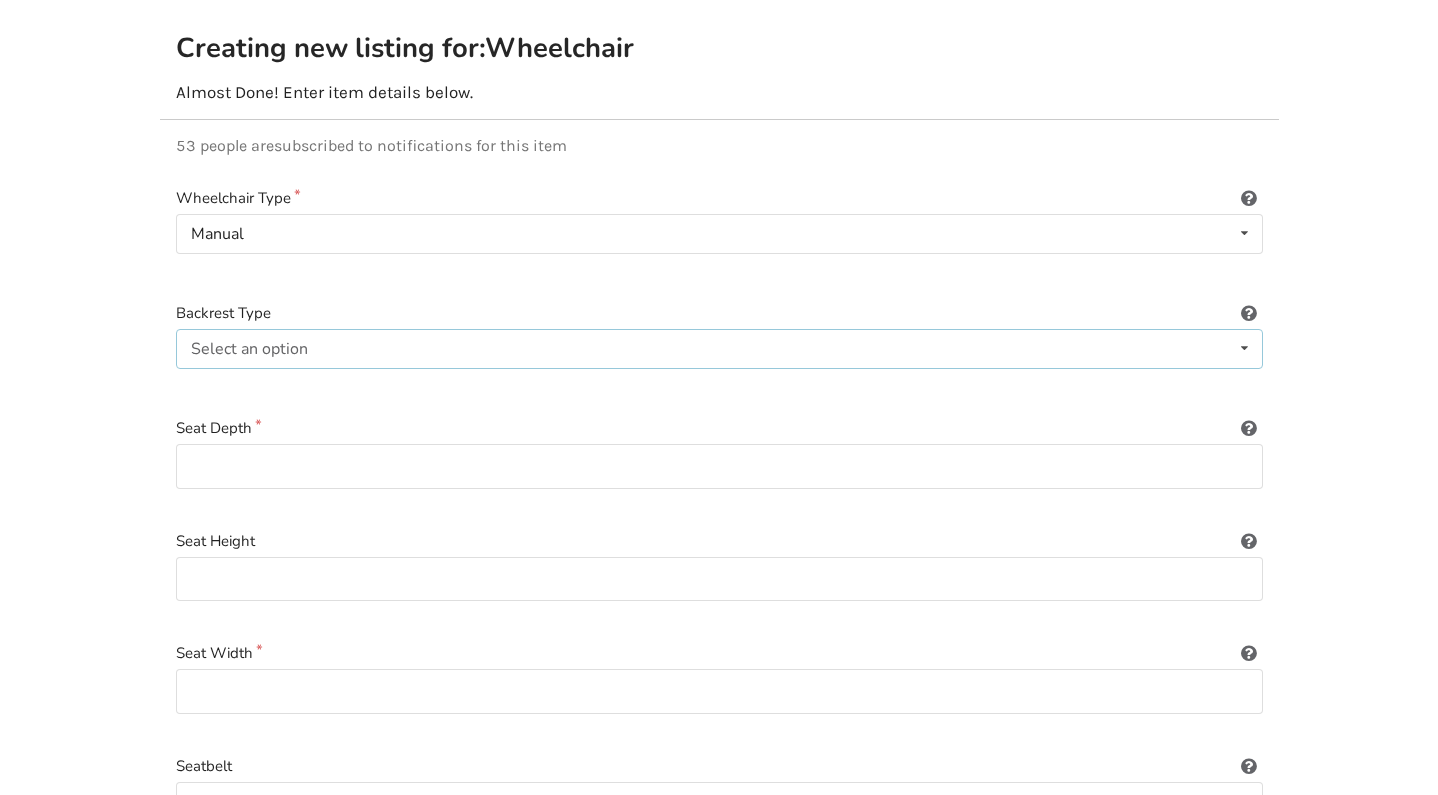 click on "Select an option Sling (standard upholstery) Hardshell (rigid) Tension-adjustable" at bounding box center (719, 349) 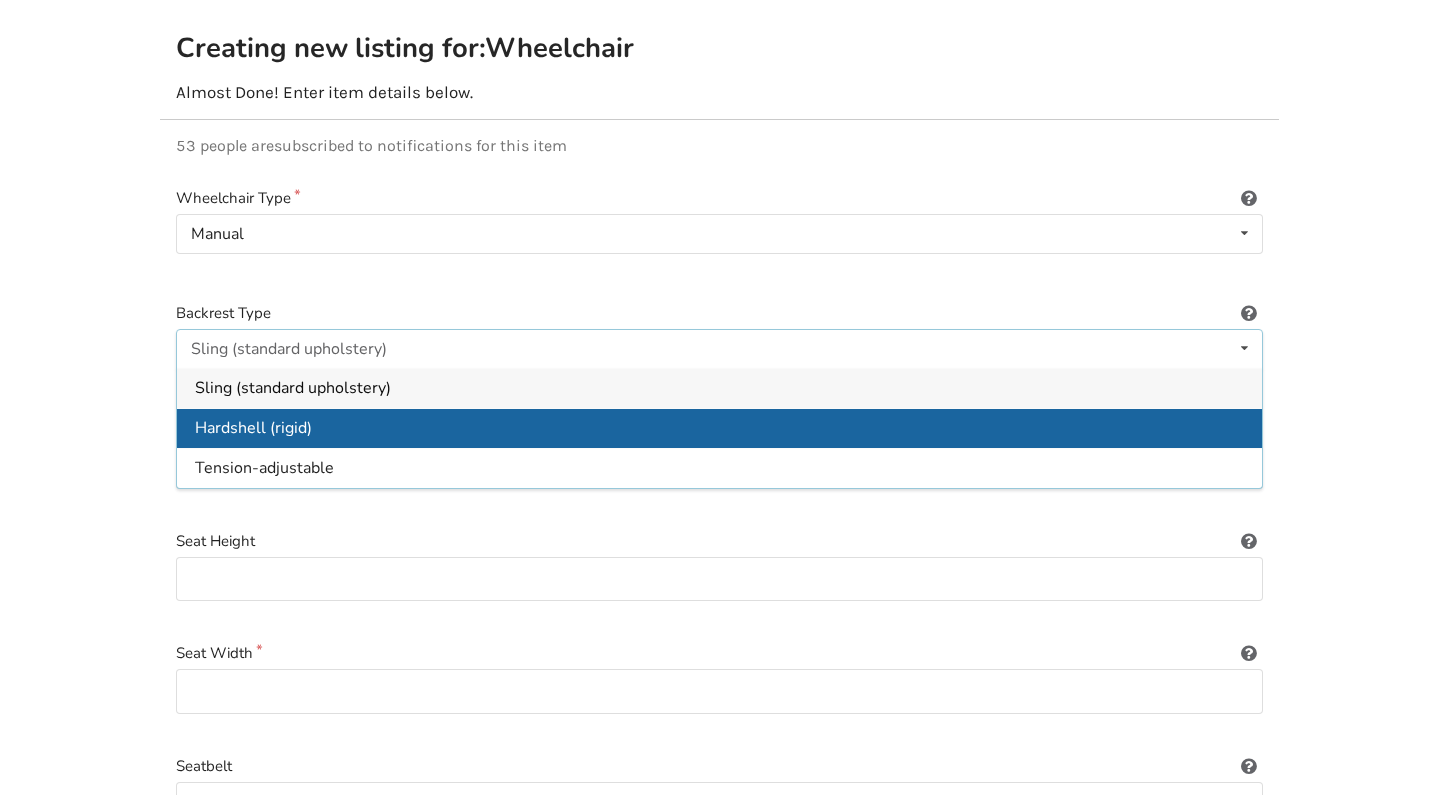 click on "Hardshell (rigid)" at bounding box center (253, 429) 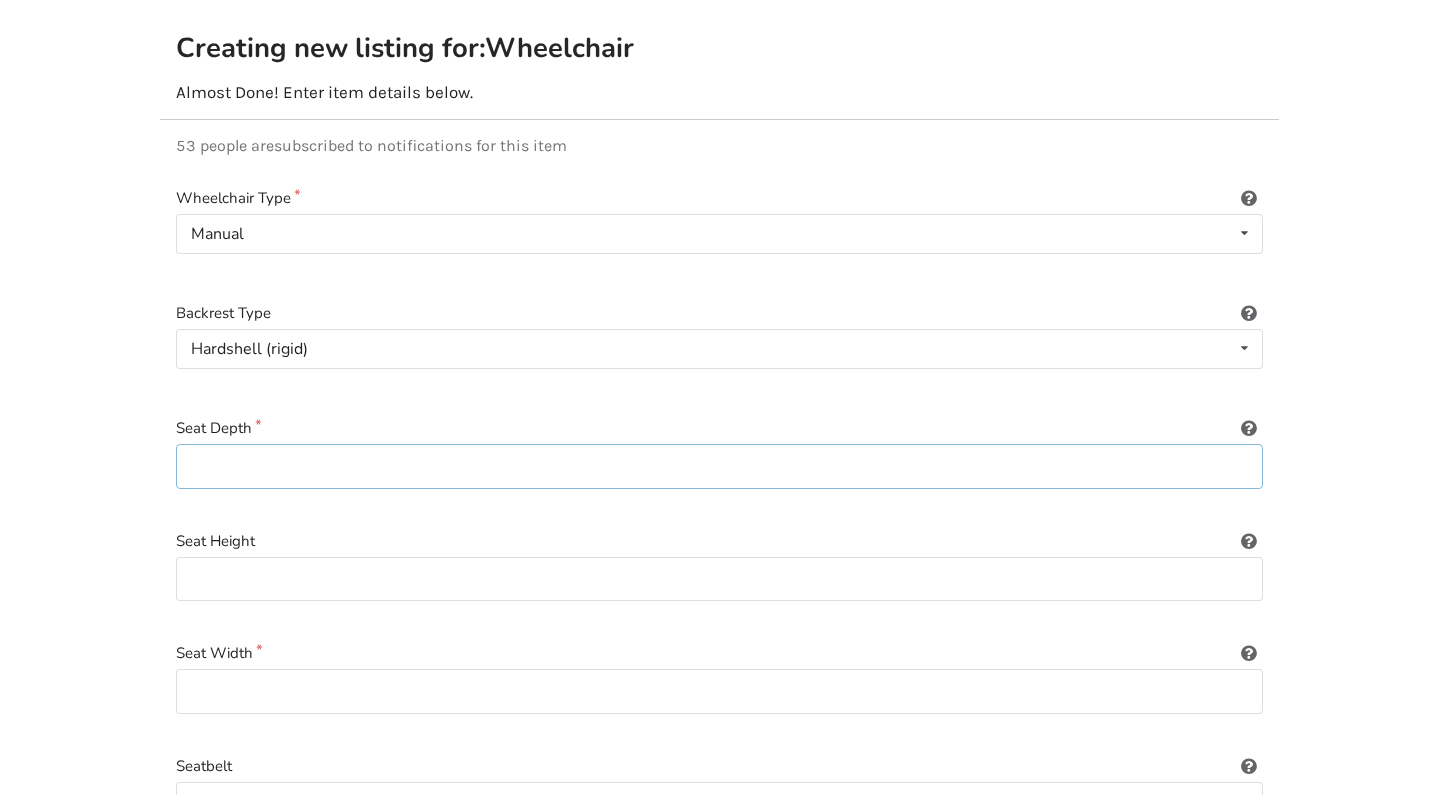 click at bounding box center [719, 466] 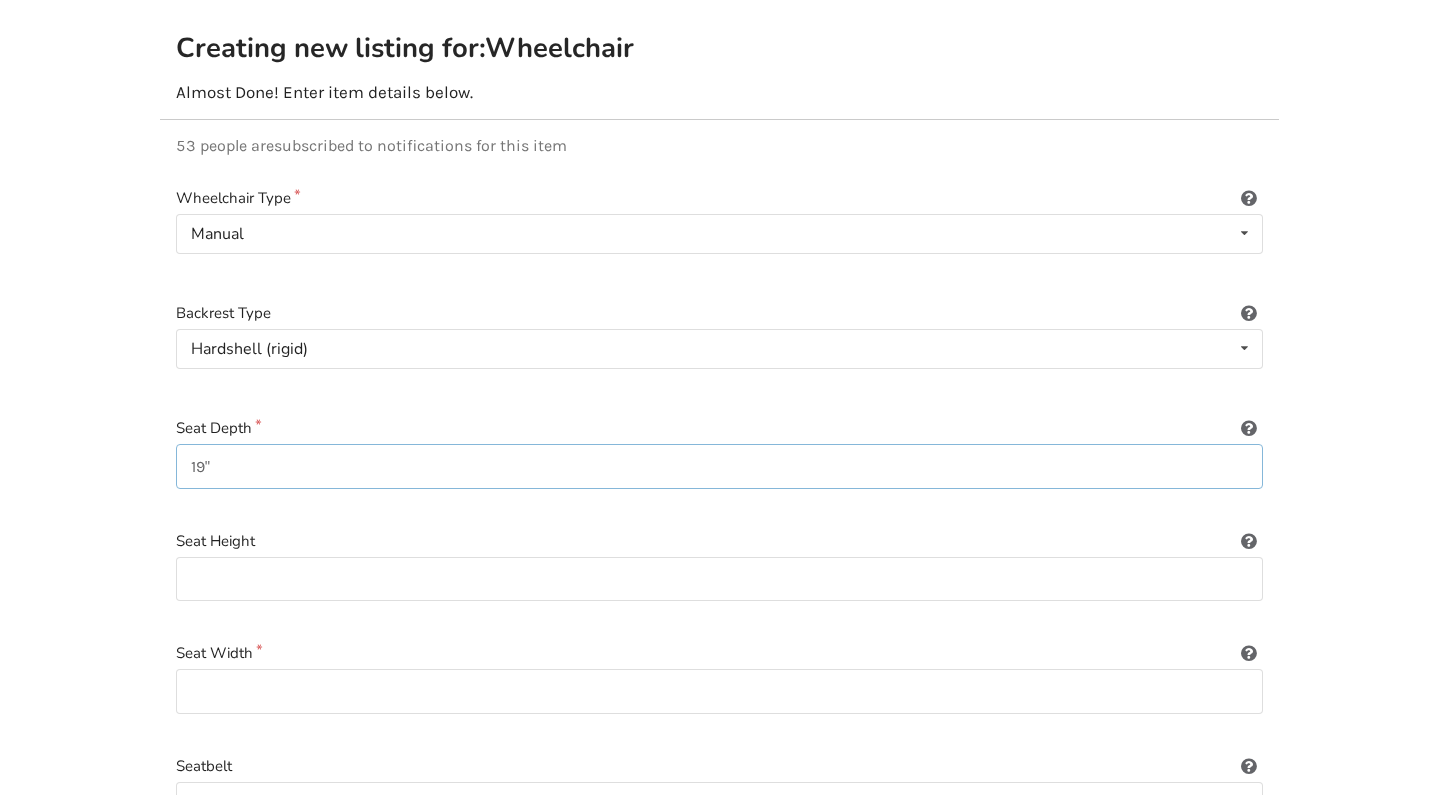 type on "19"" 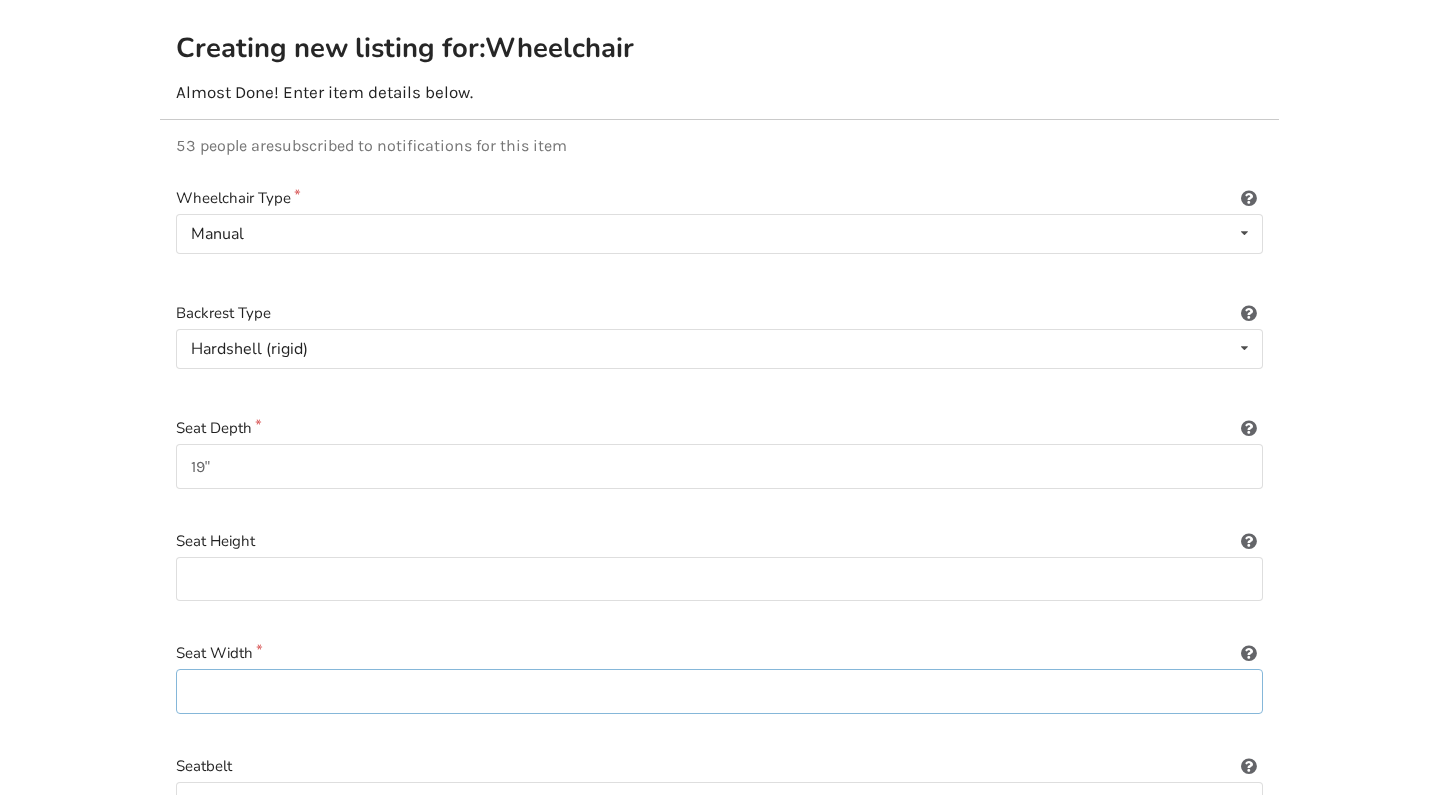 click at bounding box center [719, 691] 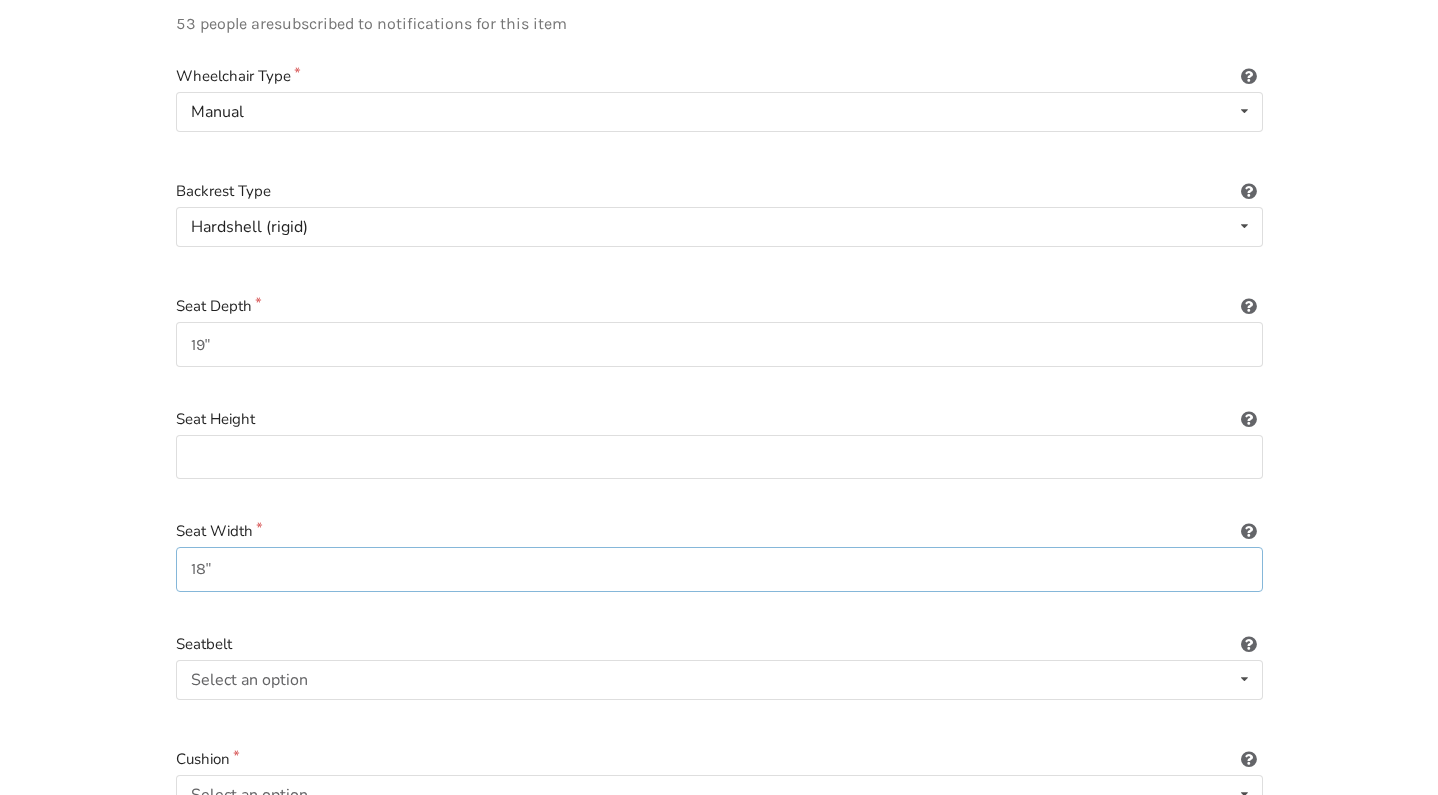 scroll, scrollTop: 311, scrollLeft: 0, axis: vertical 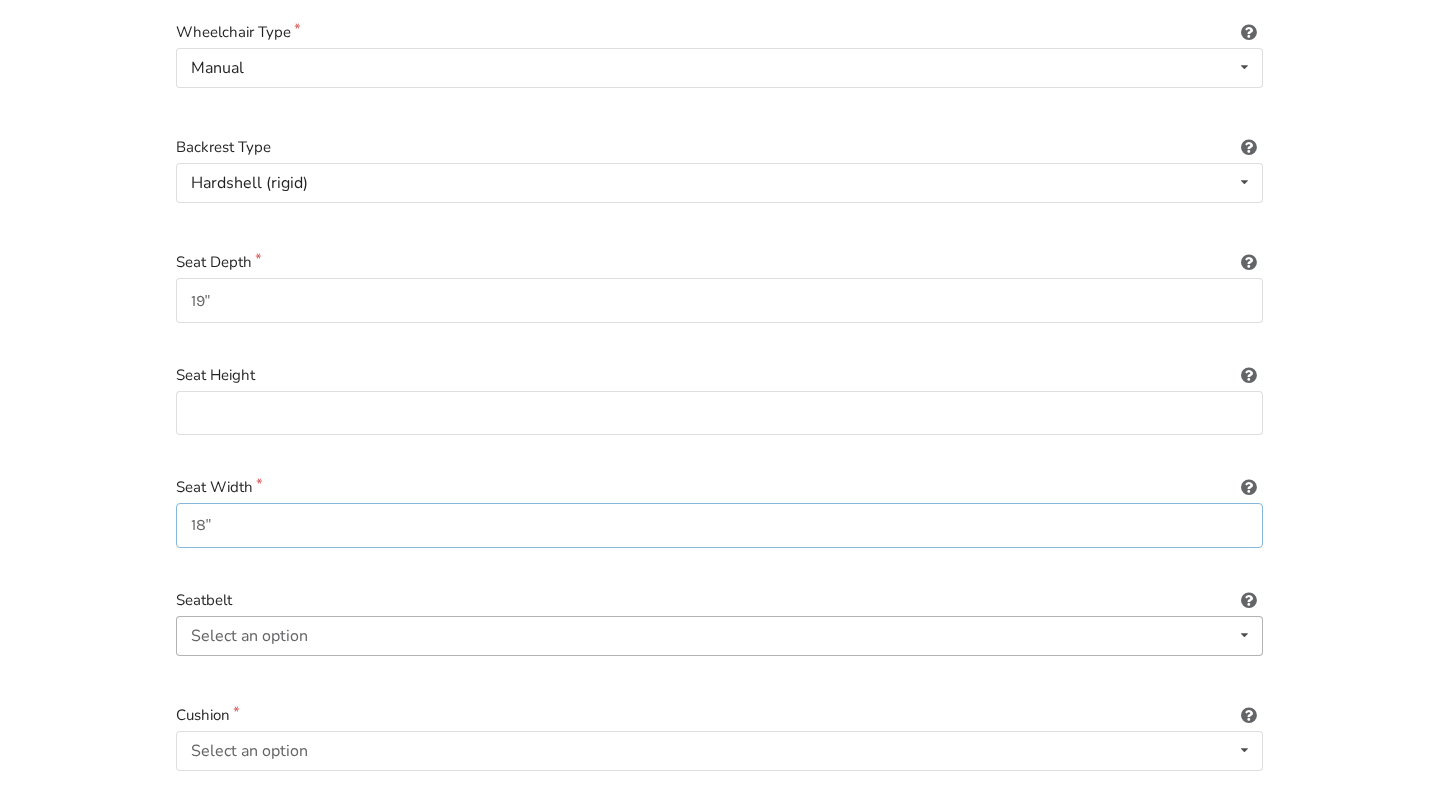 type on "18"" 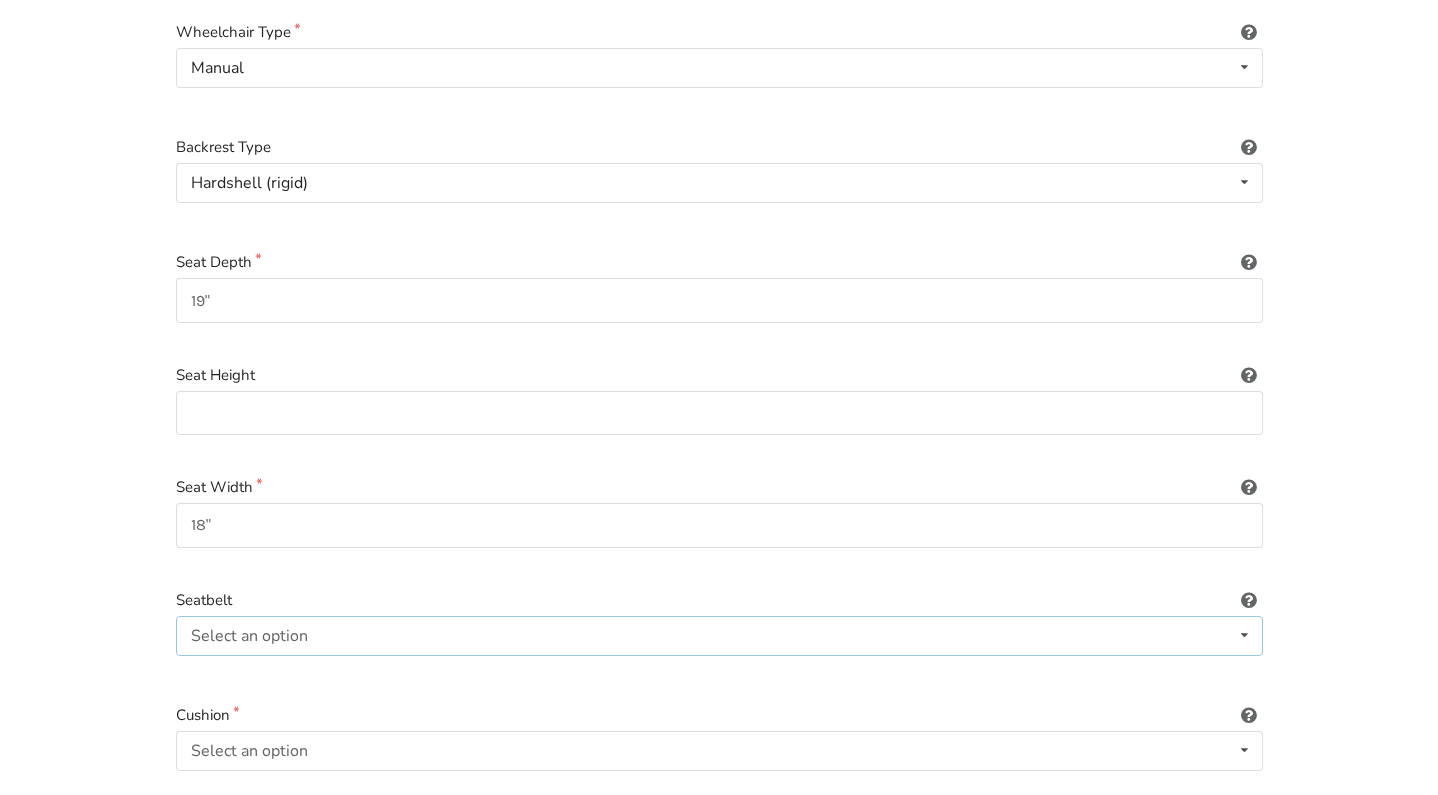 click on "Select an option Included Not included" at bounding box center (719, 636) 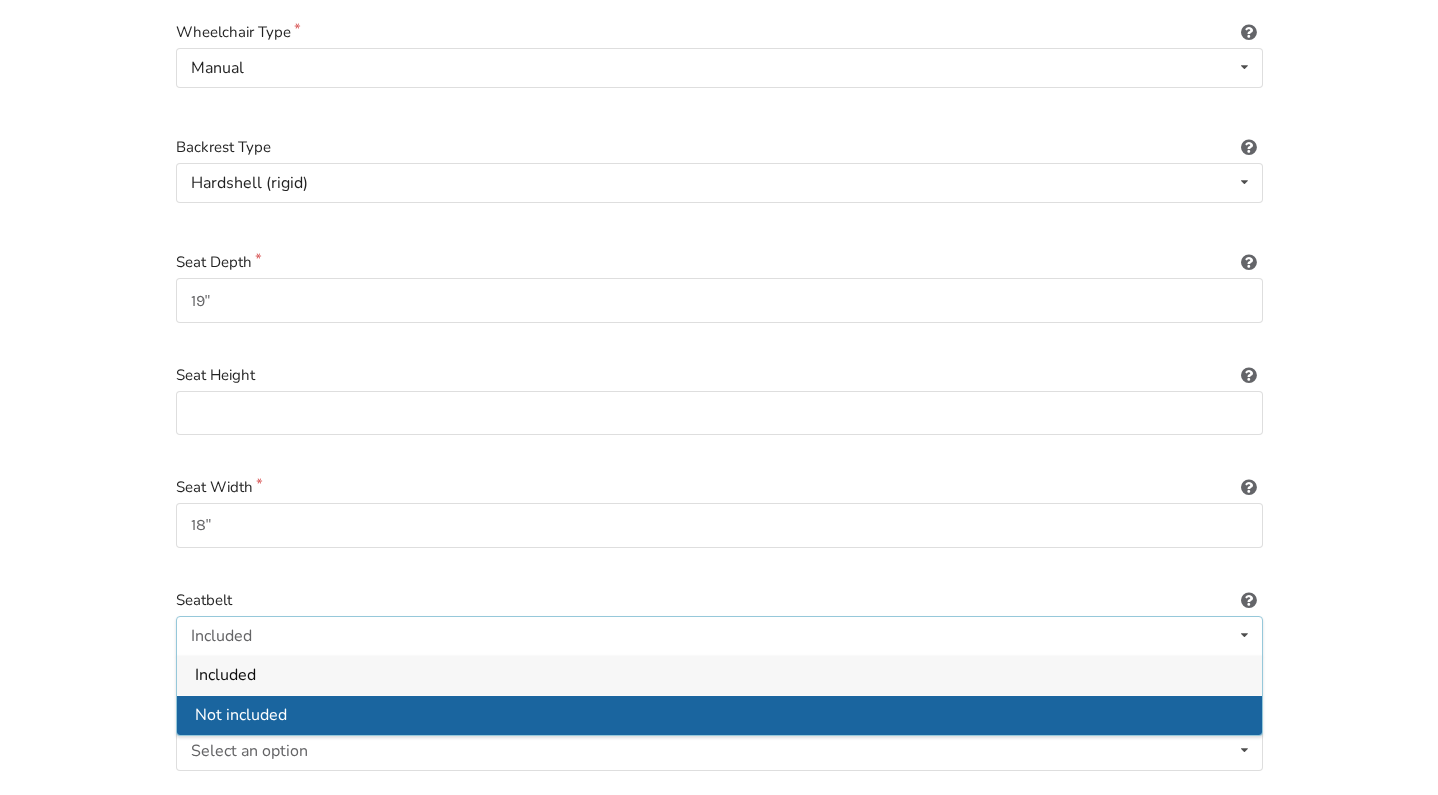 click on "Not included" at bounding box center (241, 715) 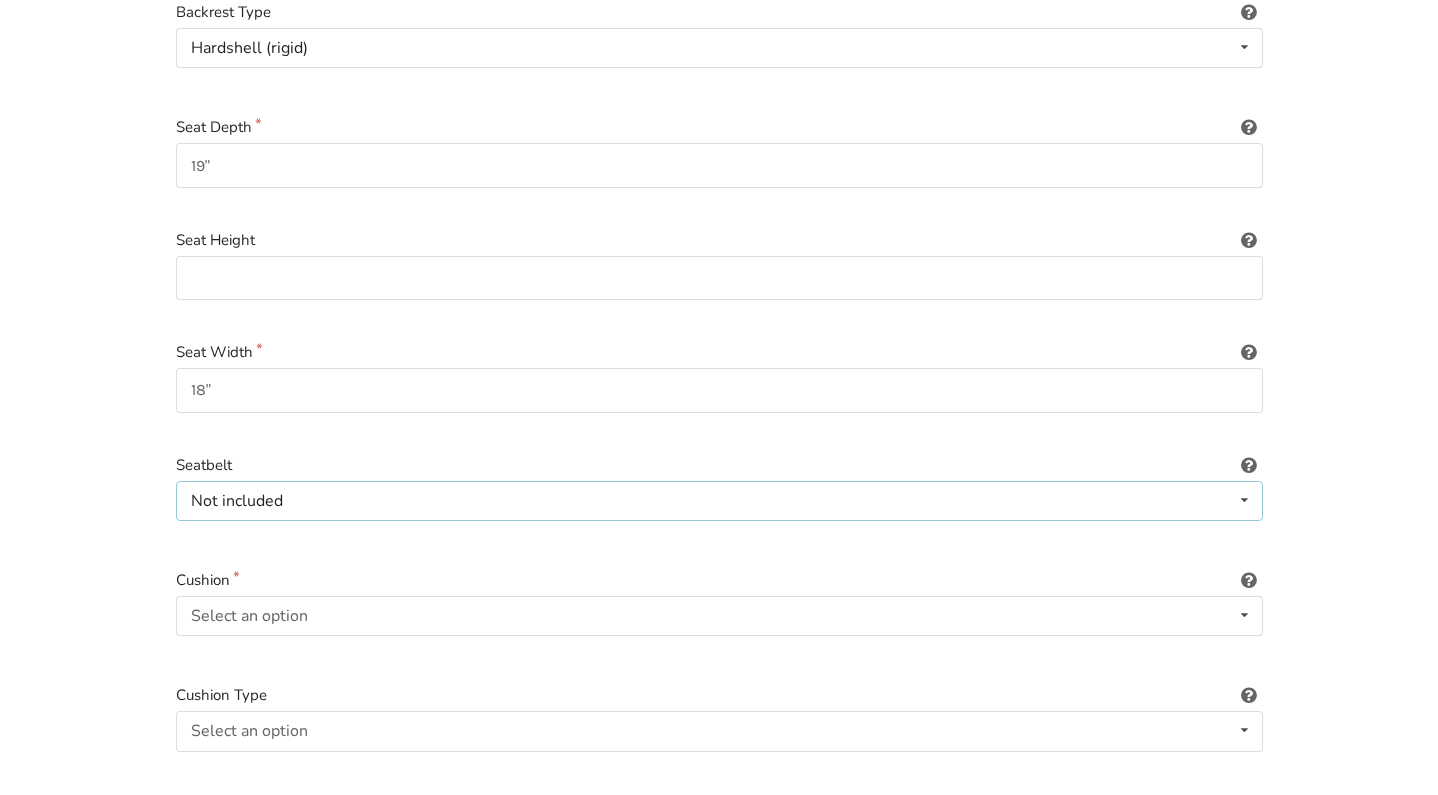 scroll, scrollTop: 462, scrollLeft: 0, axis: vertical 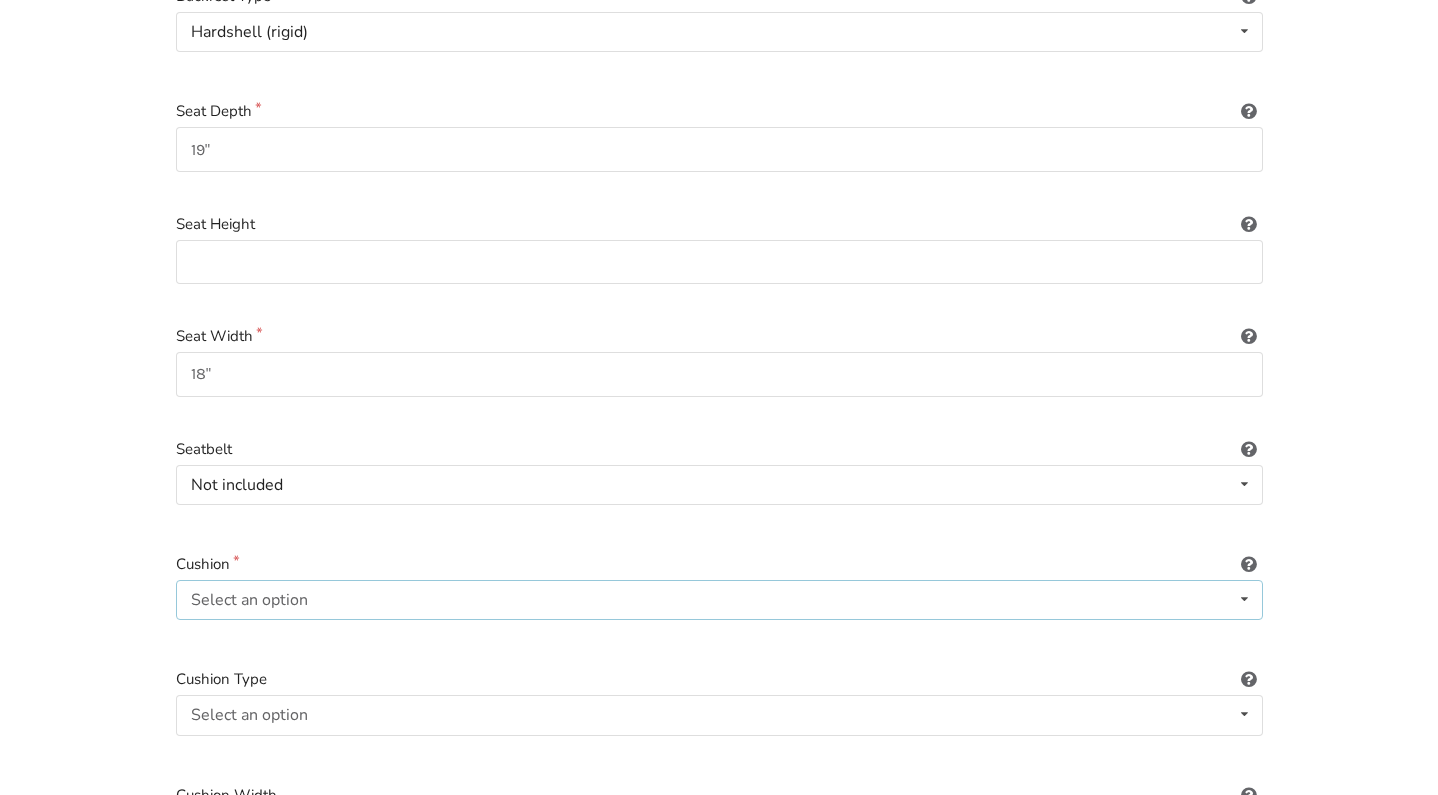 click on "Select an option Included Not included" at bounding box center [719, 600] 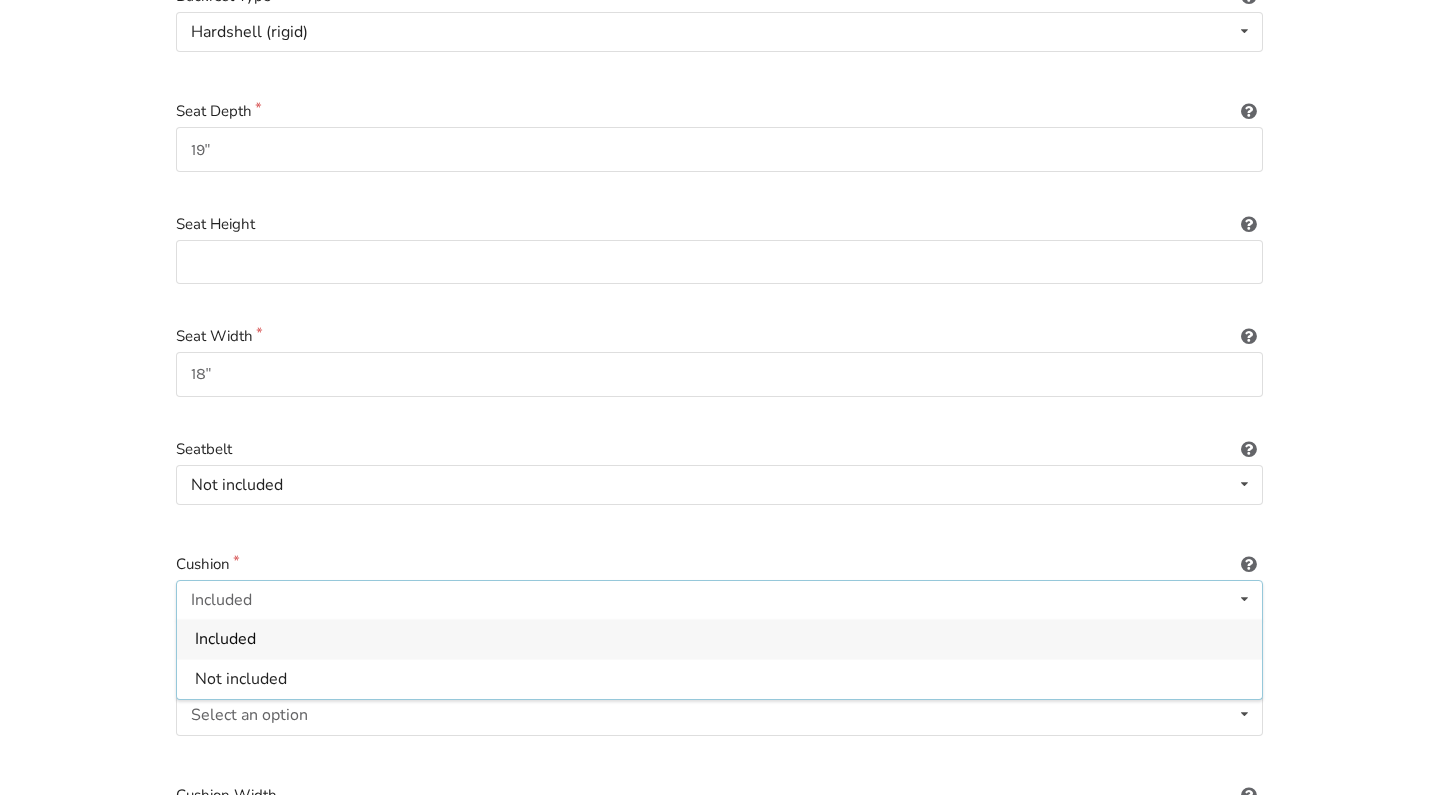 click on "Included" at bounding box center [719, 639] 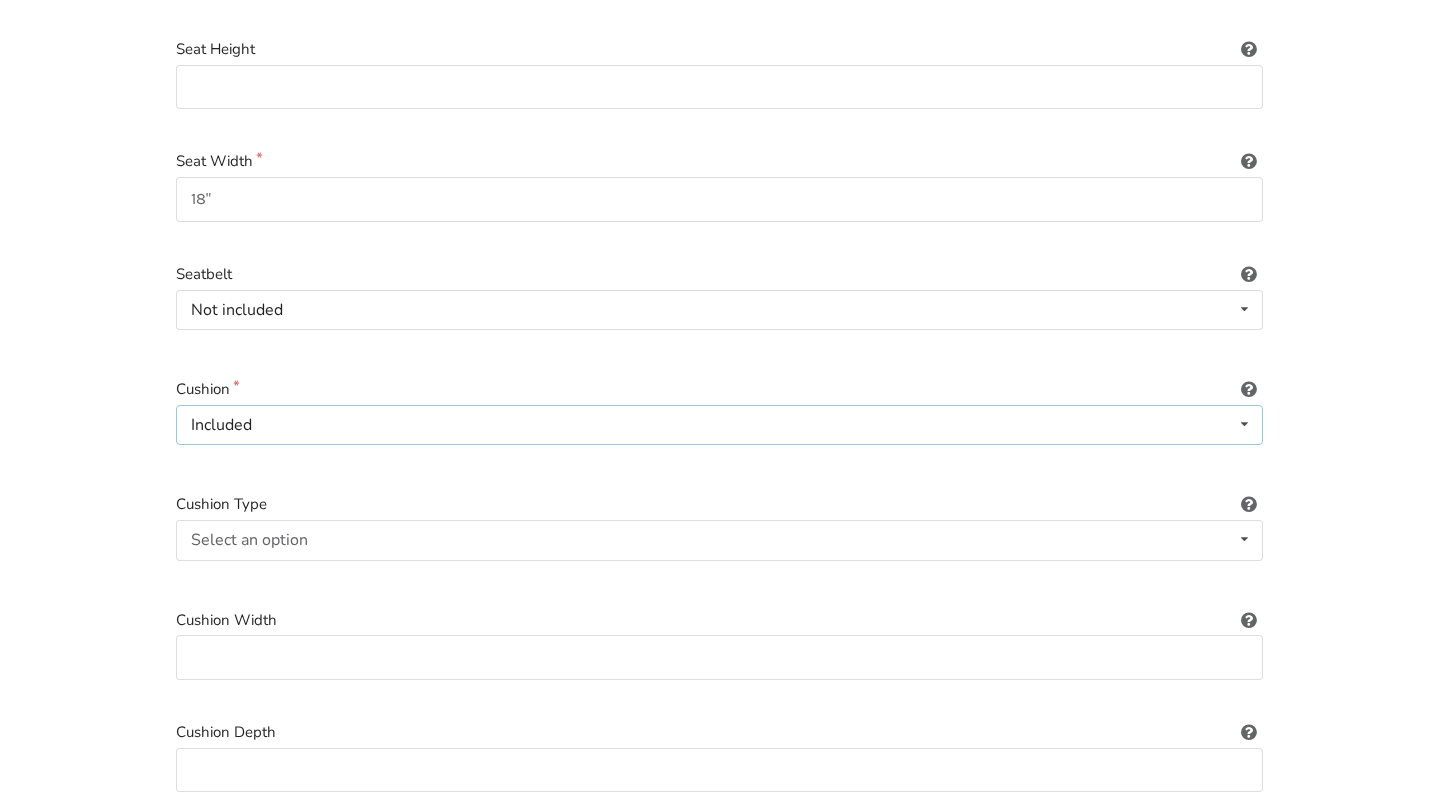 scroll, scrollTop: 640, scrollLeft: 0, axis: vertical 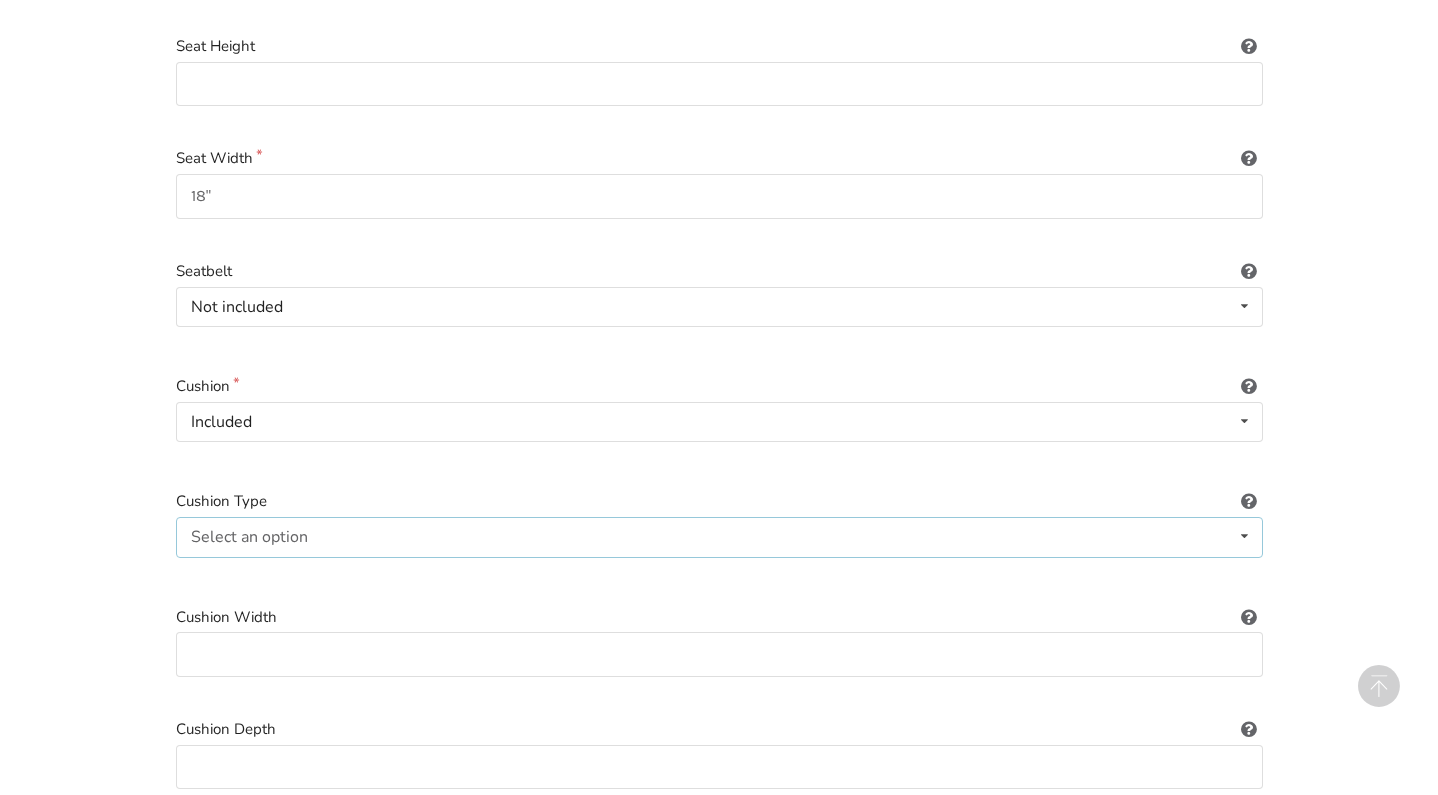 click on "Select an option Not applicable Foam Gel Air Gel and foam Air and foam Captain's seat" at bounding box center [719, 537] 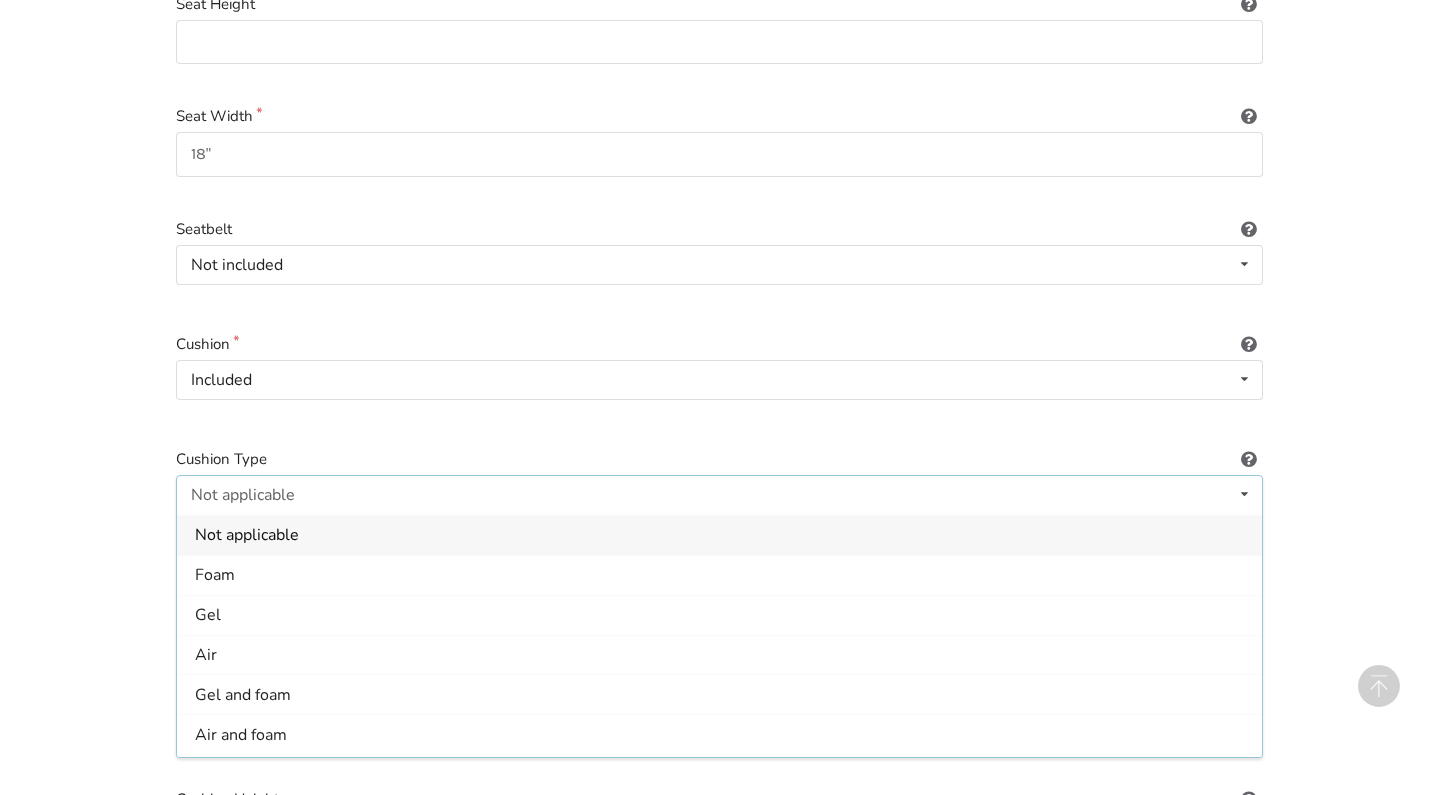 scroll, scrollTop: 695, scrollLeft: 0, axis: vertical 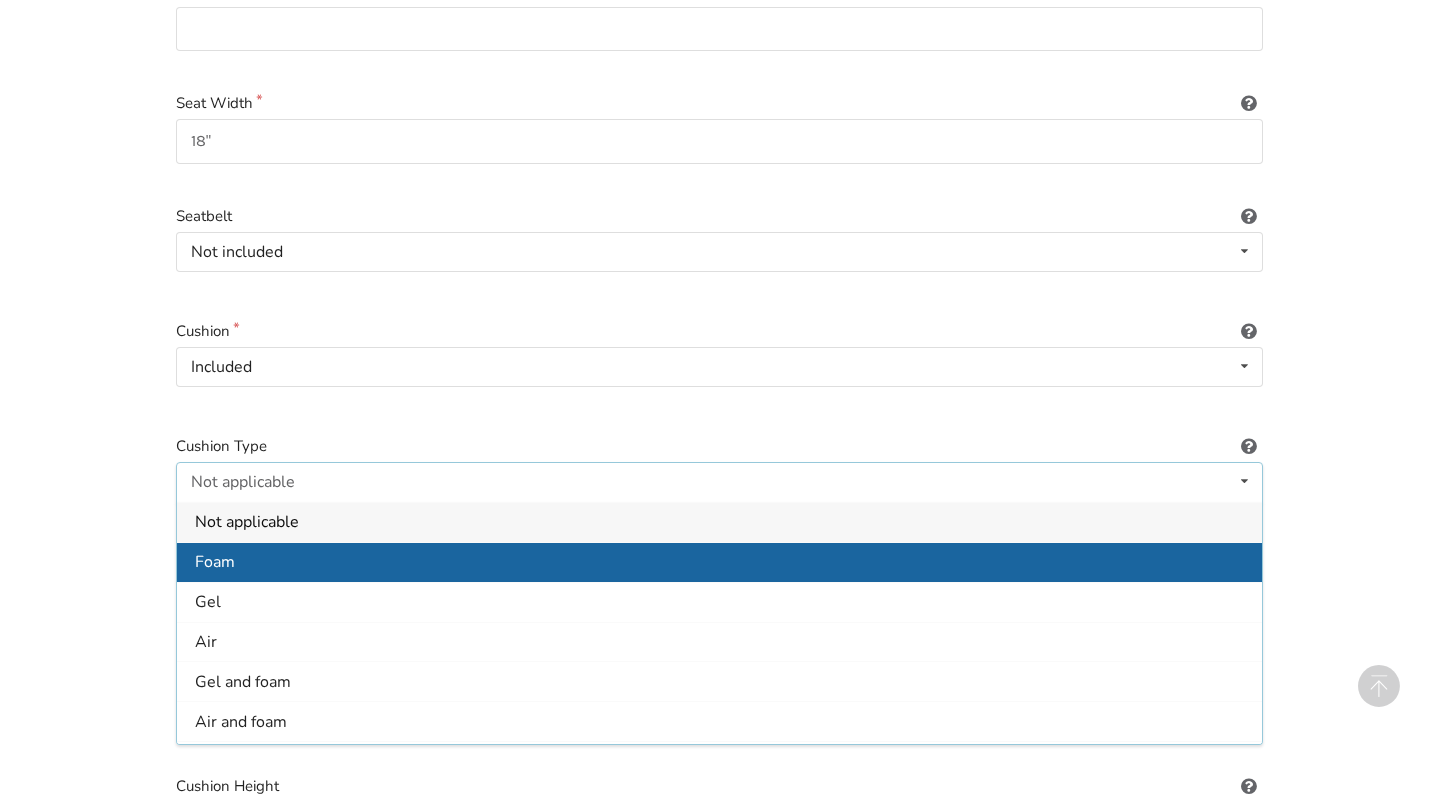 click on "Foam" at bounding box center [719, 561] 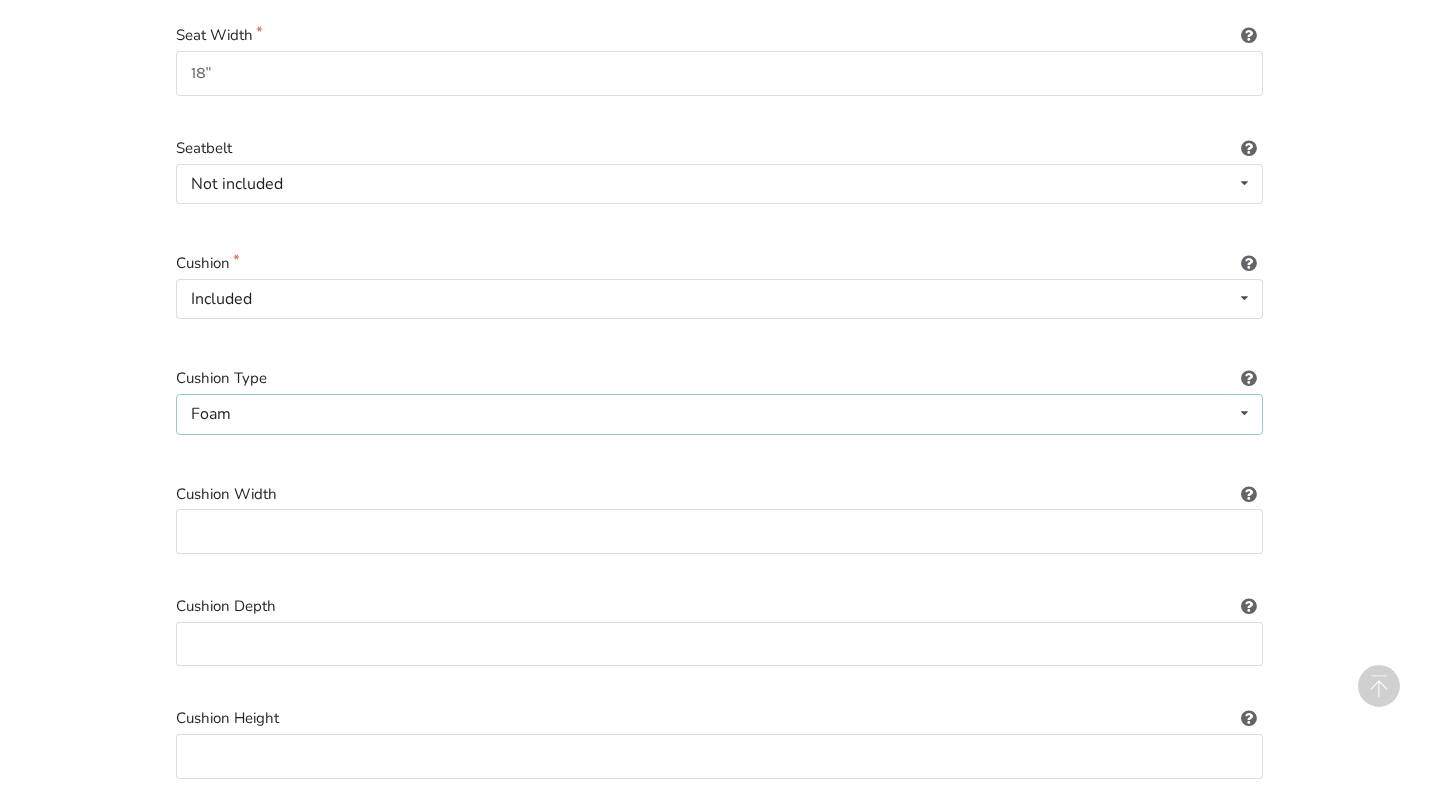 scroll, scrollTop: 775, scrollLeft: 0, axis: vertical 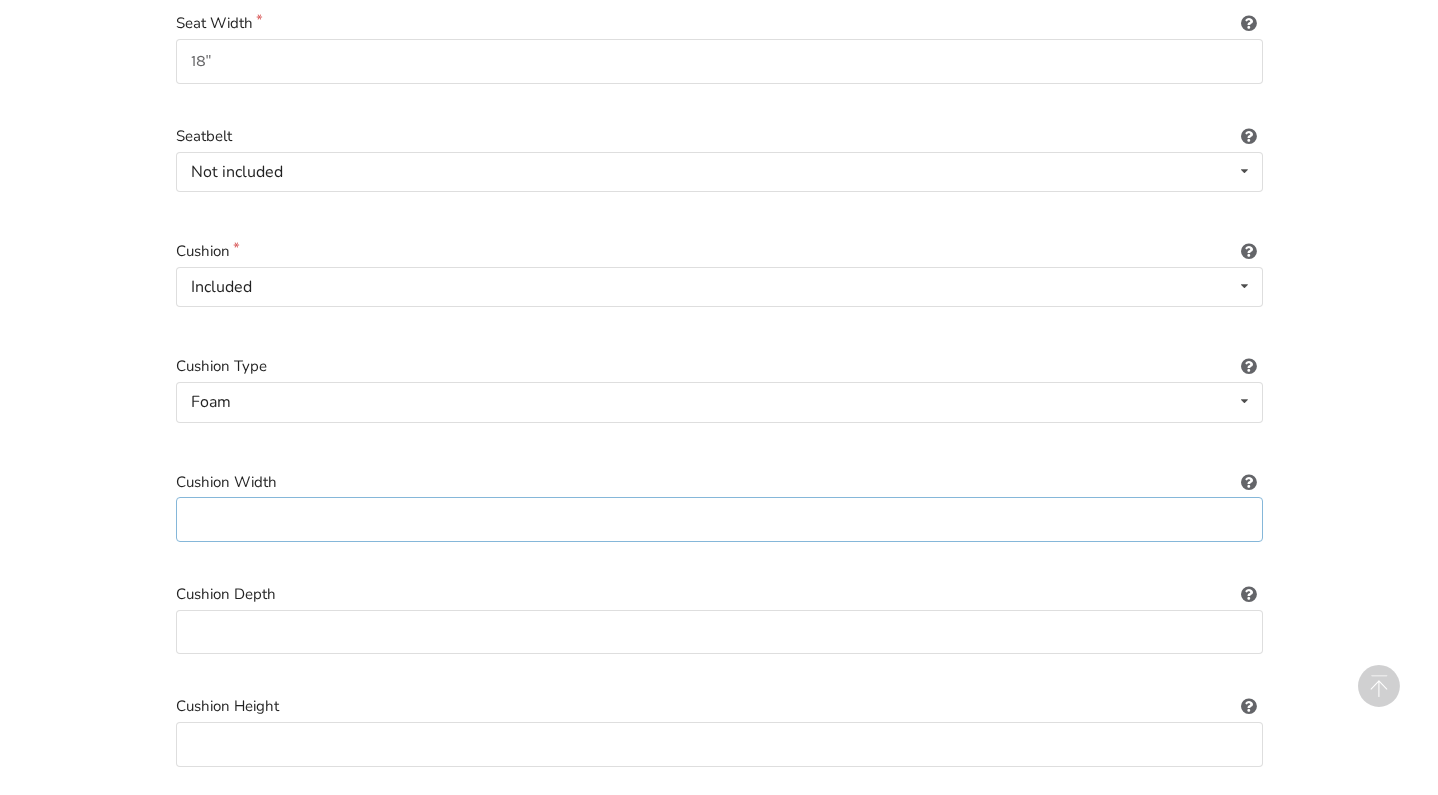 click at bounding box center [719, 519] 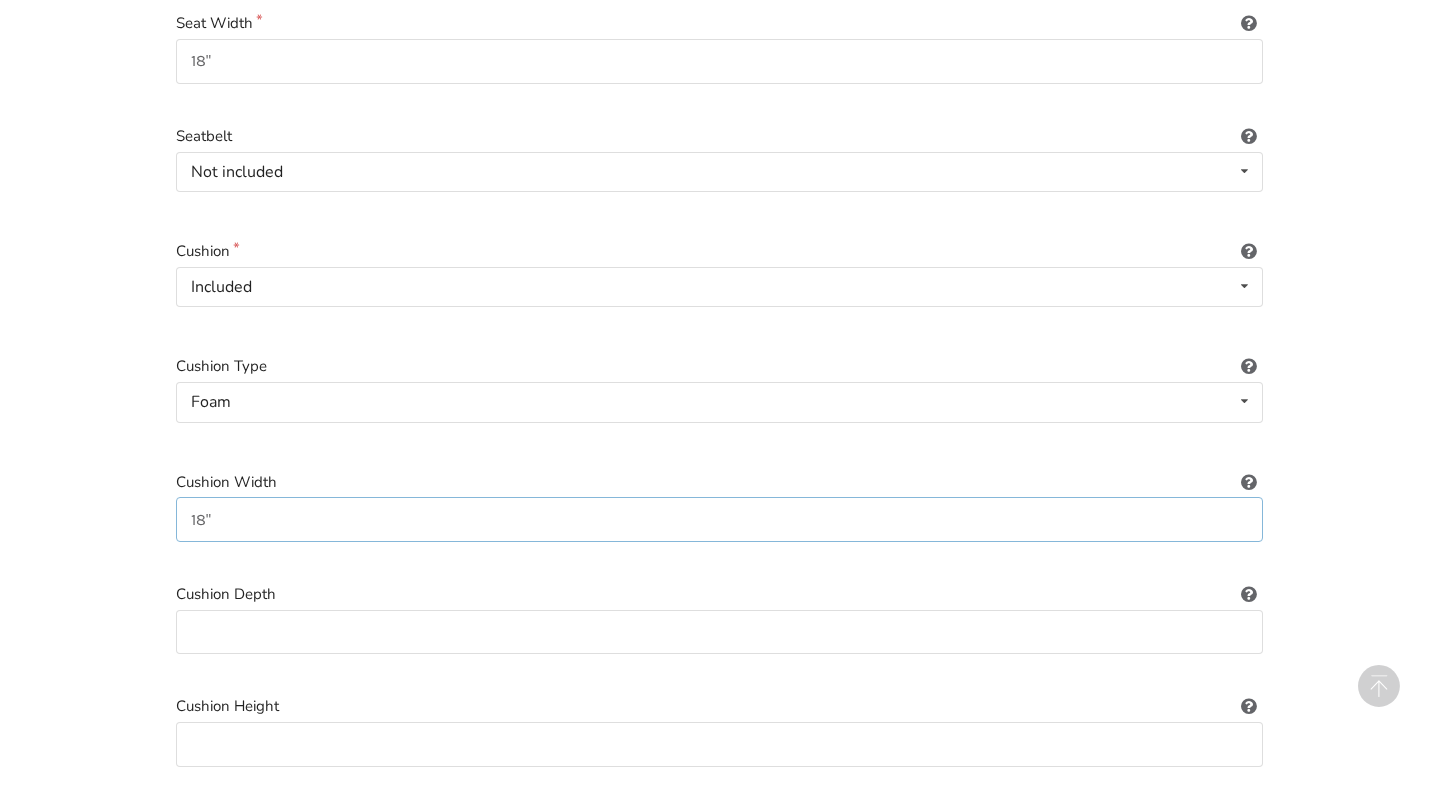 type on "18"" 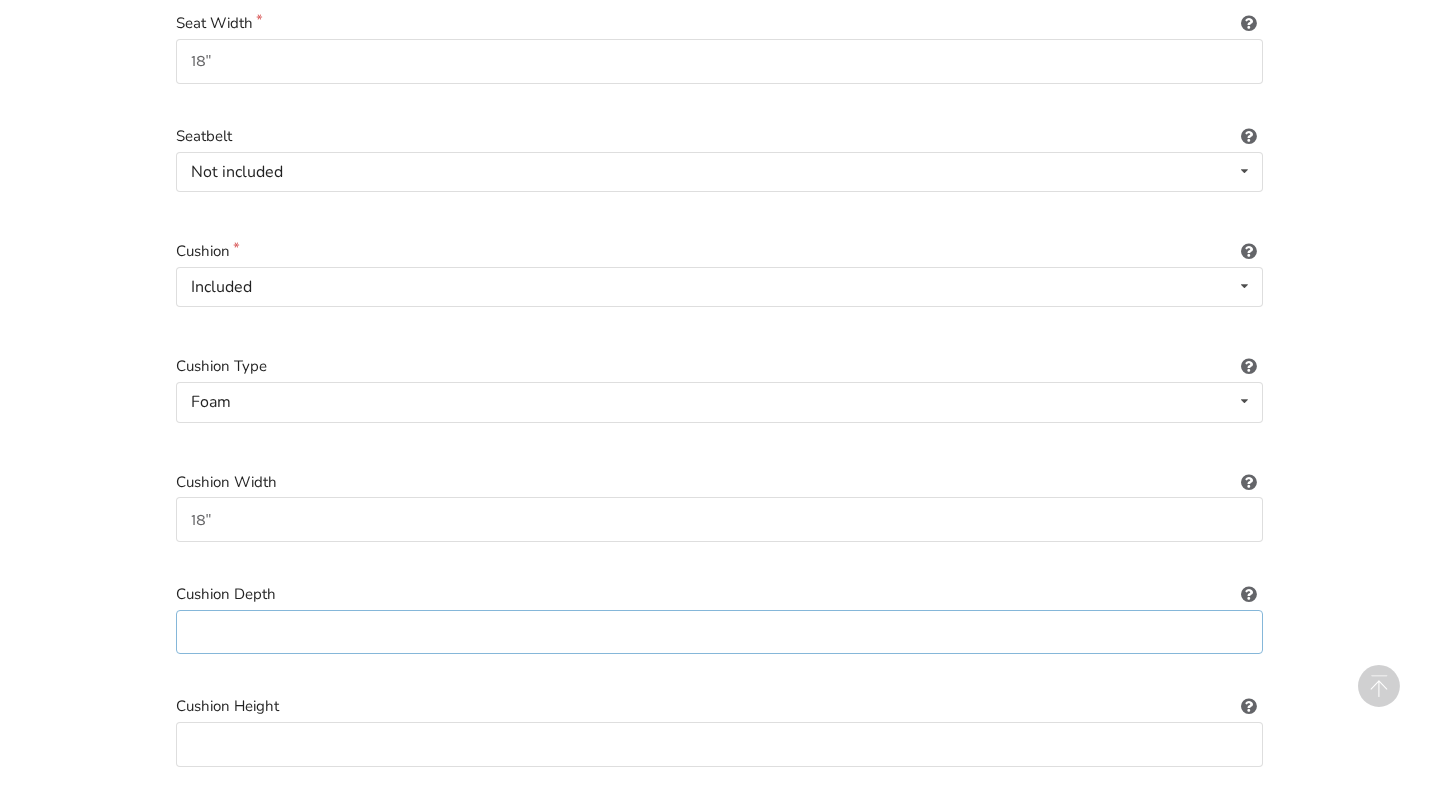 click at bounding box center [719, 632] 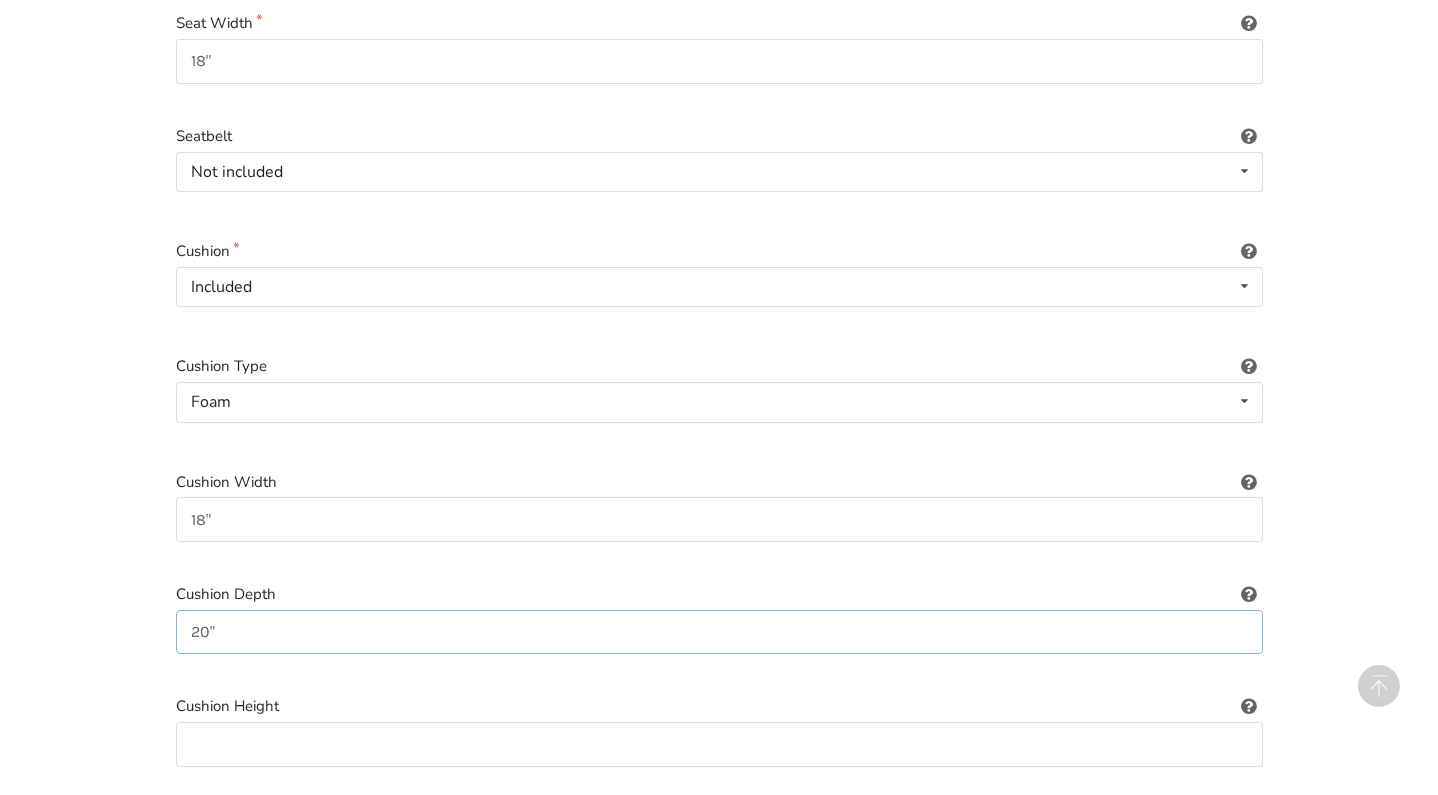 type on "20"" 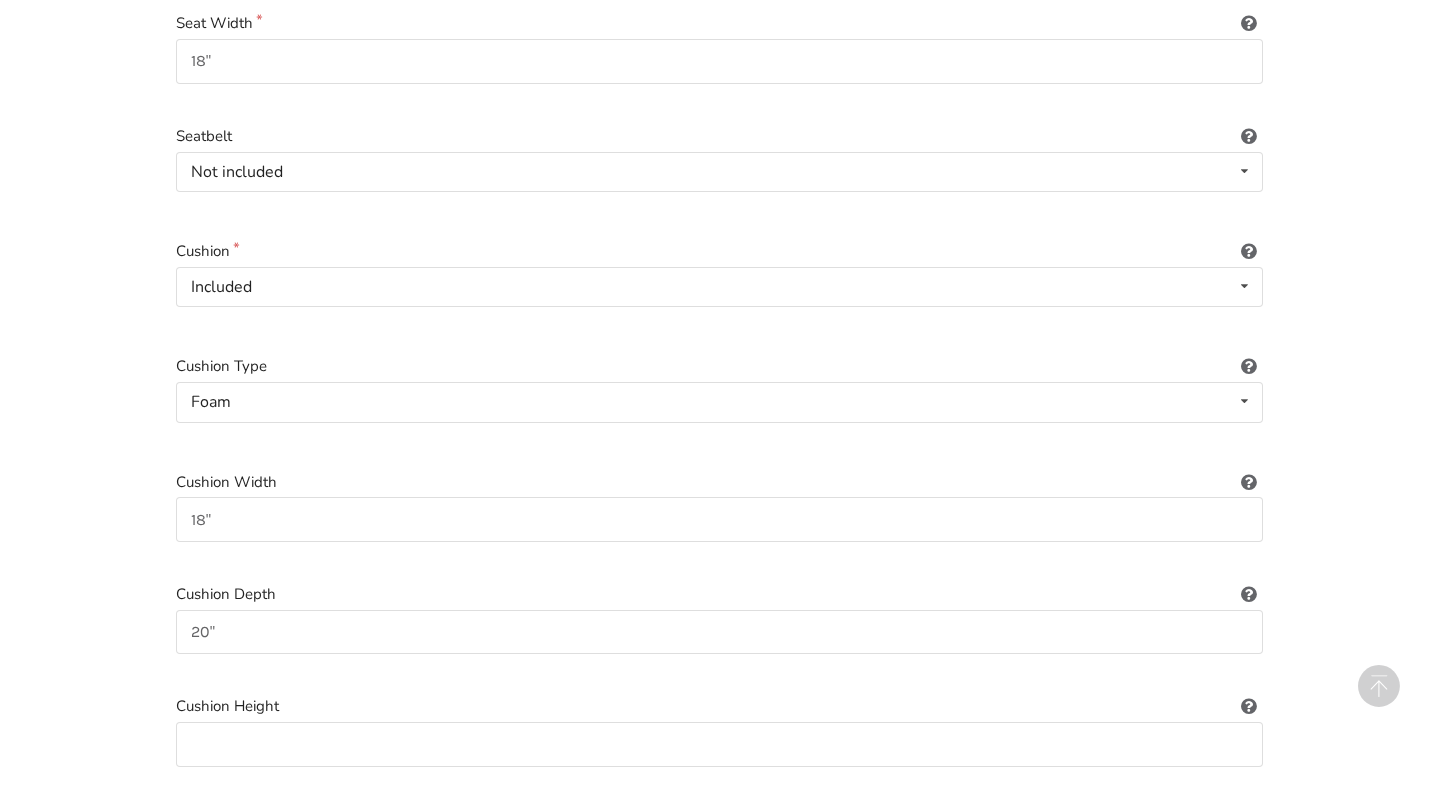 click on "1. Equipment Type 2. Images 3. Basic Information 4. Additional Details 5. Preview Creating new listing for: Wheelchair Almost Done! Enter item details below. 53 people are subscribed to notifications for this item Wheelchair Type Manual Power/electric Manual Transport Tilt Backrest Type Hardshell (rigid) Sling (standard upholstery) Hardshell (rigid) Tension-adjustable Seat Depth 19" Seat Height Seat Width 18" Seatbelt Not included Included Not included Cushion Included Included Not included Cushion Type Foam Not applicable Foam Gel Air Gel and foam Air and foam Captain's seat Cushion Width 18" Cushion Depth 20" Cushion Height Legrest Type Select an option Standard Height-adjustable Elevating Backrest Height Armrest Type Select an option Fixed Removeable Flip back Footrest Type Select an option Standard Angle-adjustable Headrest Select an option Included Not included Power Tilt Select an option Included Not included Power Seat Elevation Select an option Included Not included Power Recline Select an option" at bounding box center (719, 1011) 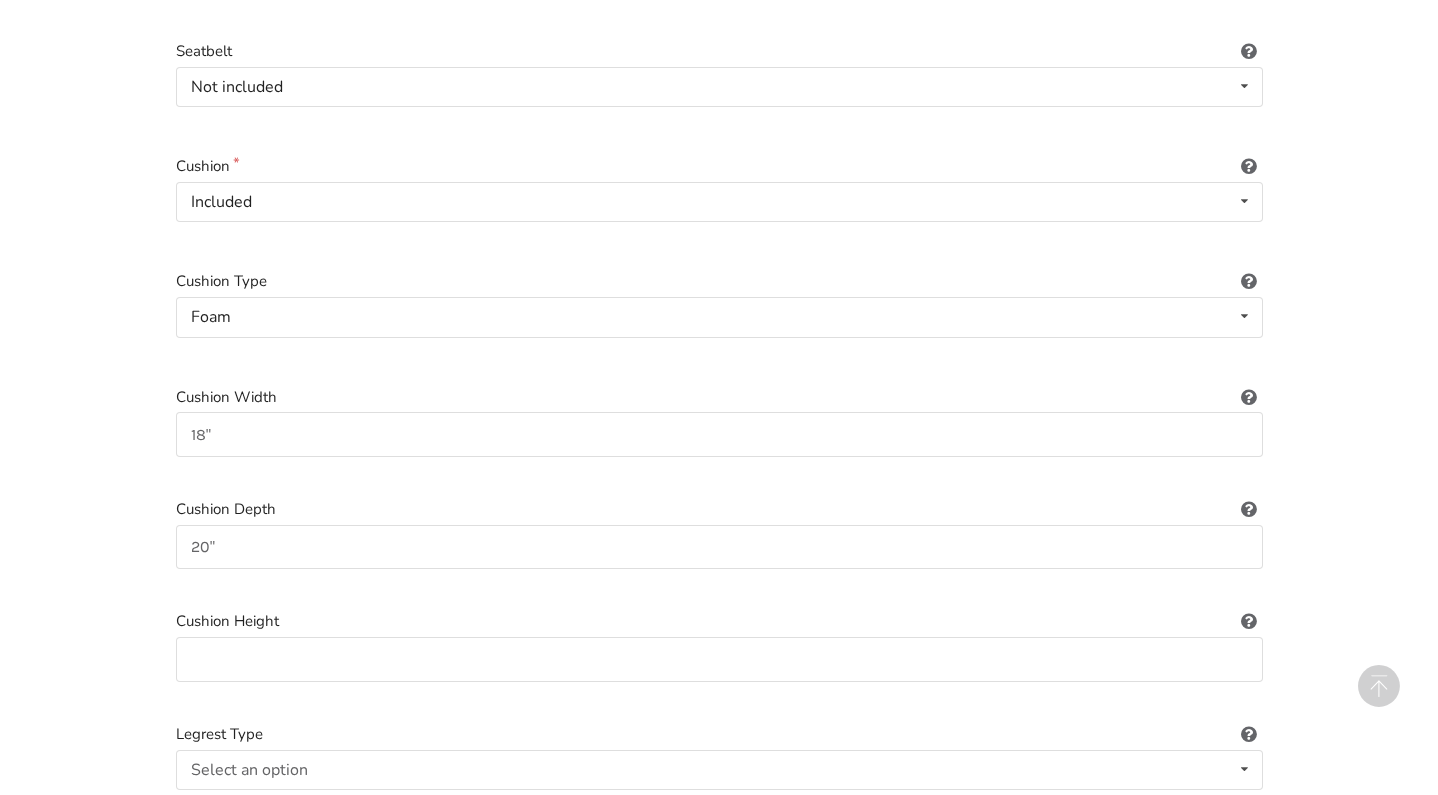 scroll, scrollTop: 861, scrollLeft: 0, axis: vertical 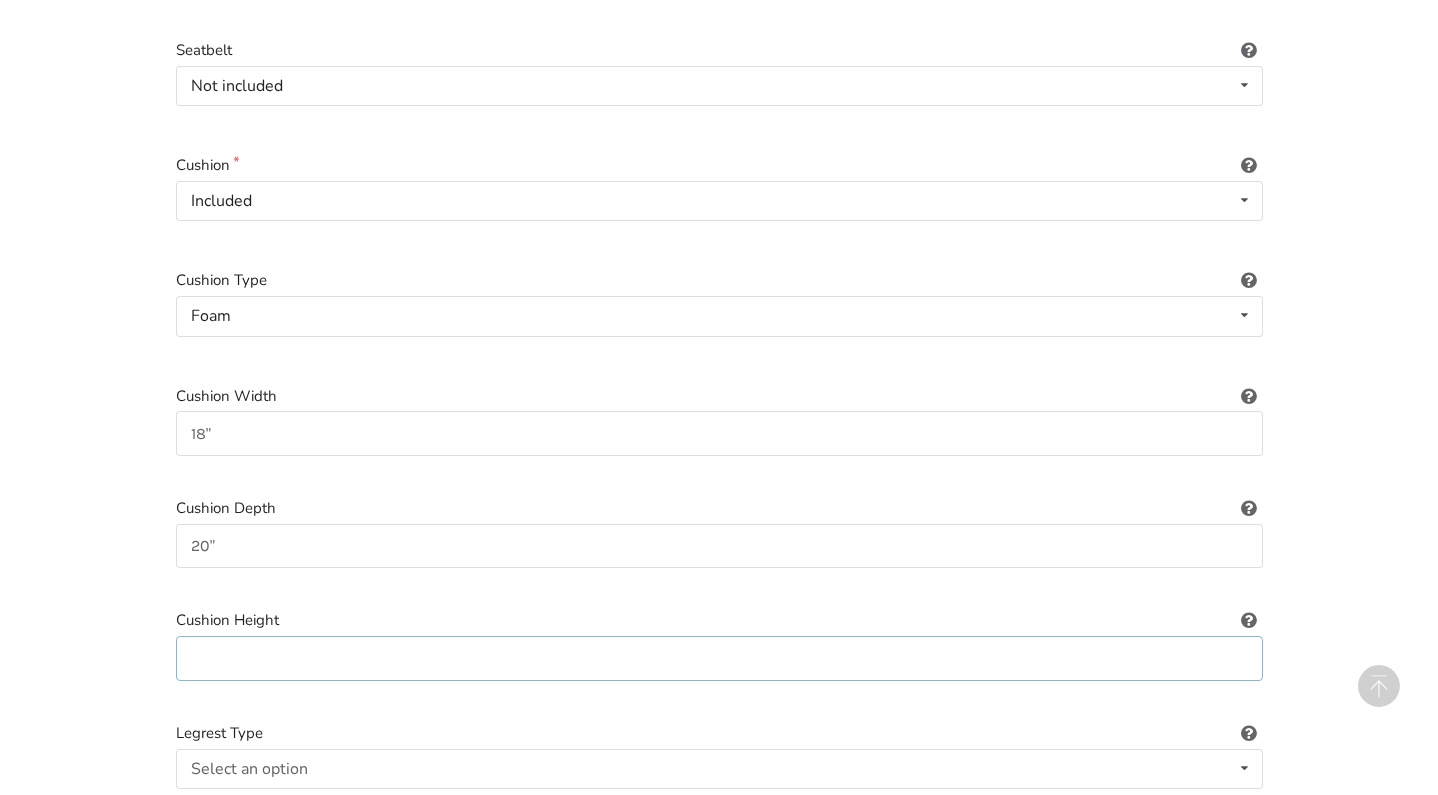 click at bounding box center [719, 658] 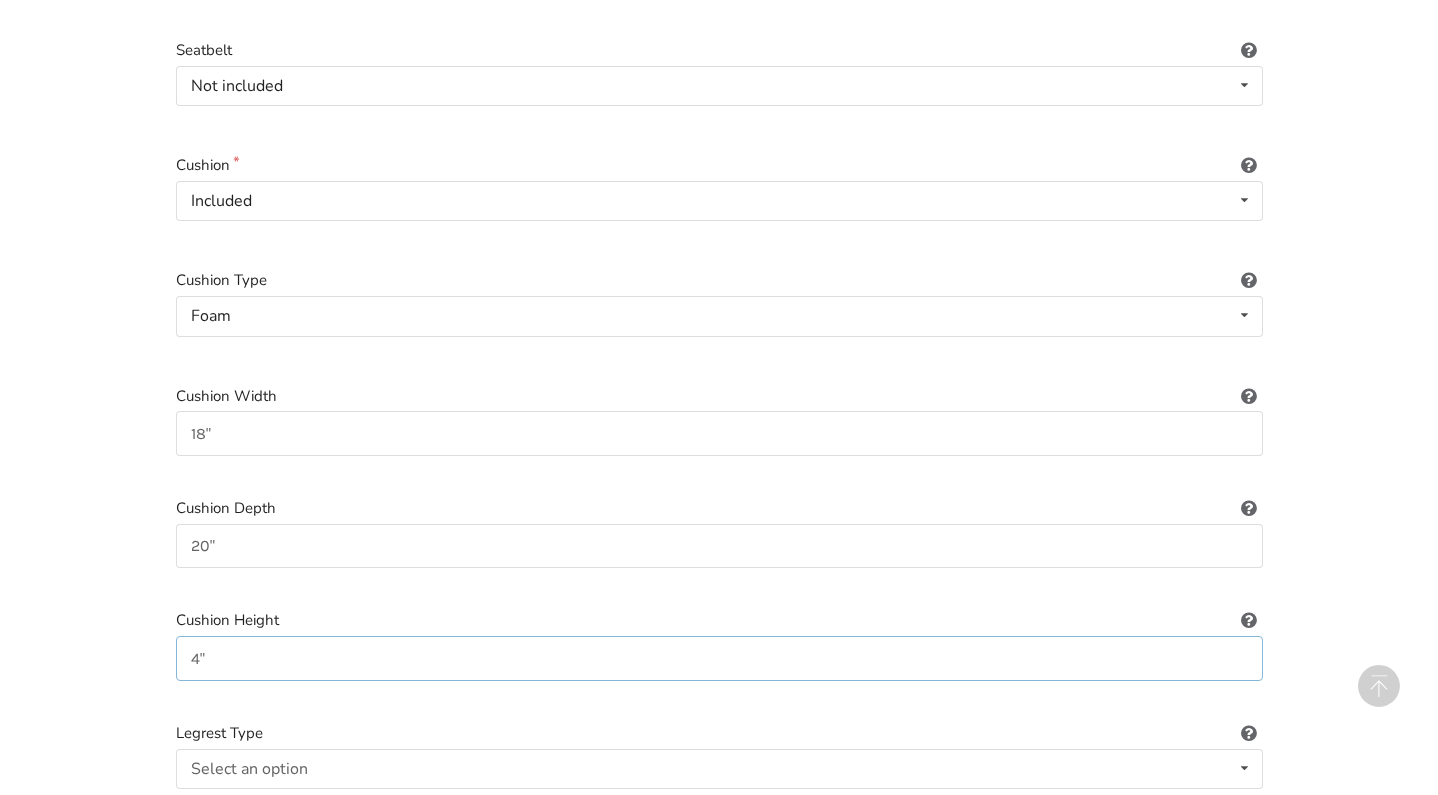 type on "4"" 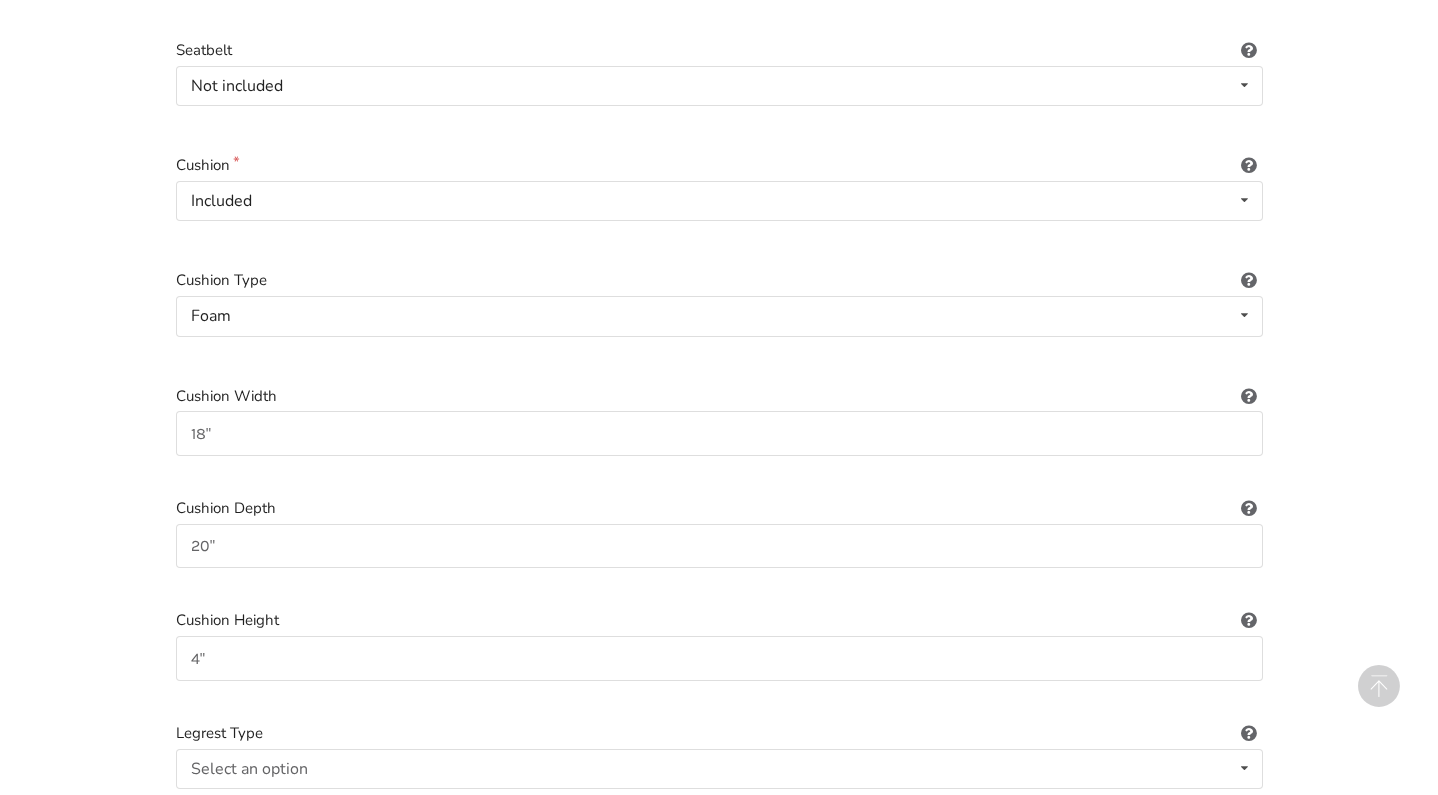 click on "1. Equipment Type 2. Images 3. Basic Information 4. Additional Details 5. Preview Creating new listing for:  Wheelchair Almost Done! Enter item details below. 53   people are  subscribed to notifications for this item Wheelchair Type Manual Power/electric Manual Transport Tilt Backrest Type Hardshell (rigid) Sling (standard upholstery) Hardshell (rigid) Tension-adjustable Seat Depth 19" Seat Height Seat Width 18" Seatbelt Not included Included Not included Cushion Included Included Not included Cushion Type Foam Not applicable Foam Gel Air Gel and foam Air and foam Captain's seat Cushion Width 18" Cushion Depth 20" Cushion Height 4" Legrest Type Select an option Standard Height-adjustable Elevating Backrest Height Armrest Type Select an option Fixed Removeable Flip back Footrest Type Select an option Standard Angle-adjustable Headrest Select an option Included Not included Power Tilt Select an option Included Not included Power Seat Elevation Select an option Included Not included Power Recline Included Rear" at bounding box center (719, 925) 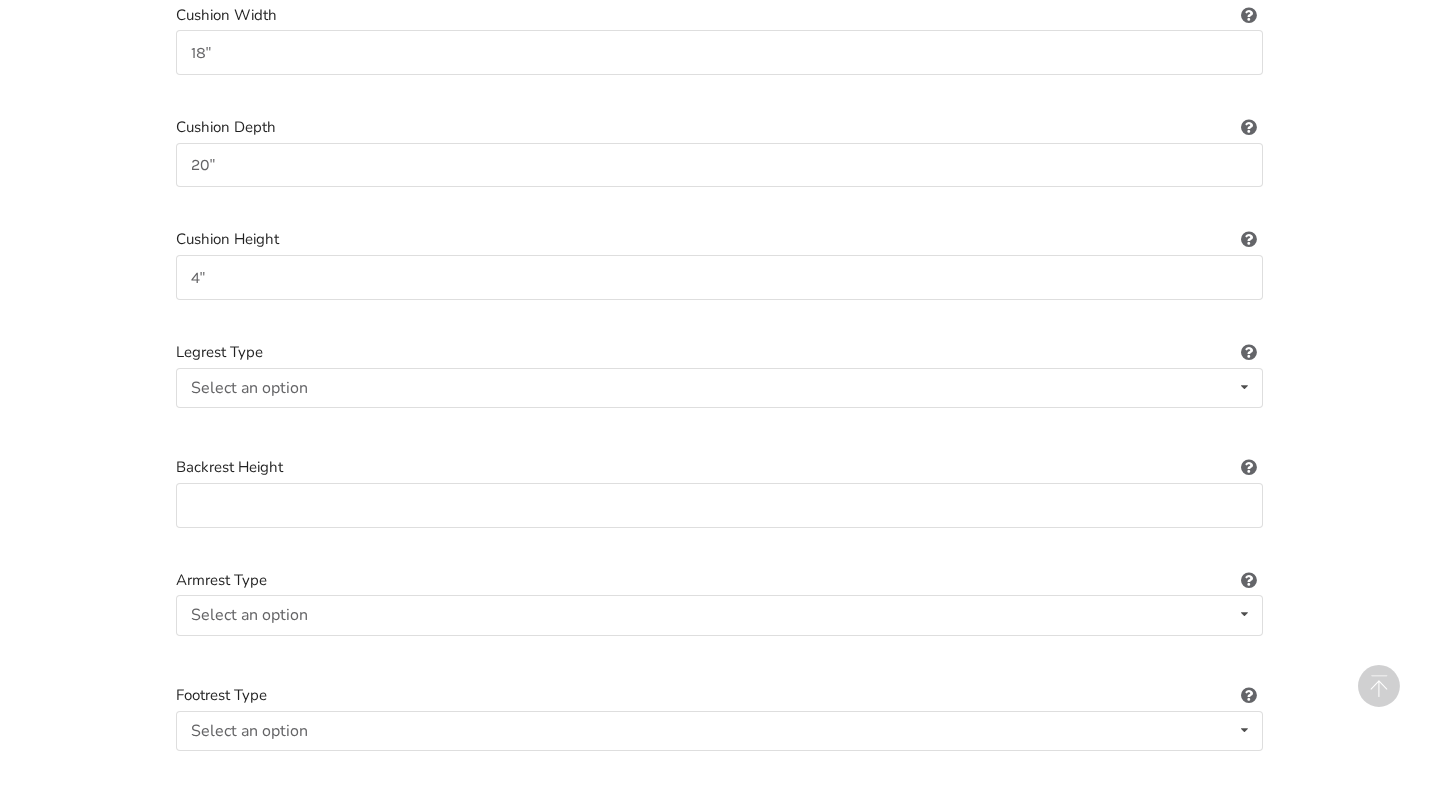 scroll, scrollTop: 1250, scrollLeft: 0, axis: vertical 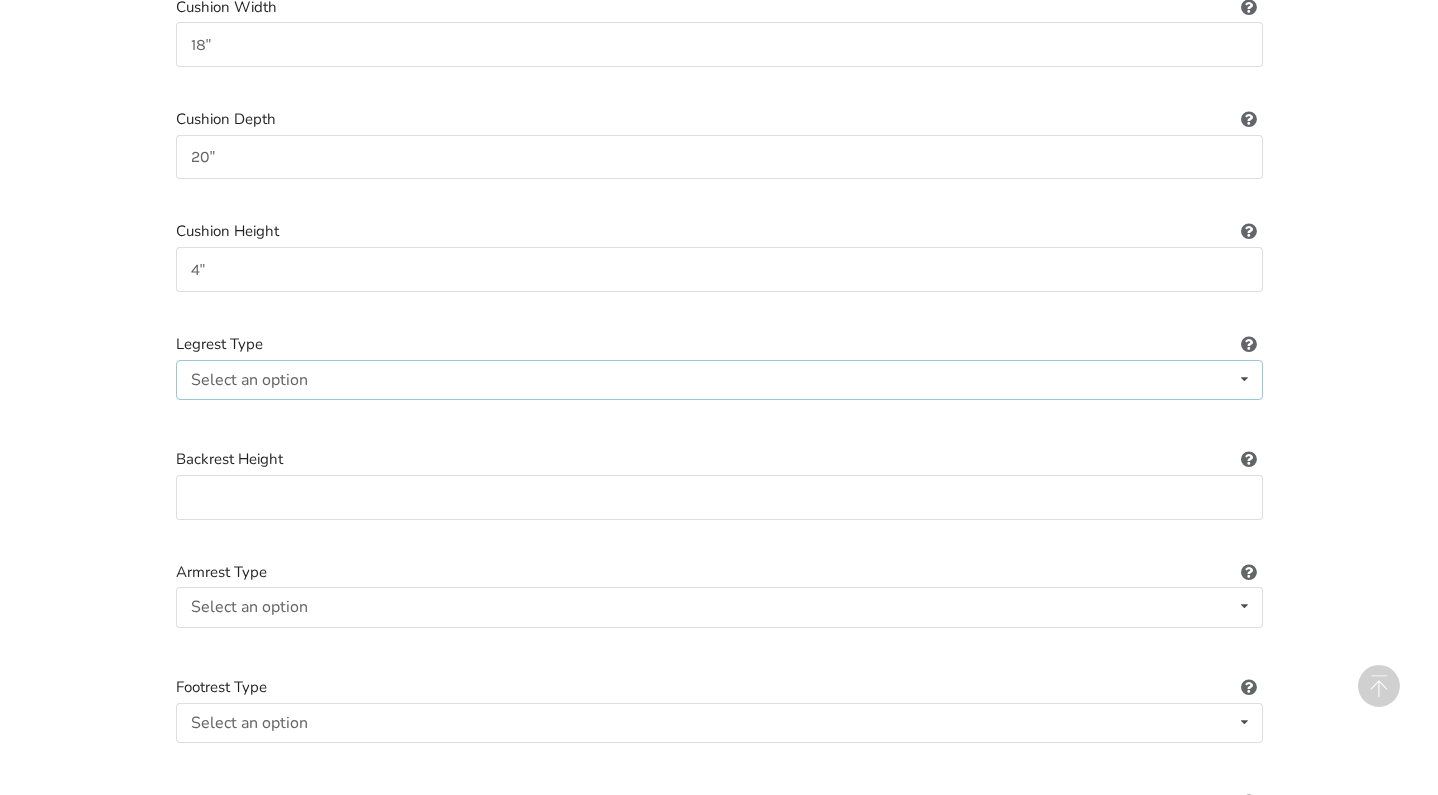 click on "Select an option" at bounding box center [249, 380] 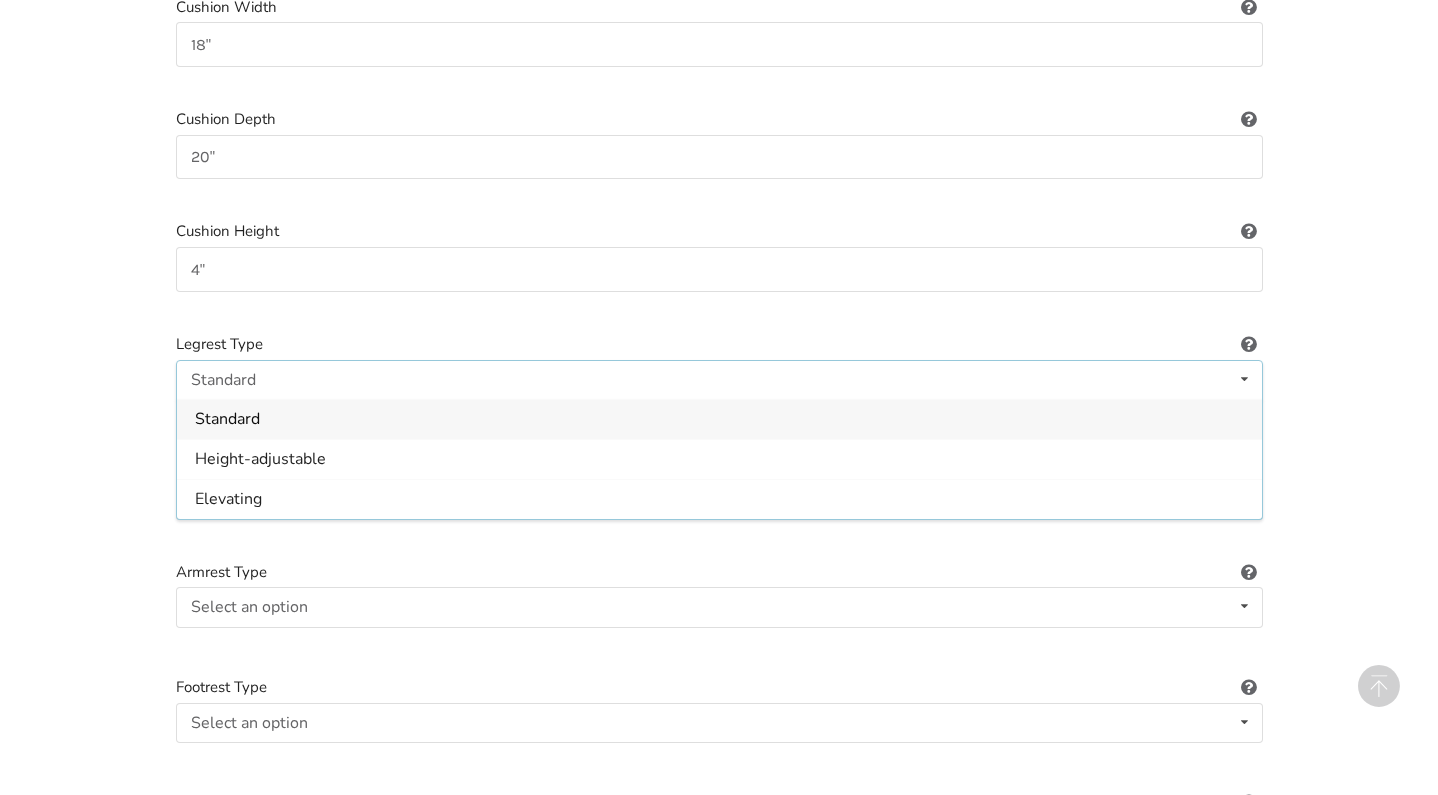 click on "Standard" at bounding box center [227, 420] 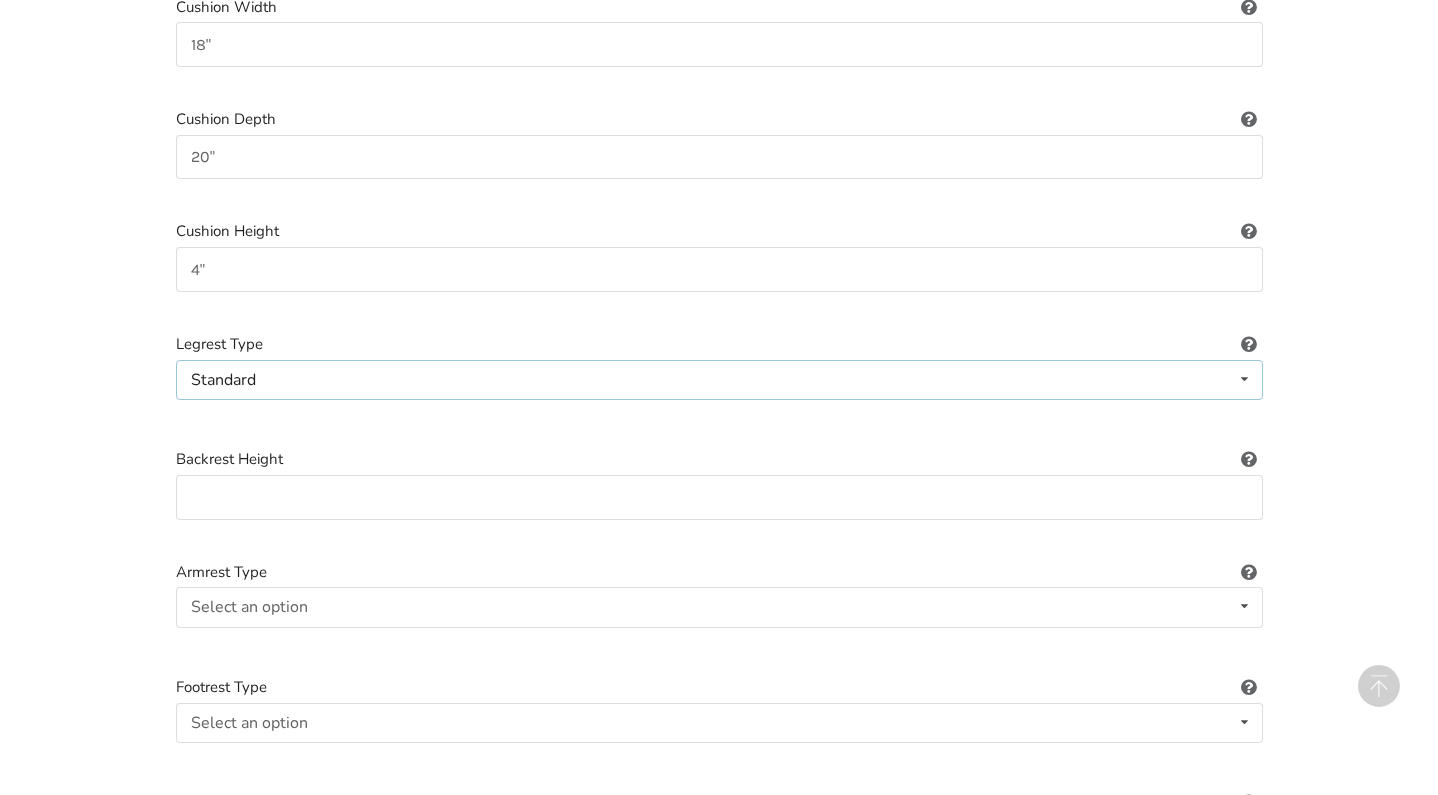 scroll, scrollTop: 1281, scrollLeft: 0, axis: vertical 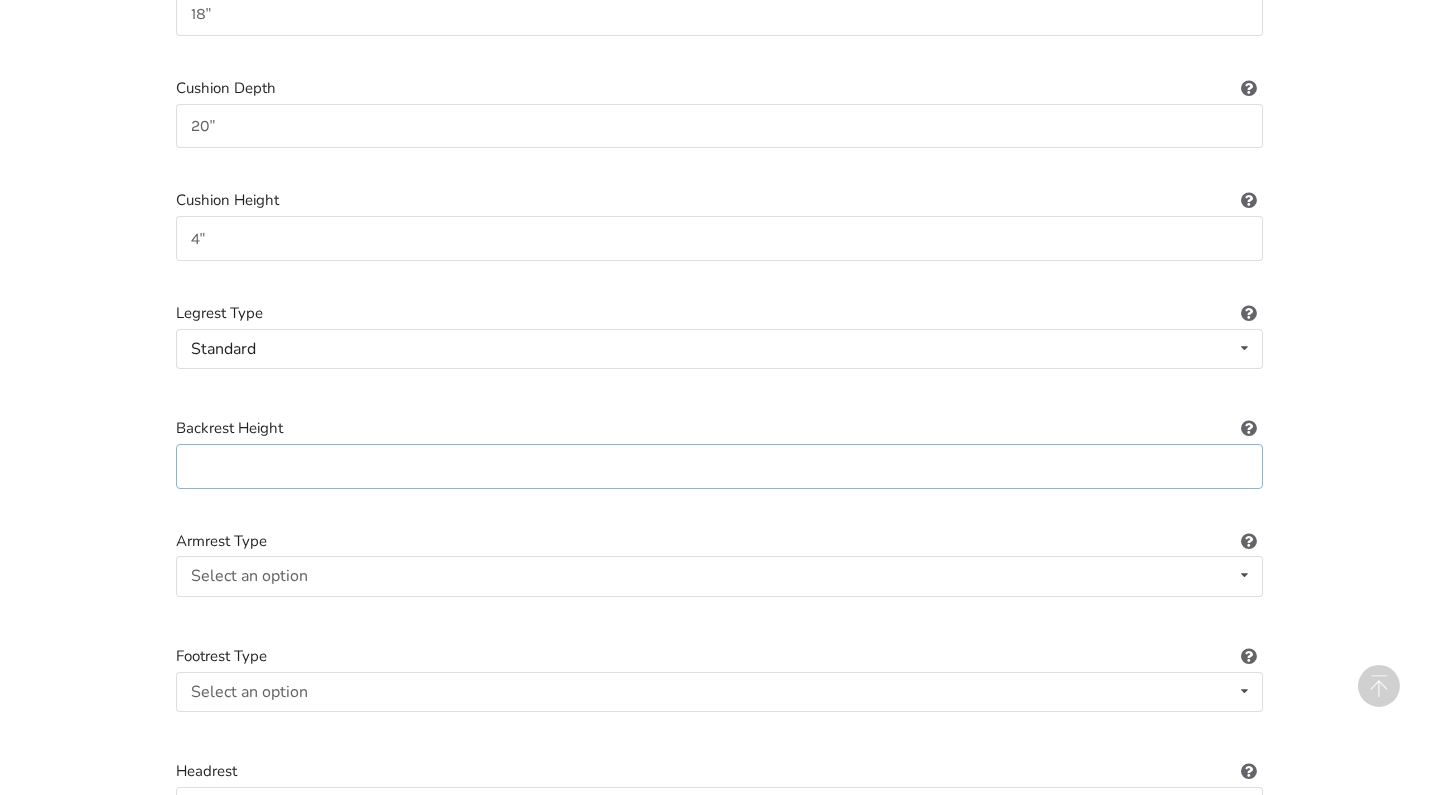 click at bounding box center [719, 466] 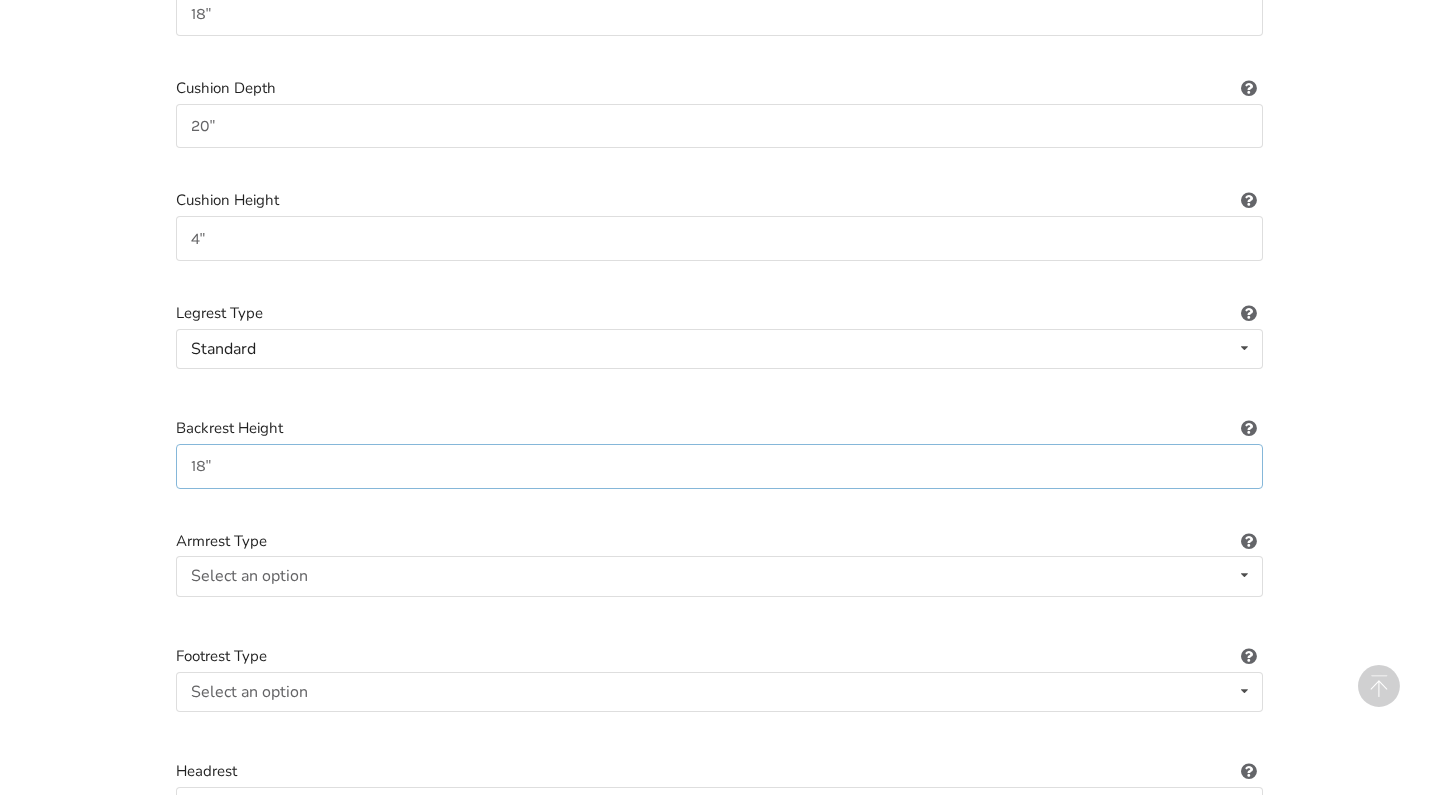 type on "18"" 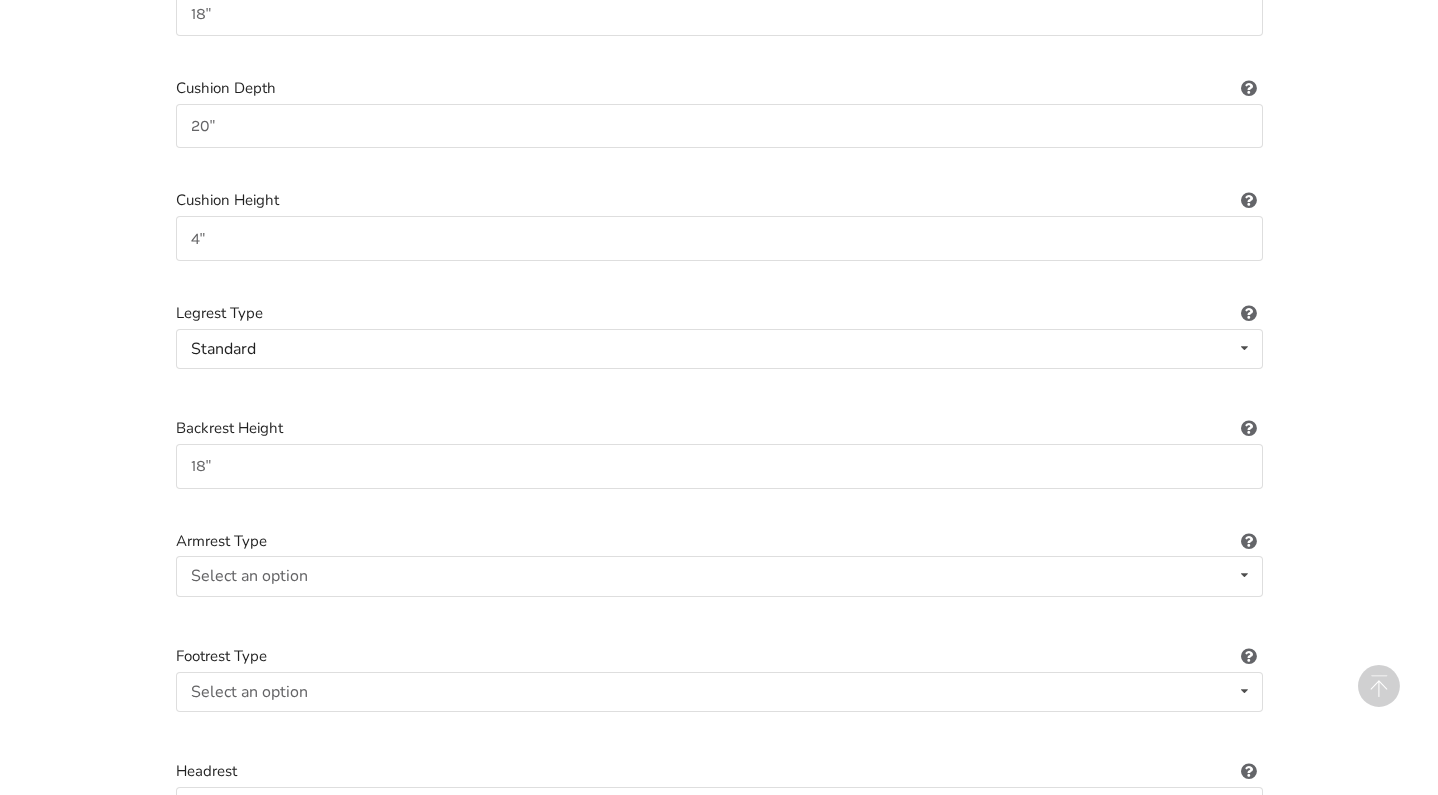 click on "1. Equipment Type 2. Images 3. Basic Information 4. Additional Details 5. Preview Creating new listing for:  Wheelchair Almost Done! Enter item details below. 53   people are  subscribed to notifications for this item Wheelchair Type Manual Power/electric Manual Transport Tilt Backrest Type Hardshell (rigid) Sling (standard upholstery) Hardshell (rigid) Tension-adjustable Seat Depth 19" Seat Height Seat Width 18" Seatbelt Not included Included Not included Cushion Included Included Not included Cushion Type Foam Not applicable Foam Gel Air Gel and foam Air and foam Captain's seat Cushion Width 18" Cushion Depth 20" Cushion Height 4" Legrest Type Standard Standard Height-adjustable Elevating Backrest Height 18" Armrest Type Select an option Fixed Removeable Flip back Footrest Type Select an option Standard Angle-adjustable Headrest Select an option Included Not included Power Tilt Select an option Included Not included Power Seat Elevation Select an option" at bounding box center [719, 505] 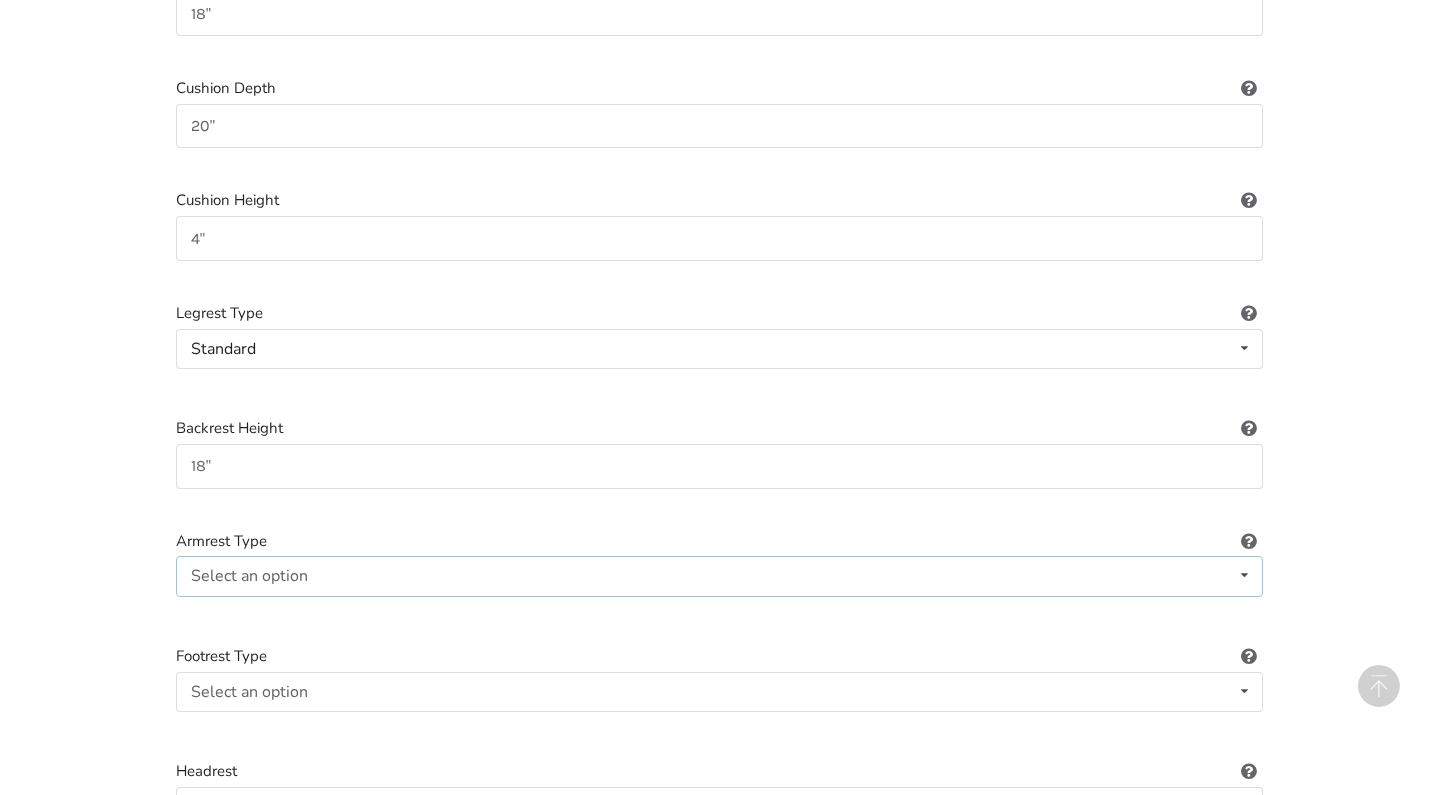click on "Select an option" at bounding box center (249, 576) 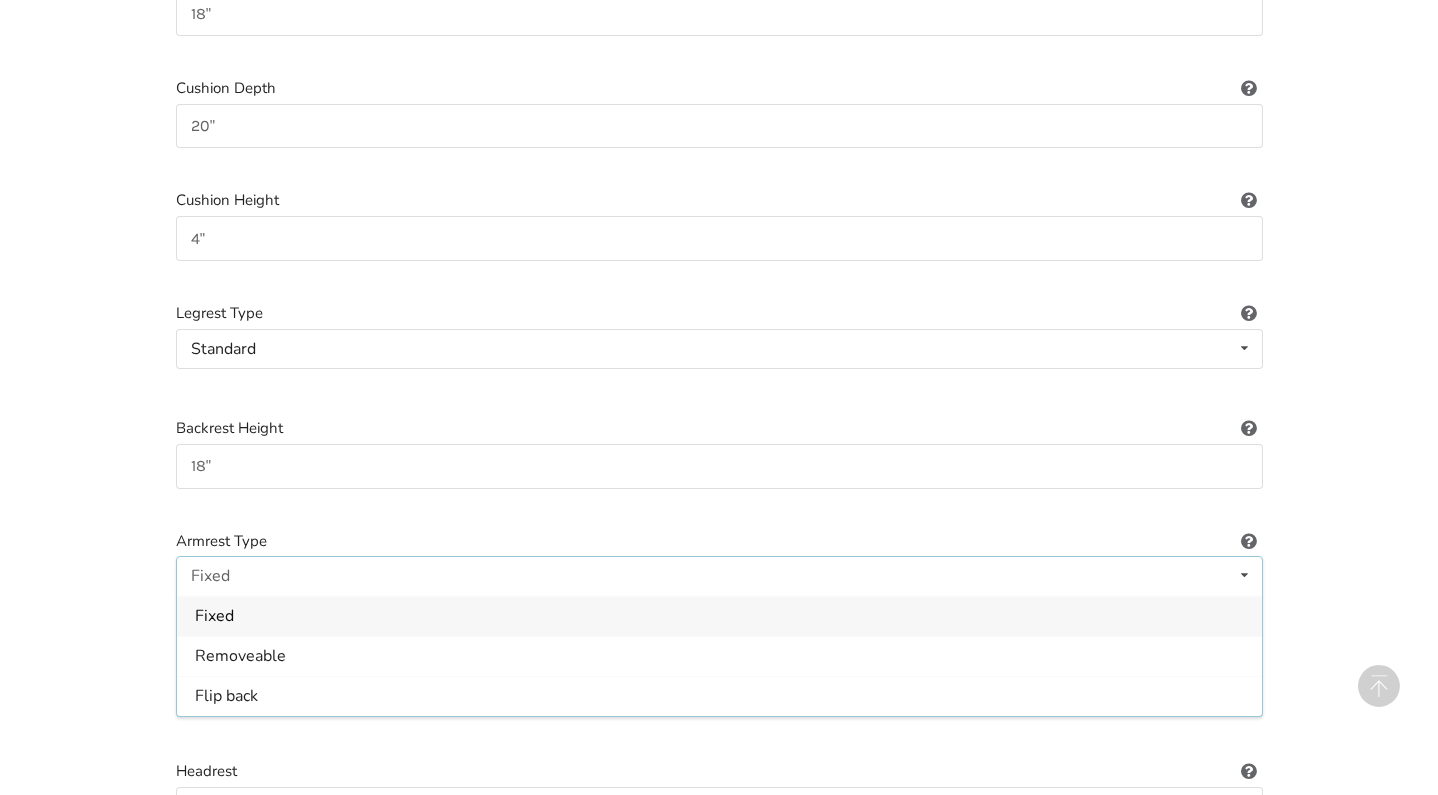 click on "1. Equipment Type 2. Images 3. Basic Information 4. Additional Details 5. Preview Creating new listing for:  Wheelchair Almost Done! Enter item details below. 53   people are  subscribed to notifications for this item Wheelchair Type Manual Power/electric Manual Transport Tilt Backrest Type Hardshell (rigid) Sling (standard upholstery) Hardshell (rigid) Tension-adjustable Seat Depth 19" Seat Height Seat Width 18" Seatbelt Not included Included Not included Cushion Included Included Not included Cushion Type Foam Not applicable Foam Gel Air Gel and foam Air and foam Captain's seat Cushion Width 18" Cushion Depth 20" Cushion Height 4" Legrest Type Standard Standard Height-adjustable Elevating Backrest Height 18" Armrest Type Fixed Fixed Removeable Flip back Footrest Type Select an option Standard Angle-adjustable Headrest Select an option Included Not included Power Tilt Select an option Included Not included Power Seat Elevation Select an option Included Not included Power Recline Select an option Included Pin" at bounding box center (719, 505) 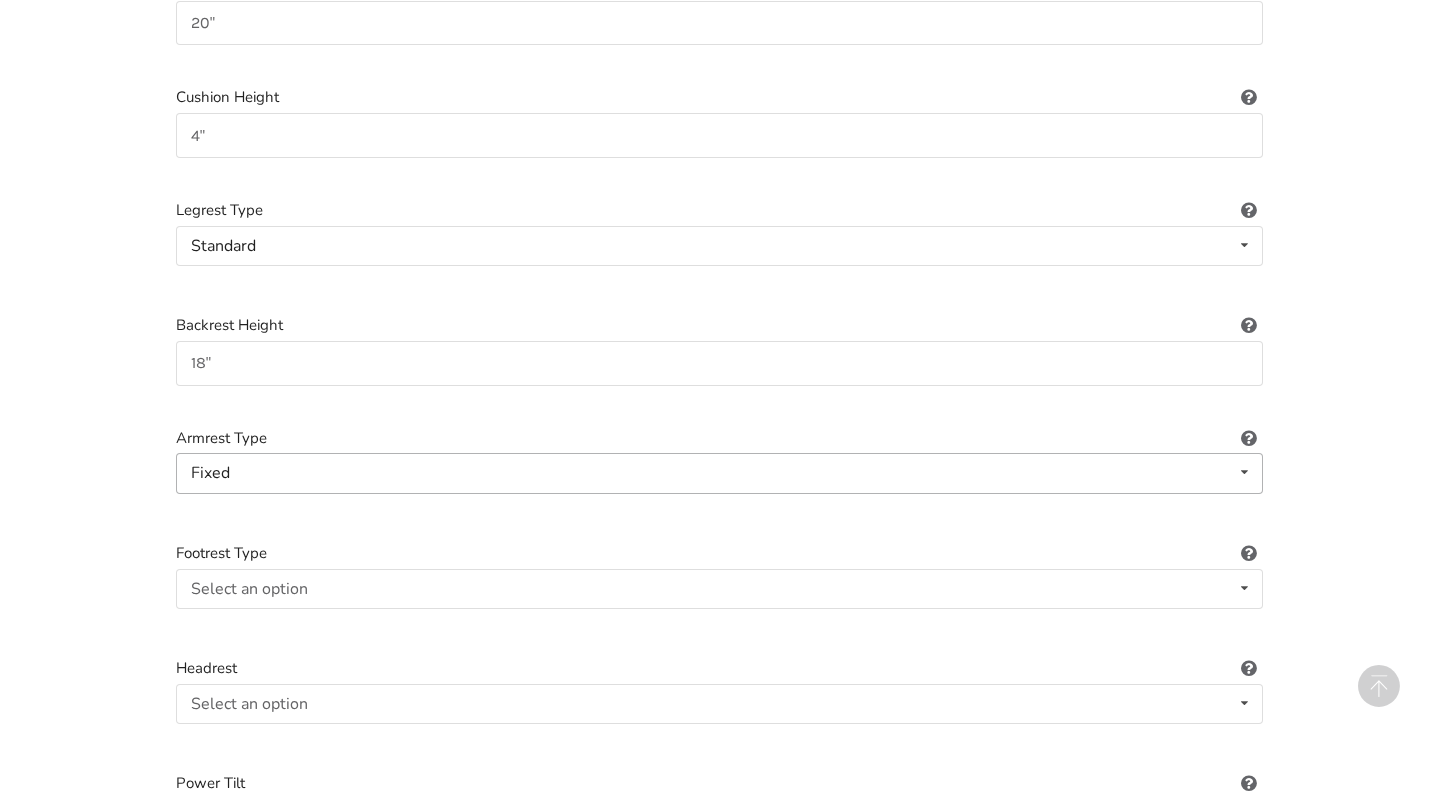 scroll, scrollTop: 1392, scrollLeft: 0, axis: vertical 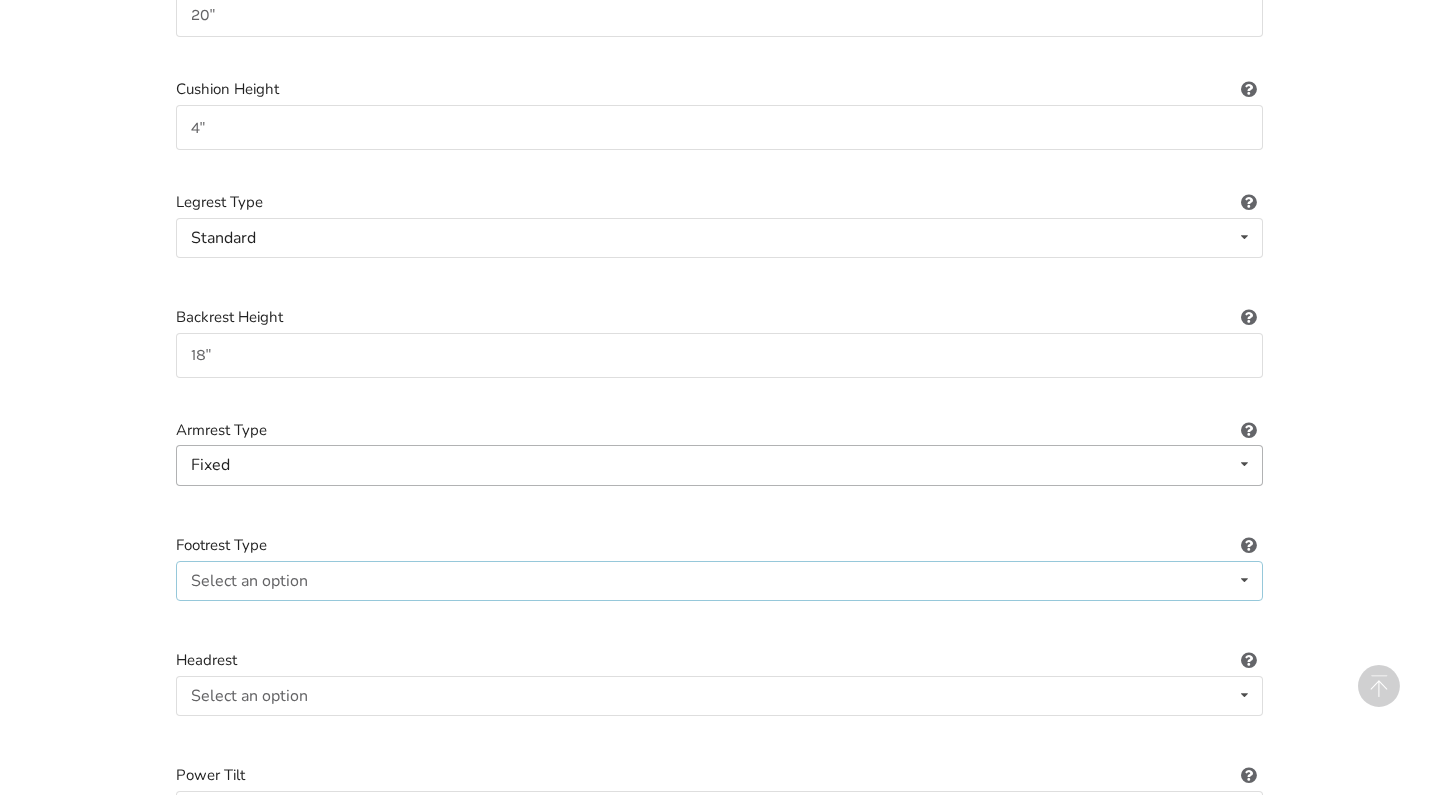 click on "Select an option" at bounding box center (249, 581) 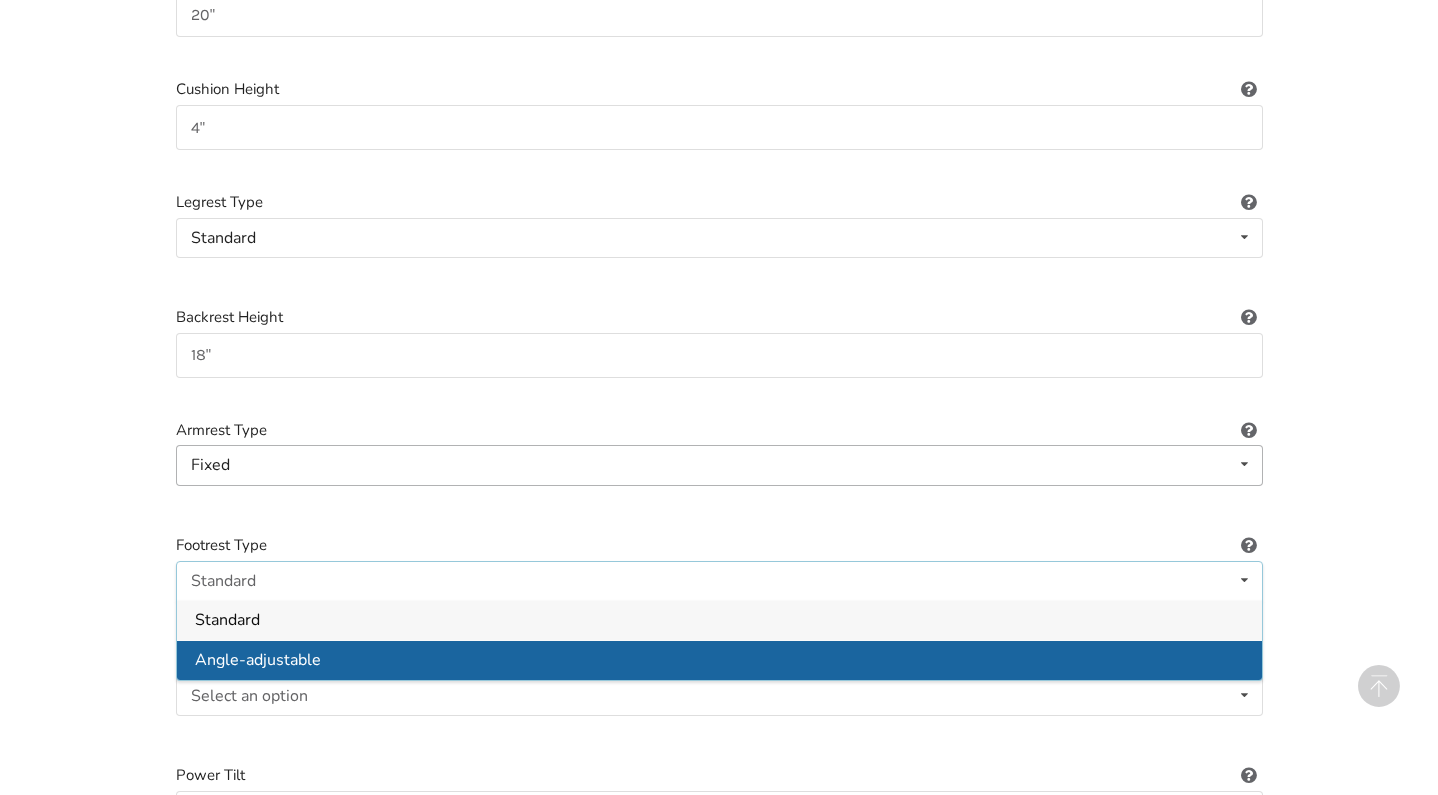 click on "Angle-adjustable" at bounding box center (258, 660) 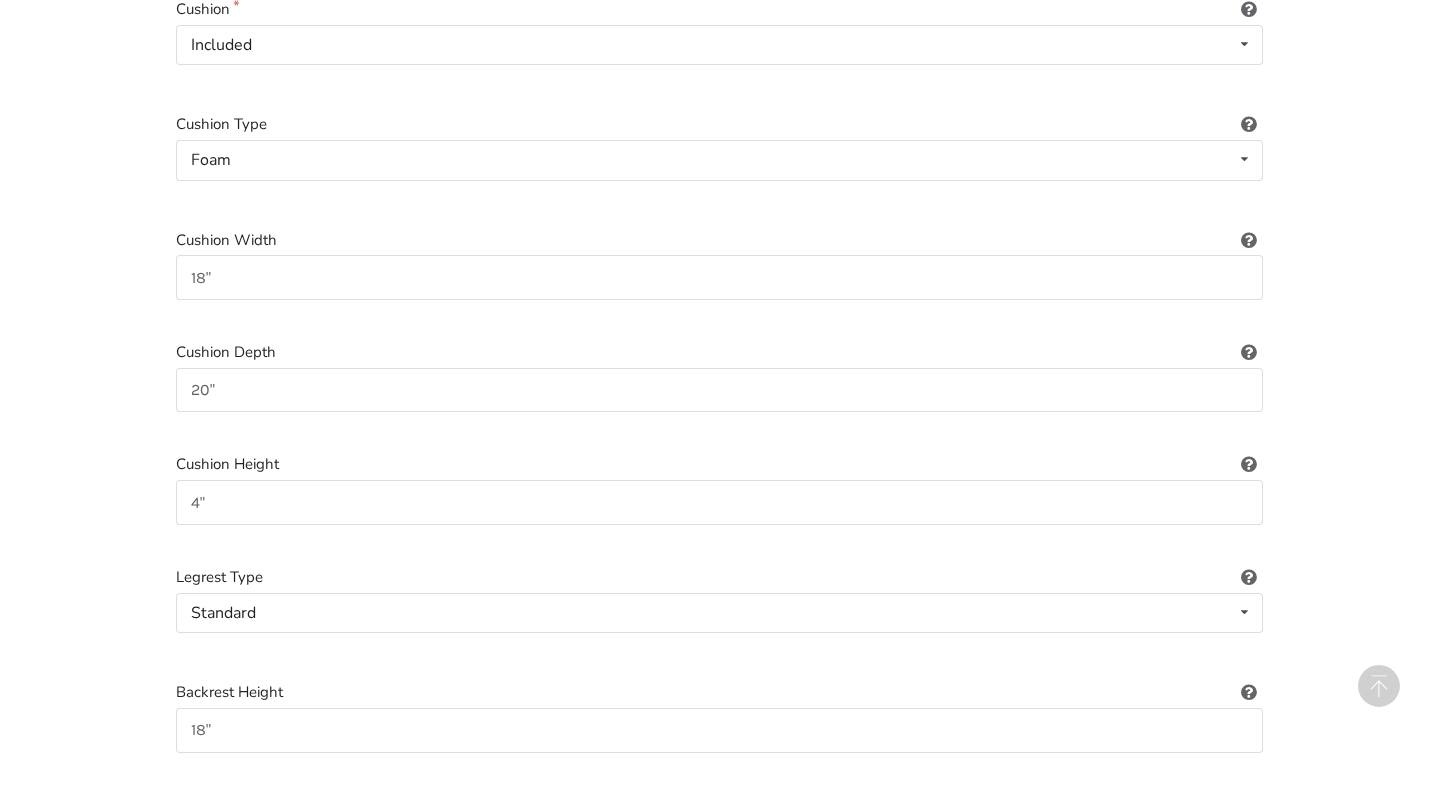 scroll, scrollTop: 1045, scrollLeft: 0, axis: vertical 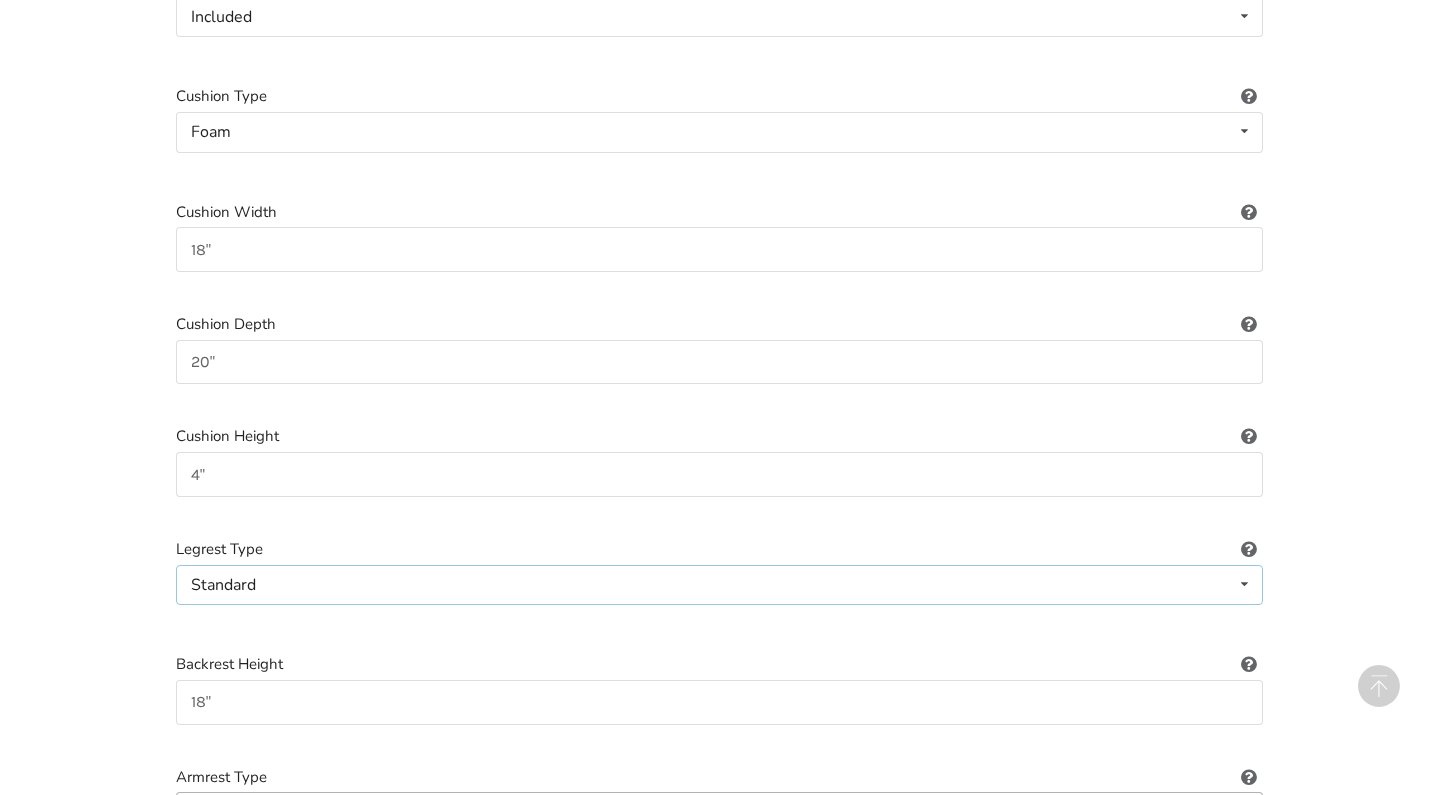 click on "Standard Standard Height-adjustable Elevating" at bounding box center [719, 585] 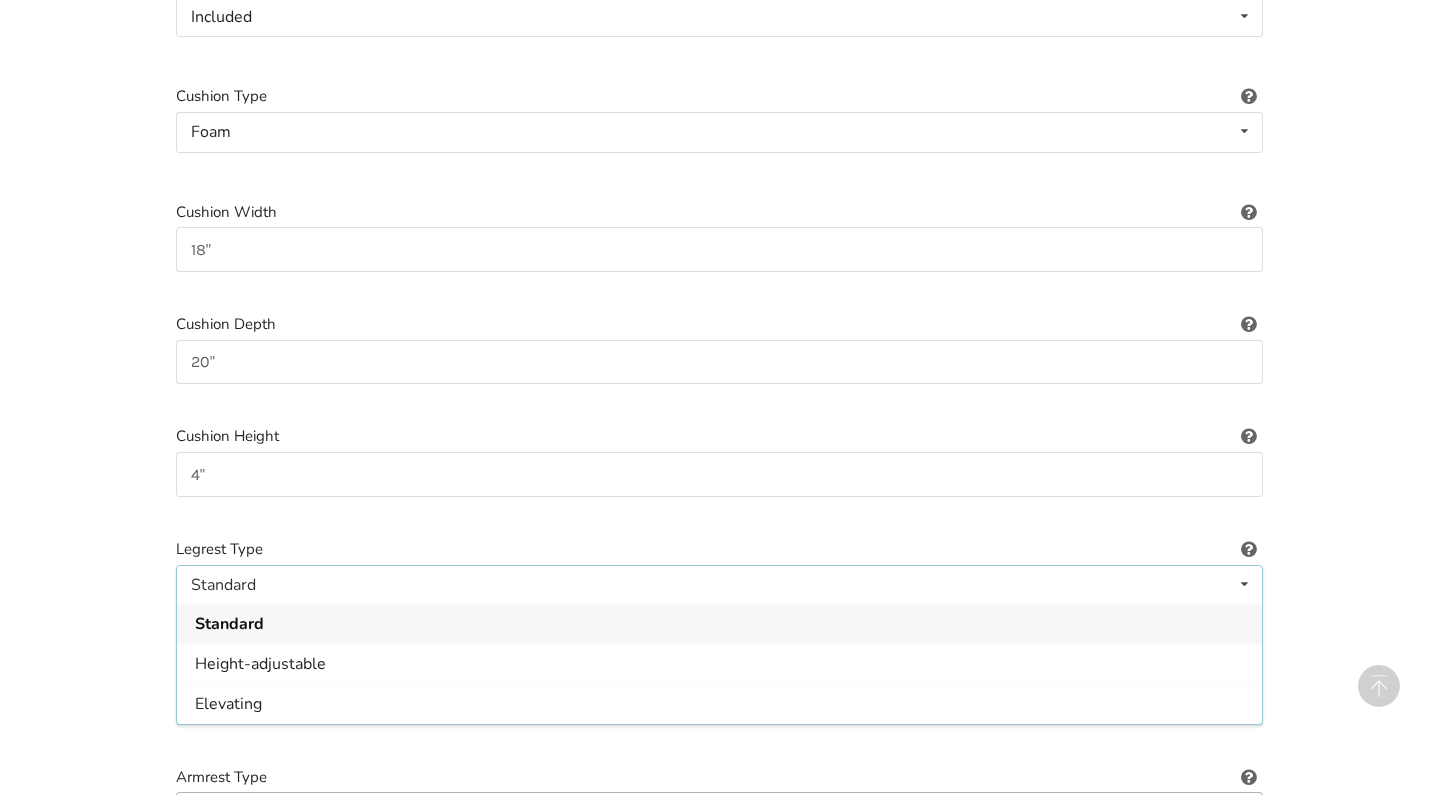click on "Standard" at bounding box center (229, 625) 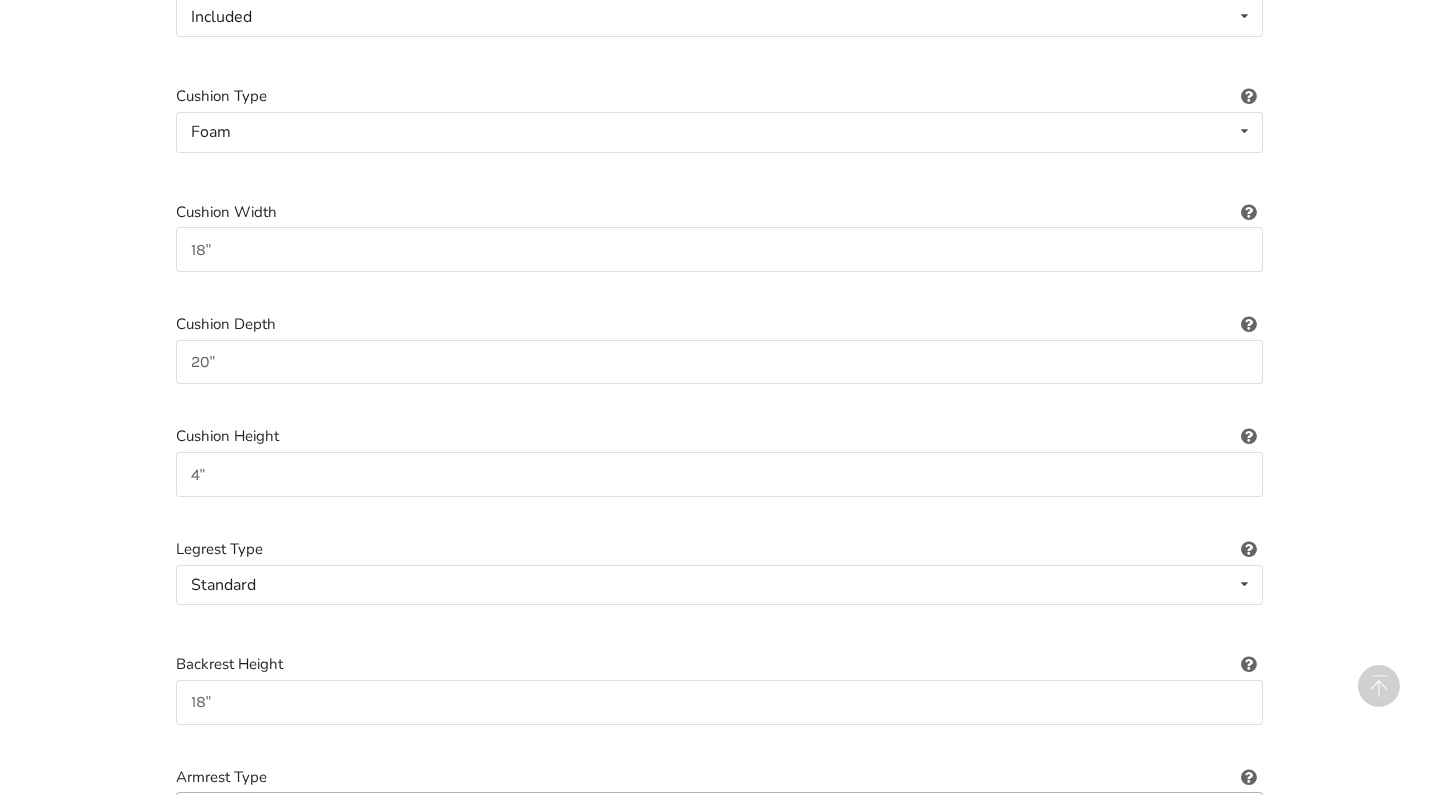 click on "1. Equipment Type 2. Images 3. Basic Information 4. Additional Details 5. Preview Creating new listing for:  Wheelchair Almost Done! Enter item details below. 53   people are  subscribed to notifications for this item Wheelchair Type Manual Power/electric Manual Transport Tilt Backrest Type Hardshell (rigid) Sling (standard upholstery) Hardshell (rigid) Tension-adjustable Seat Depth 19" Seat Height Seat Width 18" Seatbelt Not included Included Not included Cushion Included Included Not included Cushion Type Foam Not applicable Foam Gel Air Gel and foam Air and foam Captain's seat Cushion Width 18" Cushion Depth 20" Cushion Height 4" Legrest Type Standard Standard Height-adjustable Elevating Backrest Height 18" Armrest Type Fixed Fixed Removeable Flip back Footrest Type Angle-adjustable Standard Angle-adjustable Headrest Select an option Included Not included Power Tilt Select an option Included Not included Power Seat Elevation Select an option Included Not included Power Recline Select an option Included Pin" at bounding box center (719, 741) 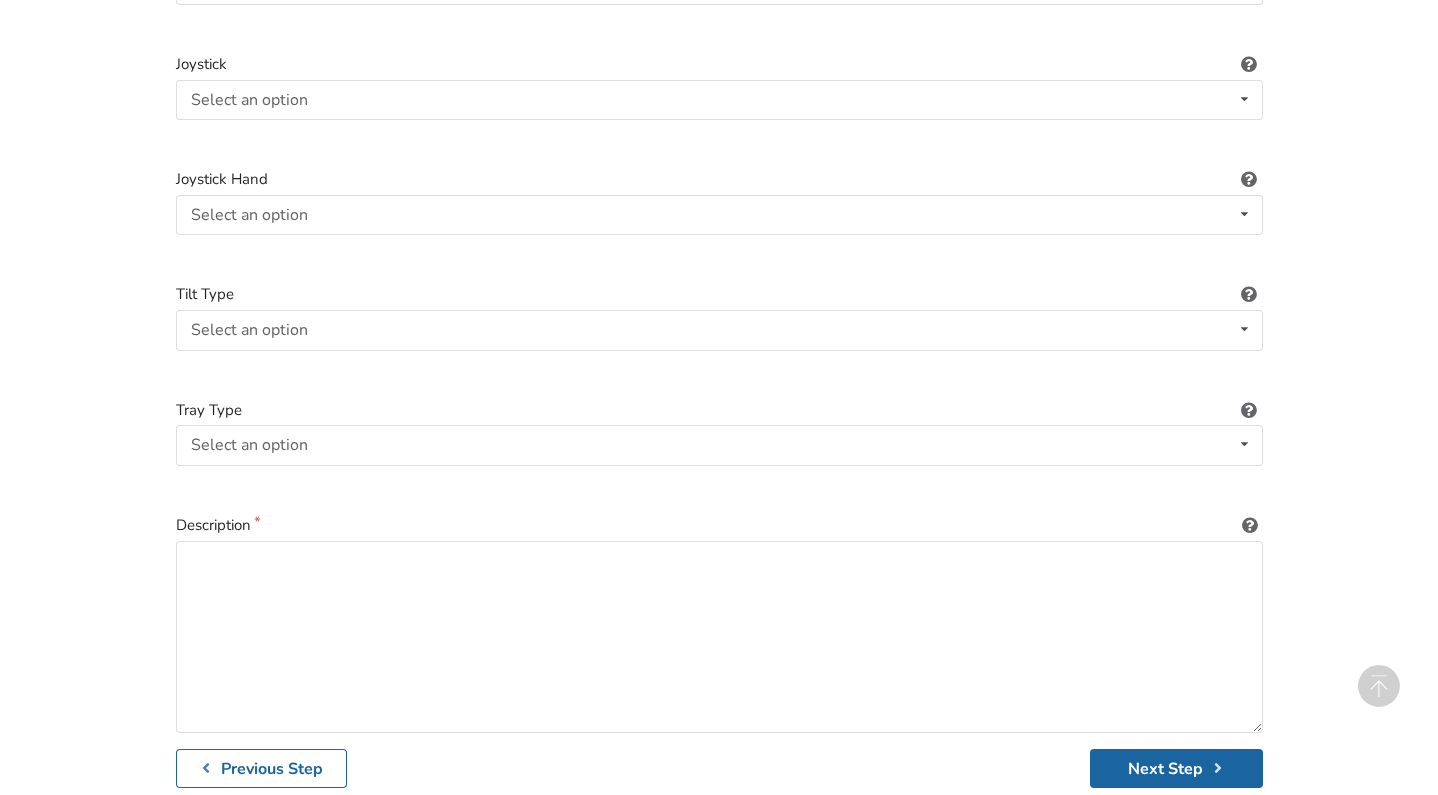 scroll, scrollTop: 2734, scrollLeft: 0, axis: vertical 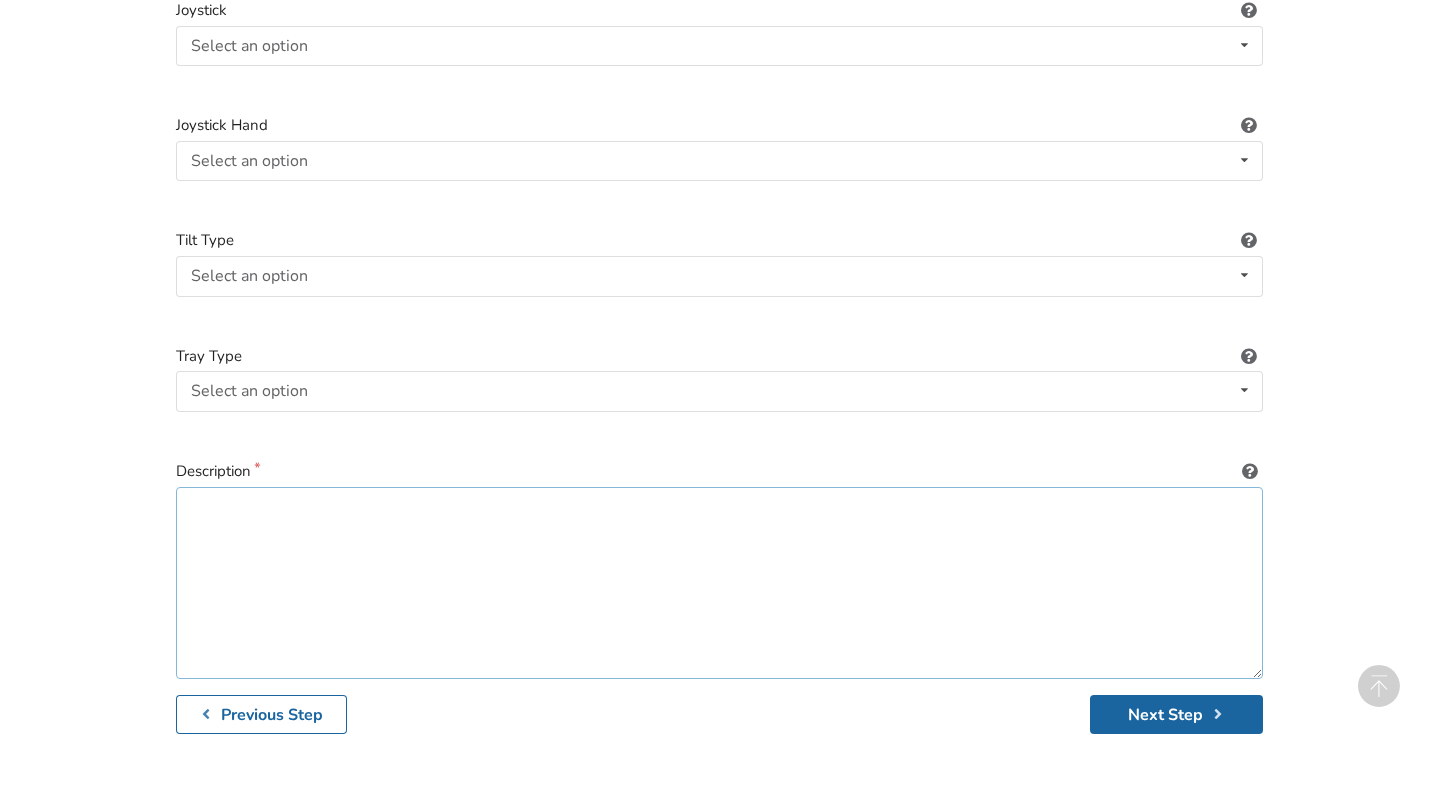 click at bounding box center [719, 583] 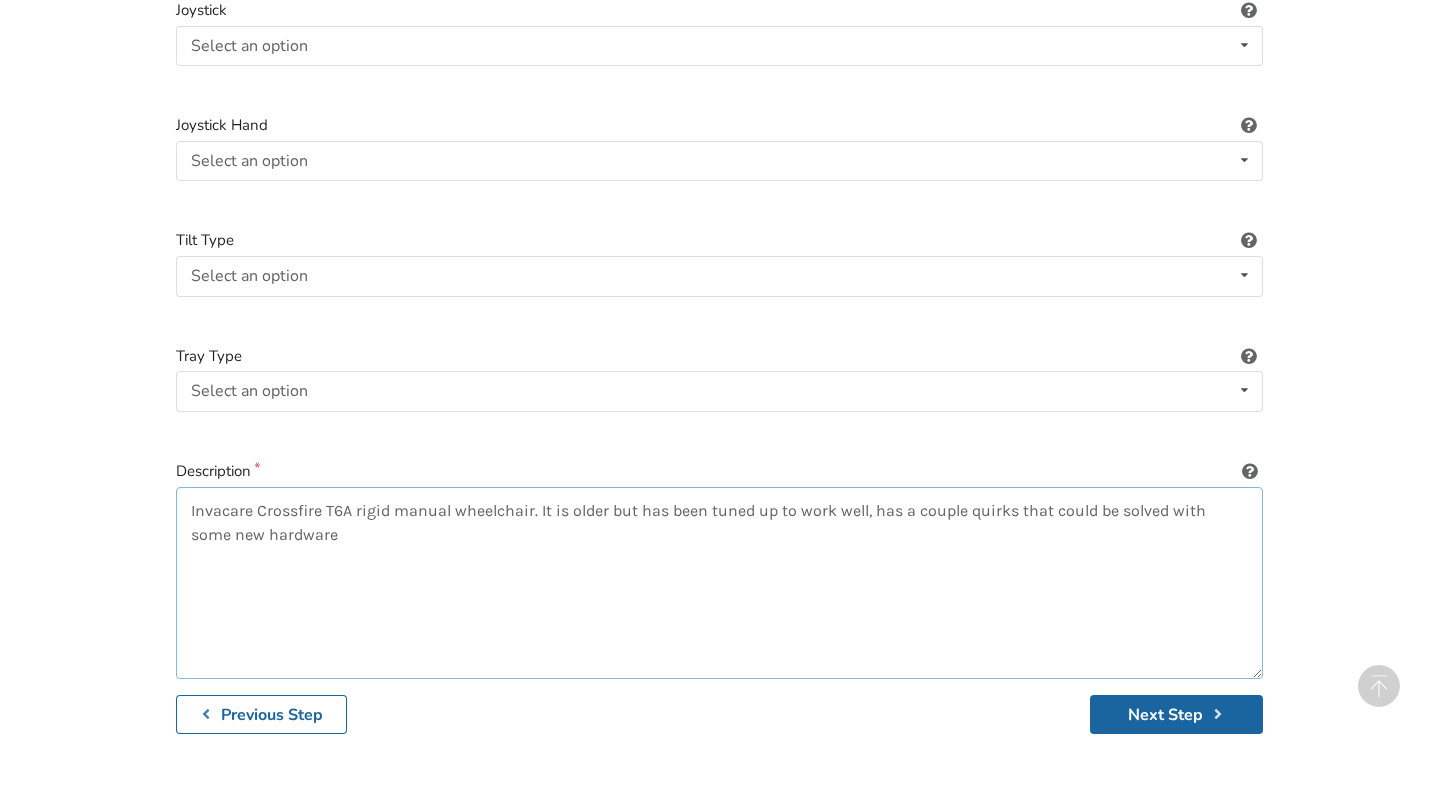 click on "Invacare Crossfire T6A rigid manual wheelchair. It is older but has been tuned up to work well, has a couple quirks that could be solved with some new hardware" at bounding box center [719, 583] 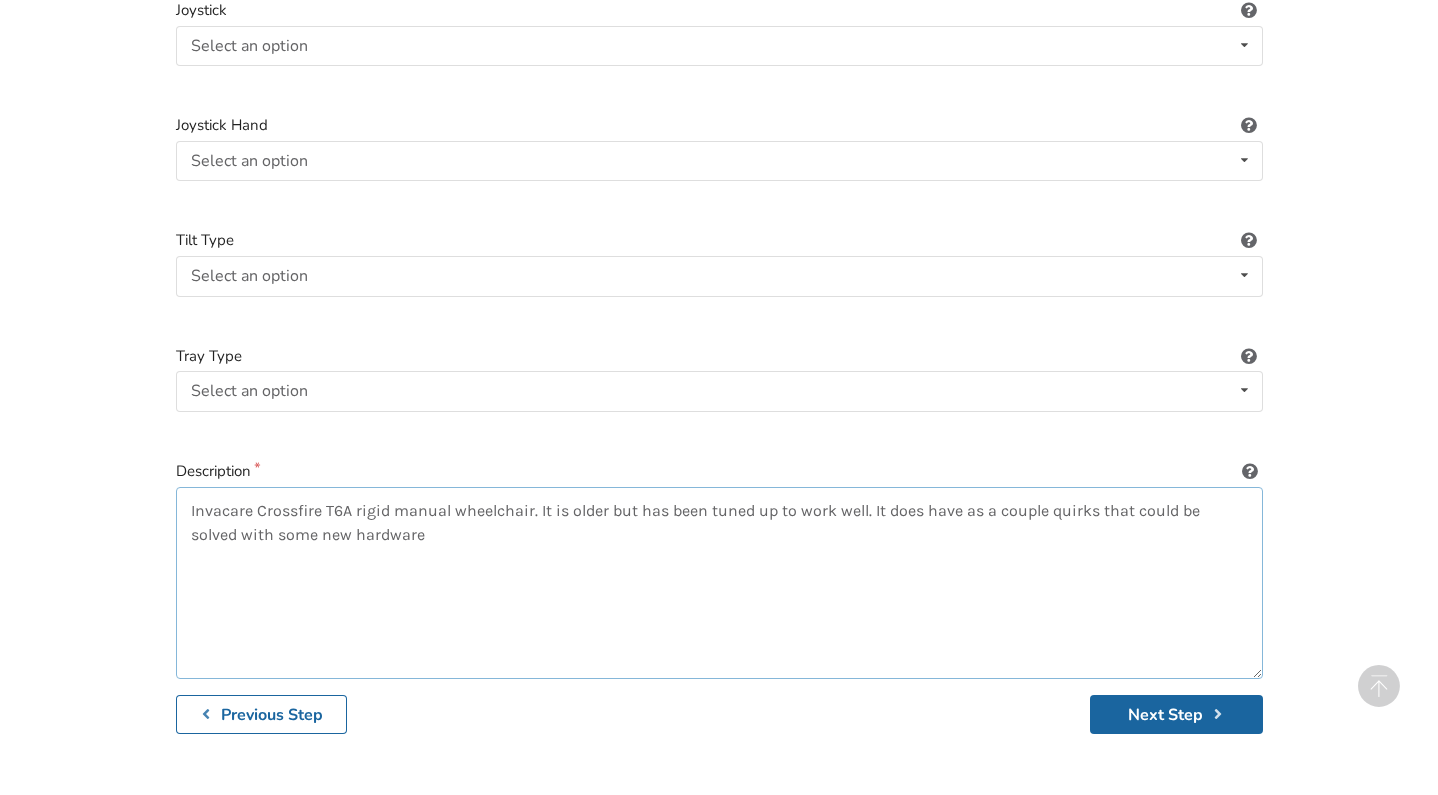 click on "Invacare Crossfire T6A rigid manual wheelchair. It is older but has been tuned up to work well. It does have as a couple quirks that could be solved with some new hardware" at bounding box center (719, 583) 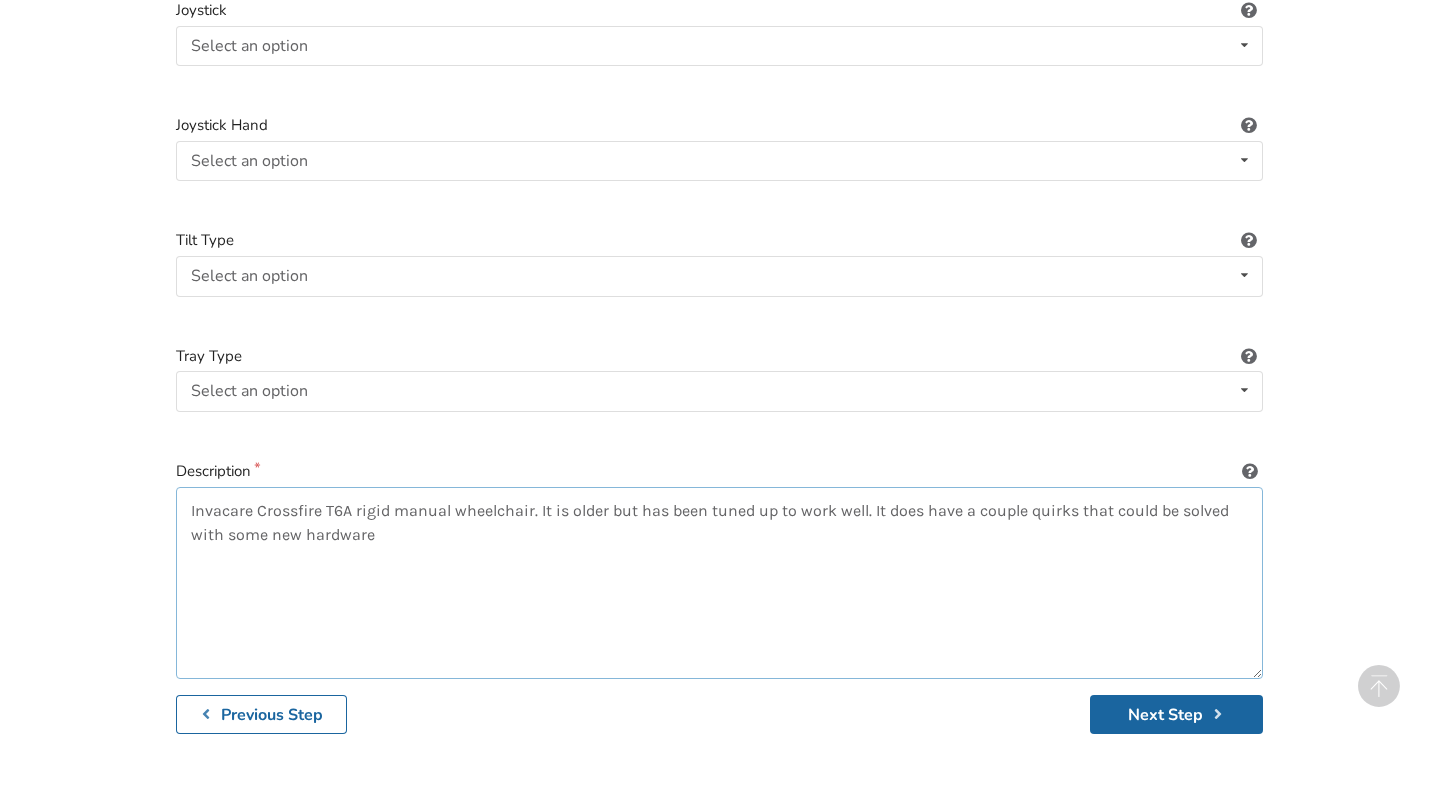 click on "Invacare Crossfire T6A rigid manual wheelchair. It is older but has been tuned up to work well. It does have a couple quirks that could be solved with some new hardware" at bounding box center [719, 583] 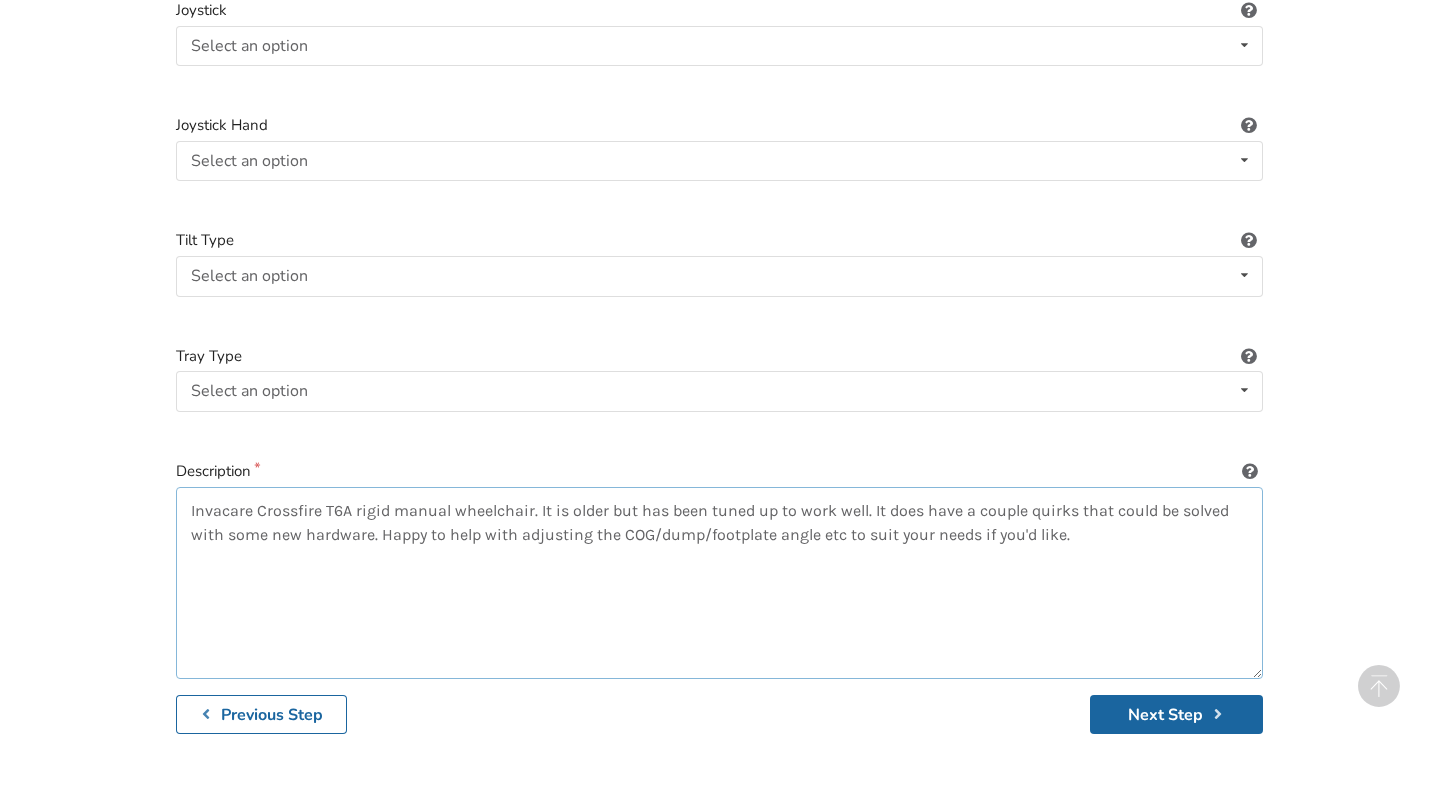 click on "Invacare Crossfire T6A rigid manual wheelchair. It is older but has been tuned up to work well. It does have a couple quirks that could be solved with some new hardware. Happy to help with adjusting the COG/dump/footplate angle etc to suit your needs if you'd like." at bounding box center [719, 583] 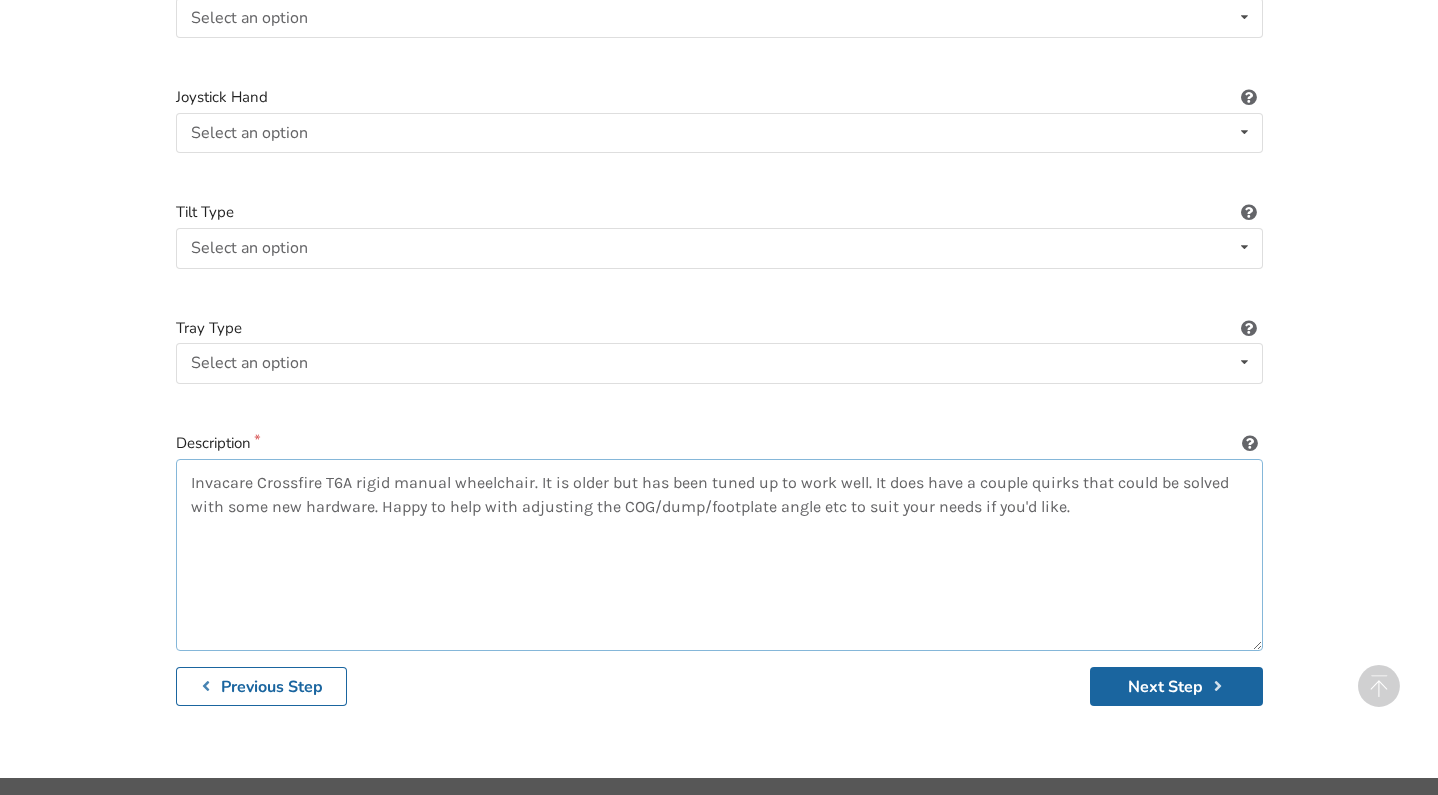 scroll, scrollTop: 2766, scrollLeft: 0, axis: vertical 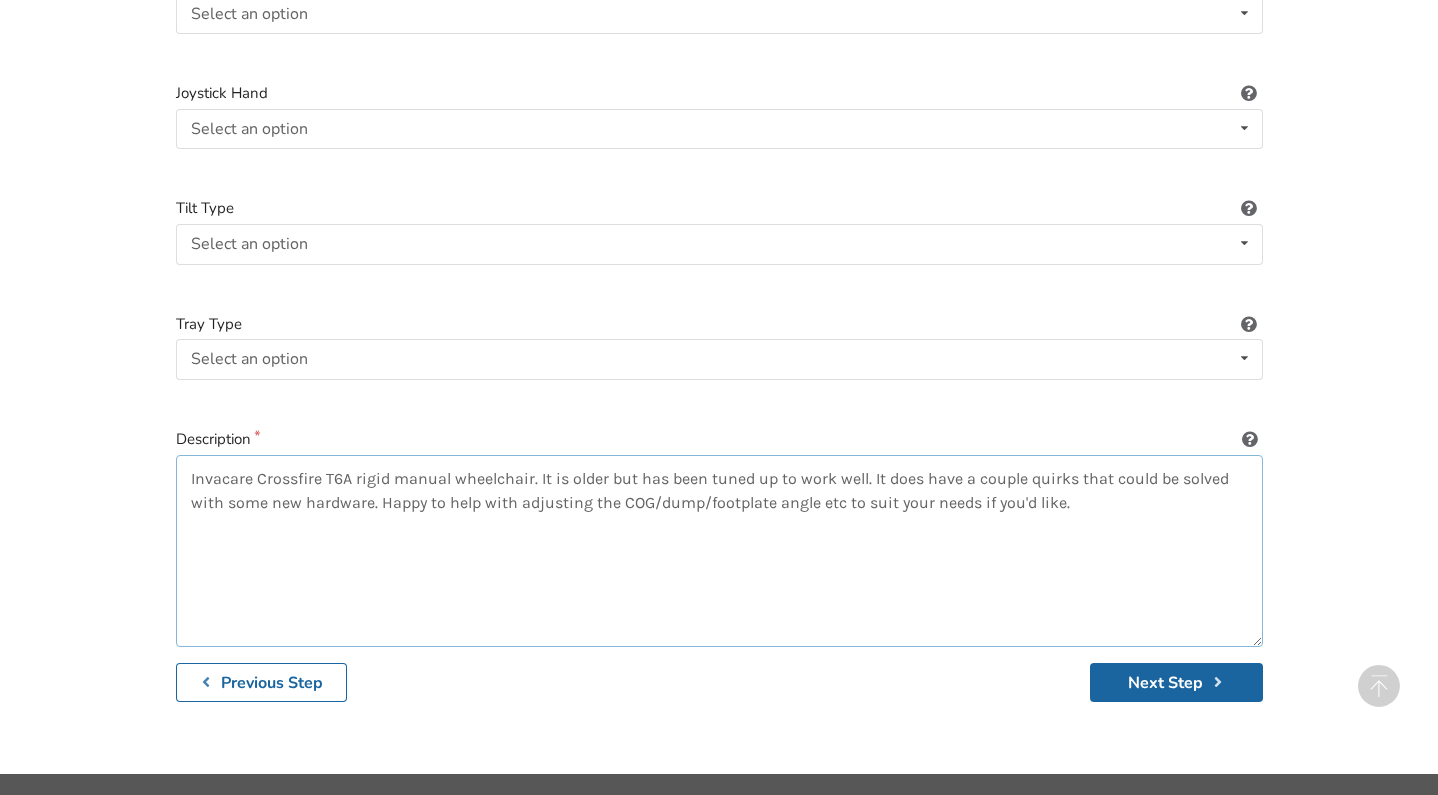 click on "Invacare Crossfire T6A rigid manual wheelchair. It is older but has been tuned up to work well. It does have a couple quirks that could be solved with some new hardware. Happy to help with adjusting the COG/dump/footplate angle etc to suit your needs if you'd like." at bounding box center (719, 551) 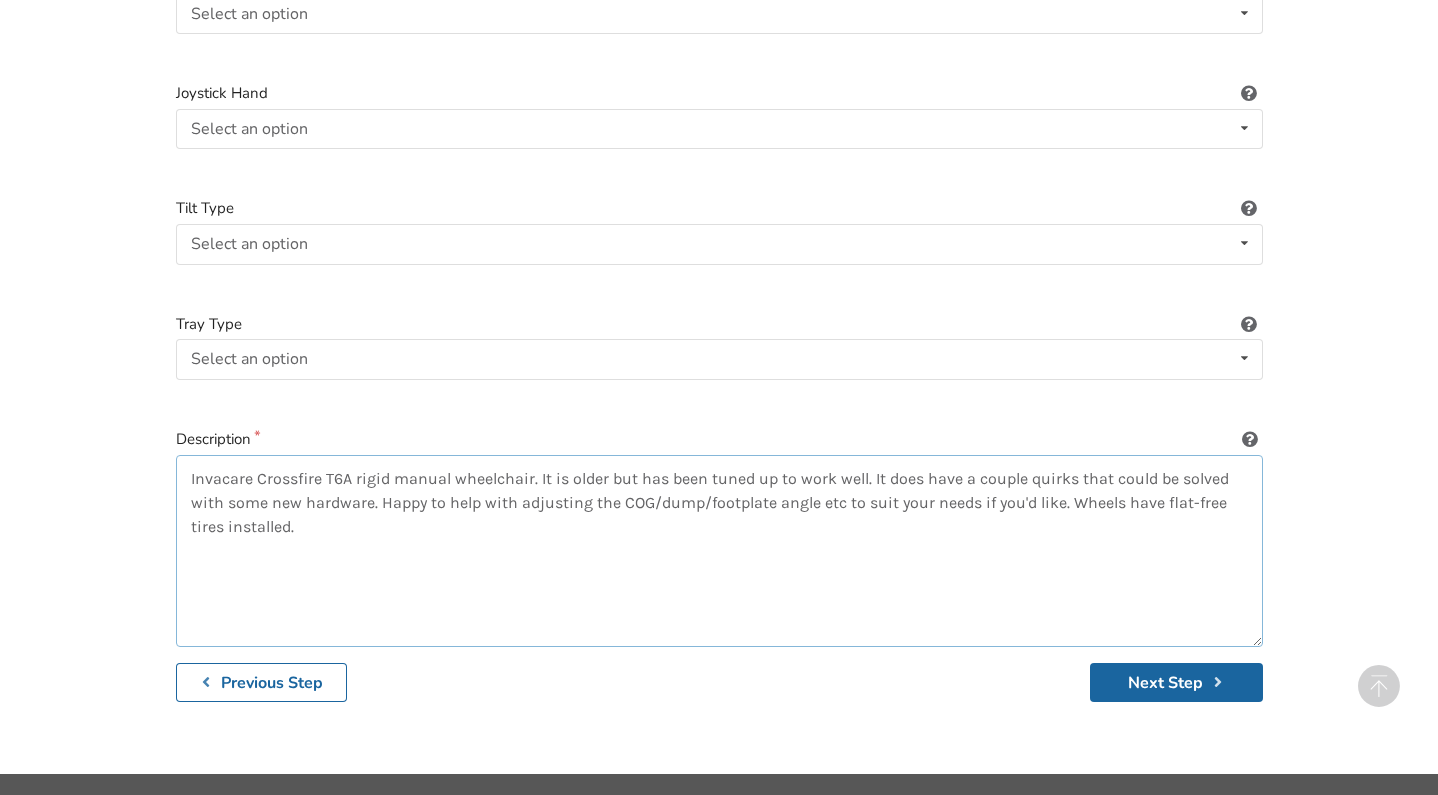 click on "Invacare Crossfire T6A rigid manual wheelchair. It is older but has been tuned up to work well. It does have a couple quirks that could be solved with some new hardware. Happy to help with adjusting the COG/dump/footplate angle etc to suit your needs if you'd like. Wheels have flat-free tires installed." at bounding box center [719, 551] 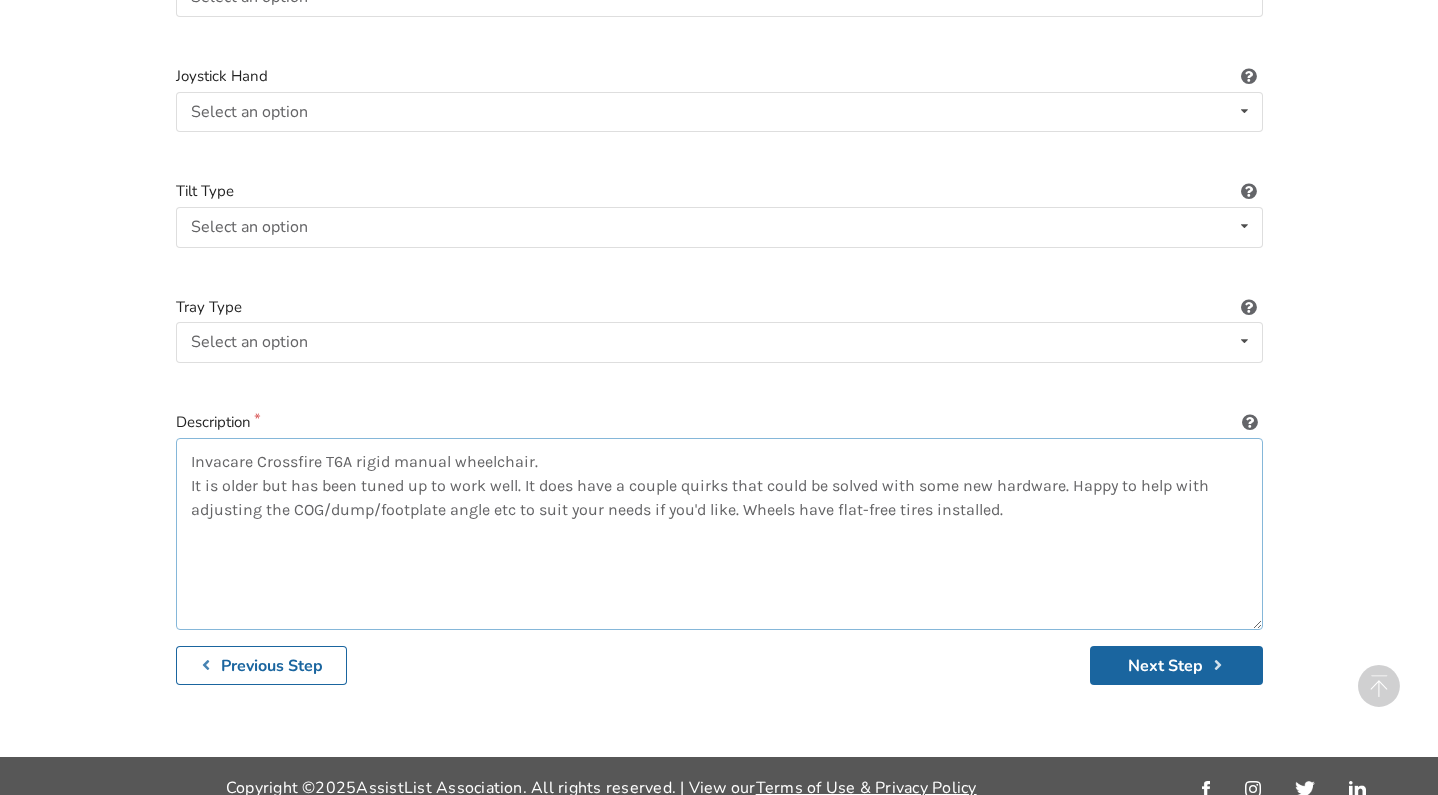 scroll, scrollTop: 2782, scrollLeft: 0, axis: vertical 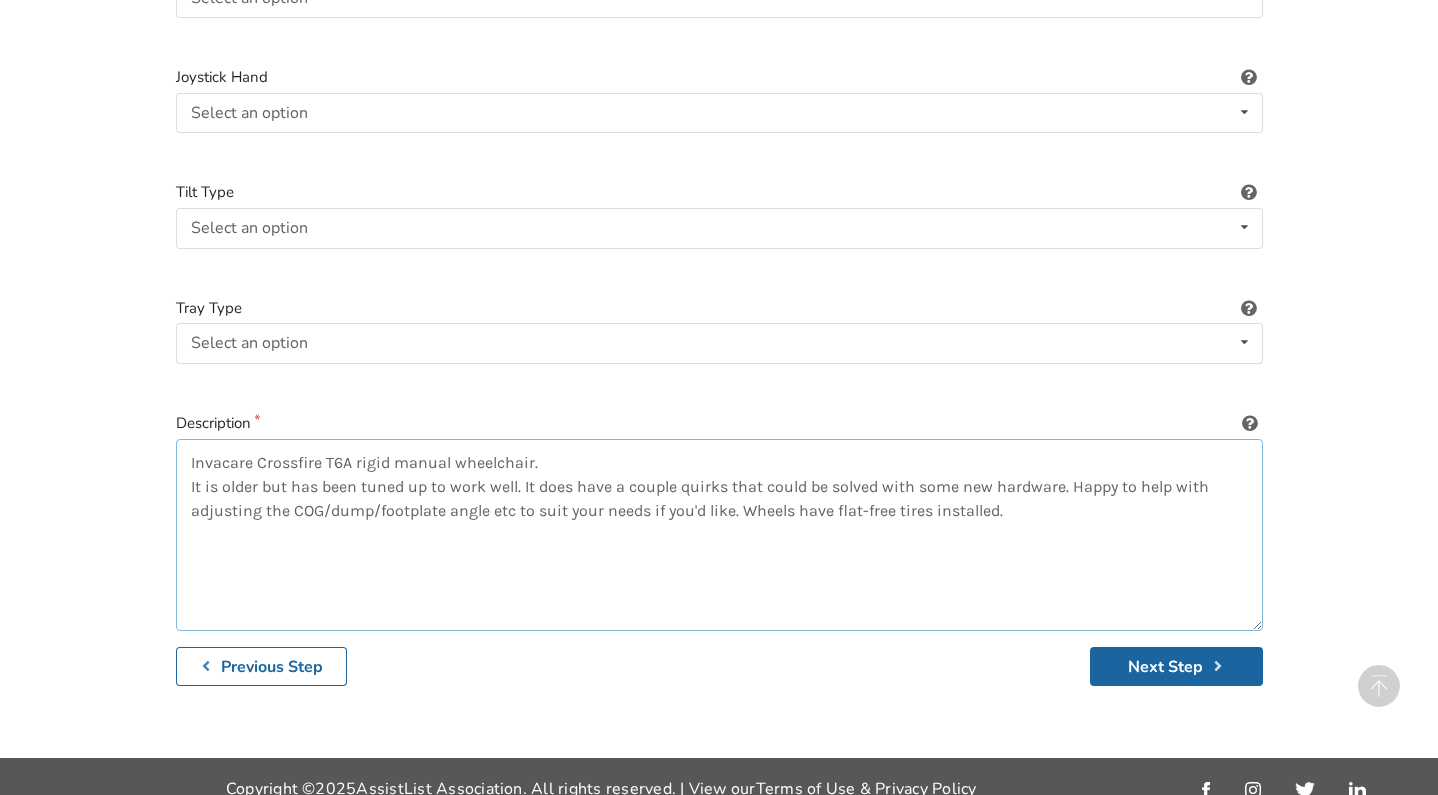 click on "Invacare Crossfire T6A rigid manual wheelchair.
It is older but has been tuned up to work well. It does have a couple quirks that could be solved with some new hardware. Happy to help with adjusting the COG/dump/footplate angle etc to suit your needs if you'd like. Wheels have flat-free tires installed." at bounding box center [719, 535] 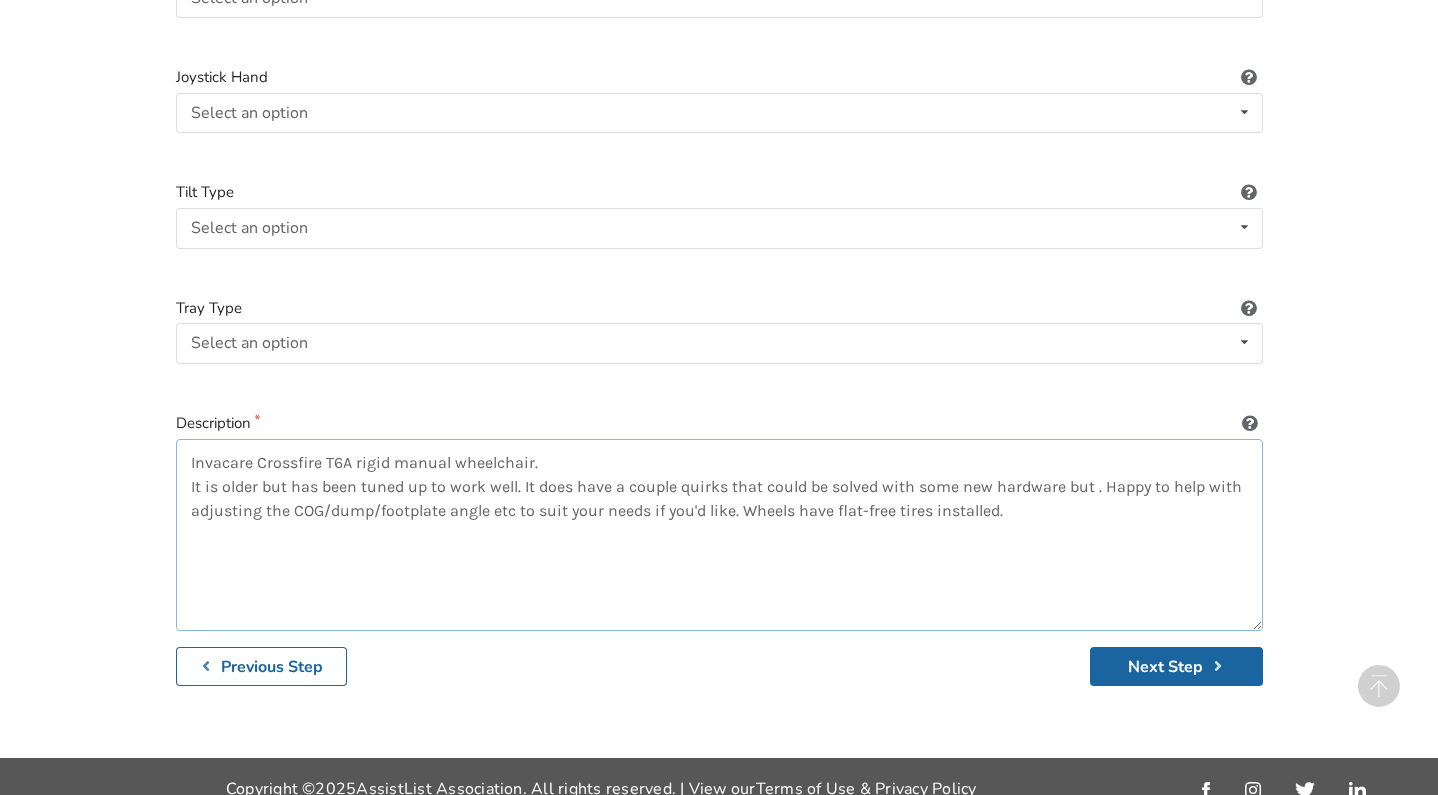 drag, startPoint x: 1101, startPoint y: 467, endPoint x: 524, endPoint y: 461, distance: 577.0312 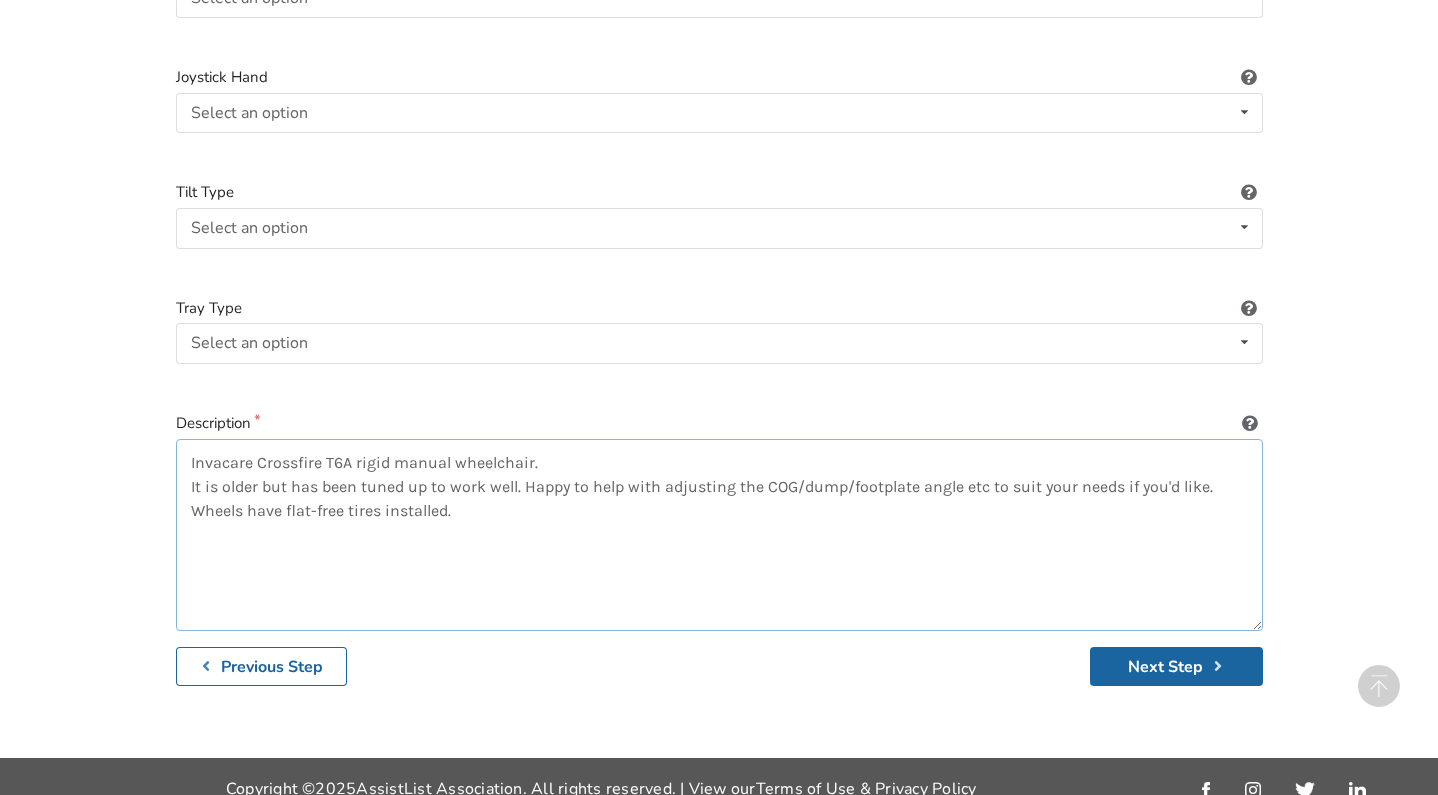 click on "Invacare Crossfire T6A rigid manual wheelchair.
It is older but has been tuned up to work well. Happy to help with adjusting the COG/dump/footplate angle etc to suit your needs if you'd like. Wheels have flat-free tires installed." at bounding box center [719, 535] 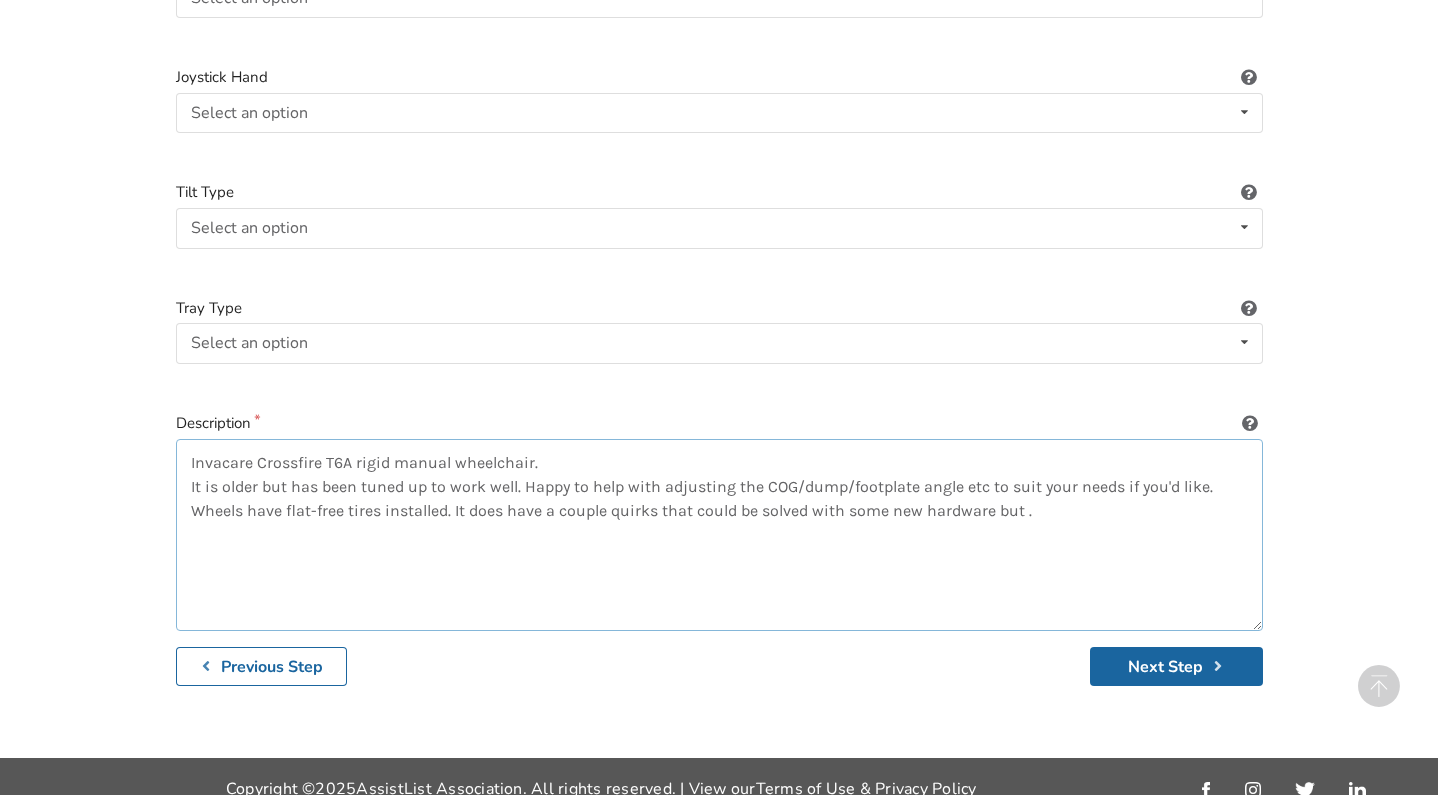 click on "Invacare Crossfire T6A rigid manual wheelchair.
It is older but has been tuned up to work well. Happy to help with adjusting the COG/dump/footplate angle etc to suit your needs if you'd like. Wheels have flat-free tires installed. It does have a couple quirks that could be solved with some new hardware but ." at bounding box center [719, 535] 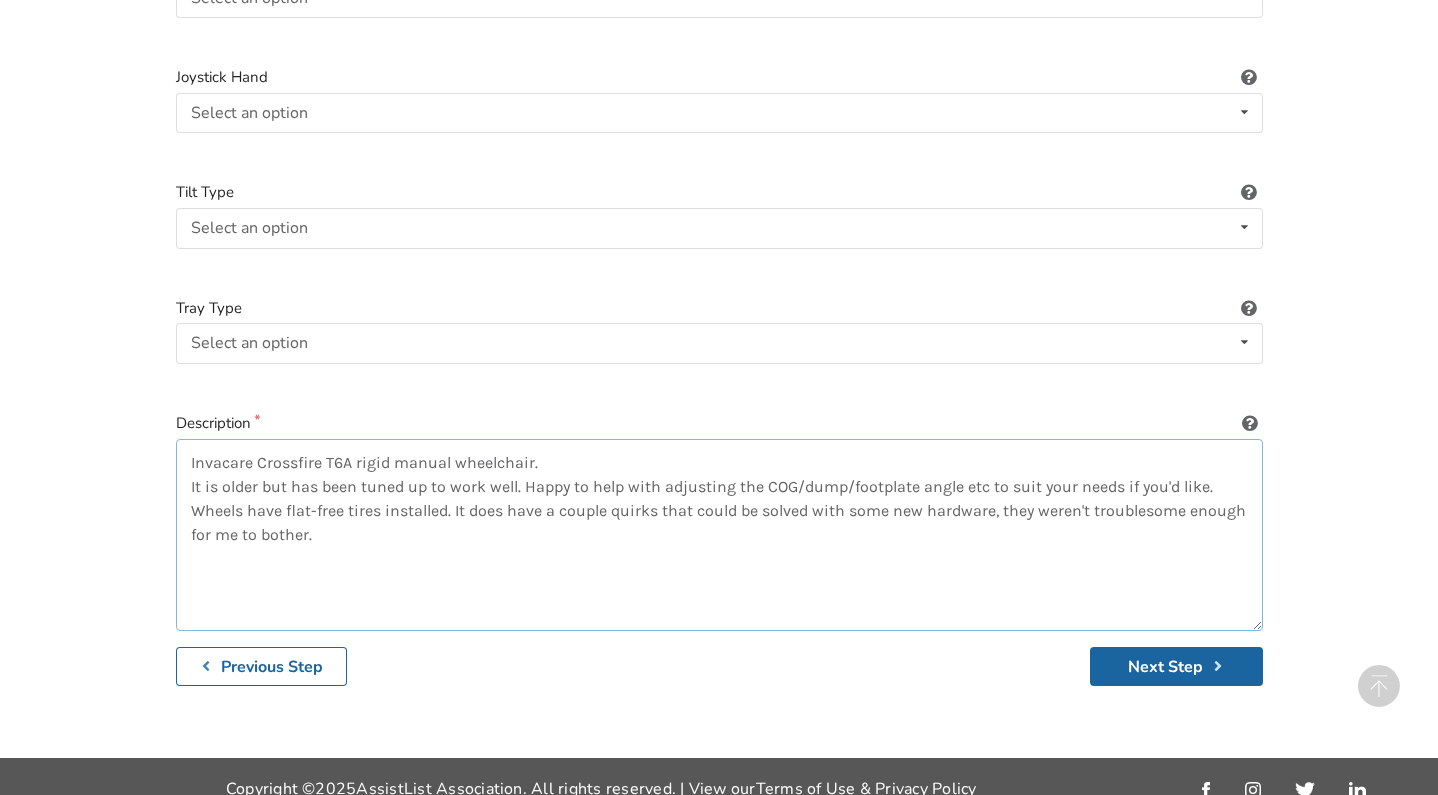 click on "Invacare Crossfire T6A rigid manual wheelchair.
It is older but has been tuned up to work well. Happy to help with adjusting the COG/dump/footplate angle etc to suit your needs if you'd like. Wheels have flat-free tires installed. It does have a couple quirks that could be solved with some new hardware, they weren't troublesome enough for me to bother." at bounding box center [719, 535] 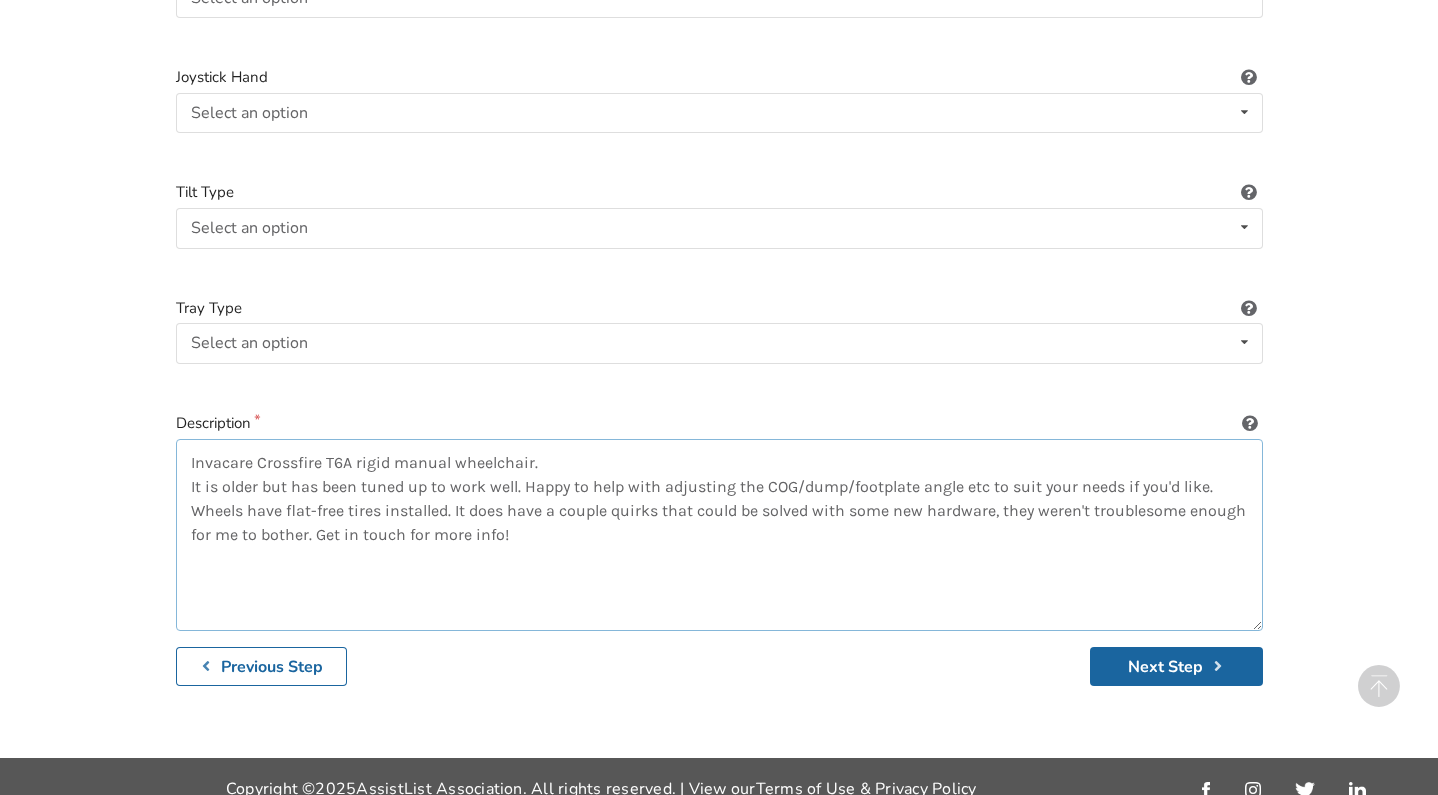 click on "Invacare Crossfire T6A rigid manual wheelchair.
It is older but has been tuned up to work well. Happy to help with adjusting the COG/dump/footplate angle etc to suit your needs if you'd like. Wheels have flat-free tires installed. It does have a couple quirks that could be solved with some new hardware, they weren't troublesome enough for me to bother. Get in touch for more info!" at bounding box center (719, 535) 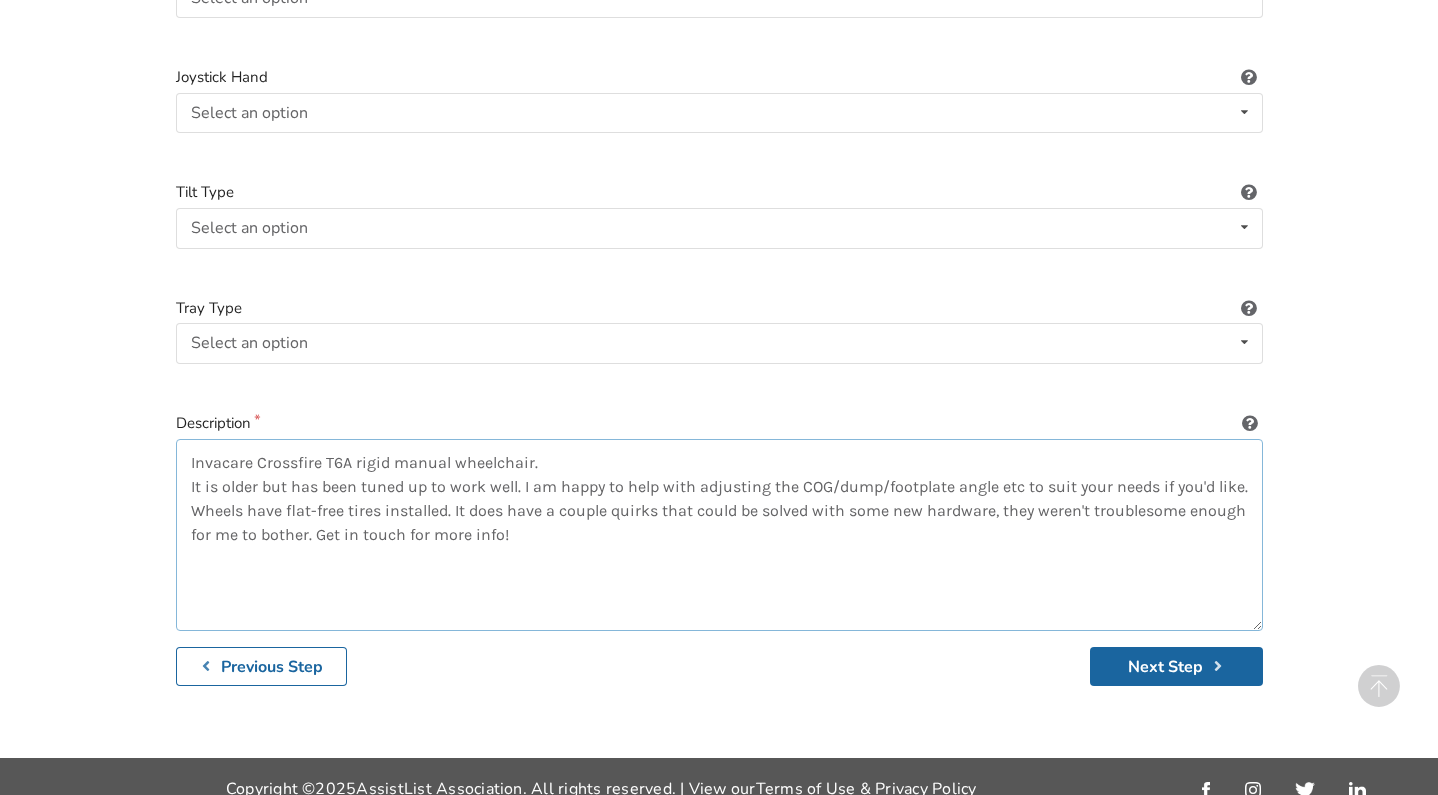 click on "Invacare Crossfire T6A rigid manual wheelchair.
It is older but has been tuned up to work well. I am happy to help with adjusting the COG/dump/footplate angle etc to suit your needs if you'd like. Wheels have flat-free tires installed. It does have a couple quirks that could be solved with some new hardware, they weren't troublesome enough for me to bother. Get in touch for more info!" at bounding box center [719, 535] 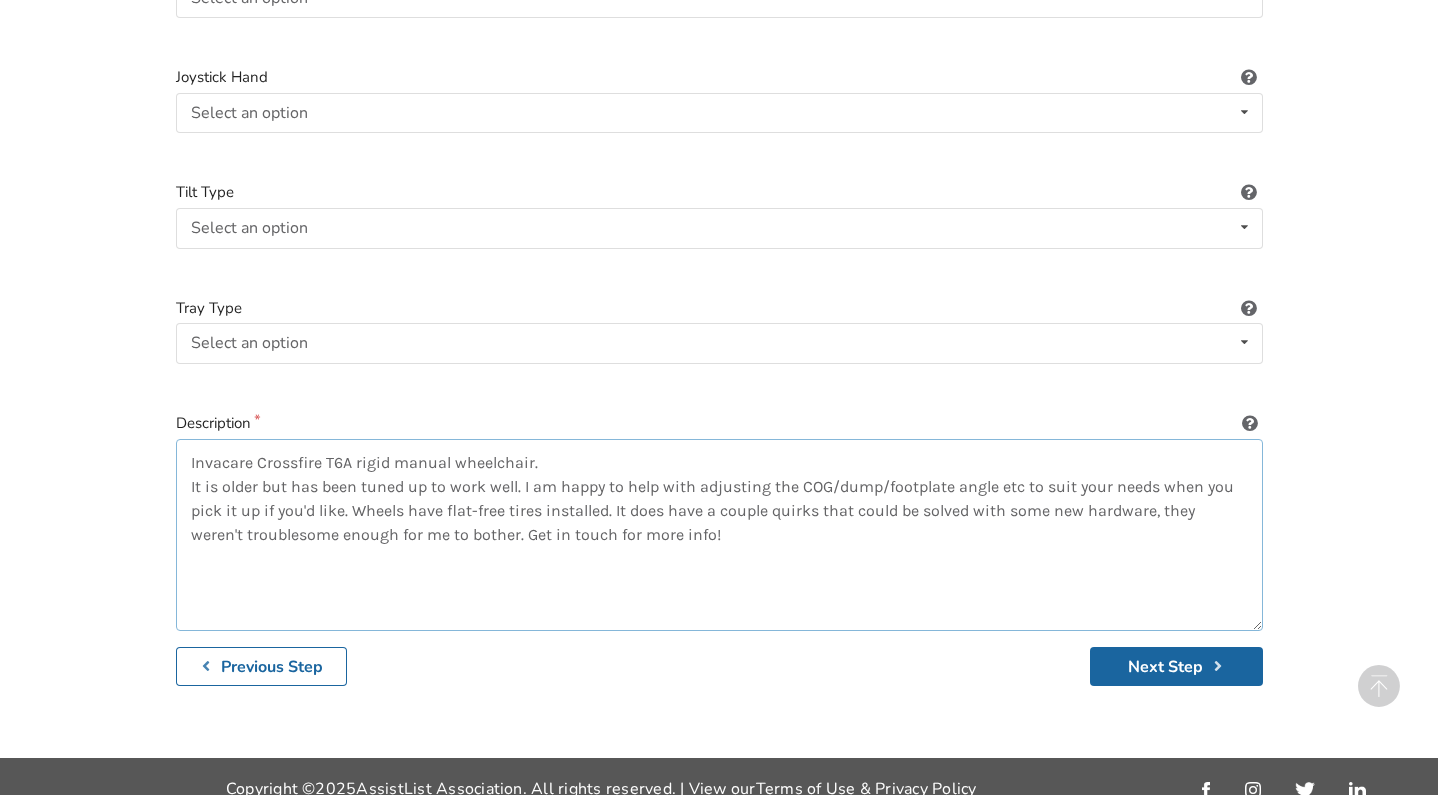 click on "Invacare Crossfire T6A rigid manual wheelchair.
It is older but has been tuned up to work well. I am happy to help with adjusting the COG/dump/footplate angle etc to suit your needs when you pick it up if you'd like. Wheels have flat-free tires installed. It does have a couple quirks that could be solved with some new hardware, they weren't troublesome enough for me to bother. Get in touch for more info!" at bounding box center [719, 535] 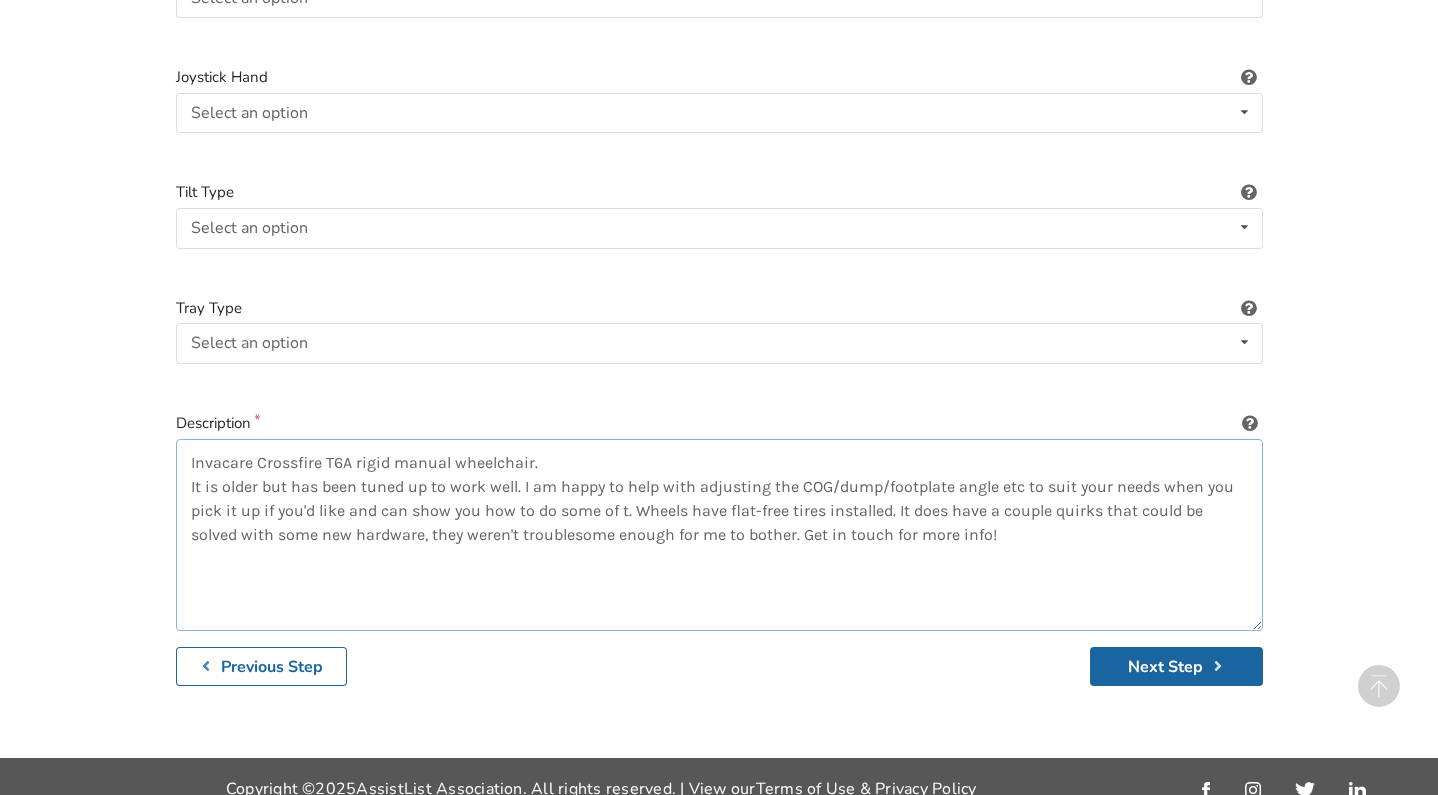 drag, startPoint x: 624, startPoint y: 489, endPoint x: 345, endPoint y: 490, distance: 279.0018 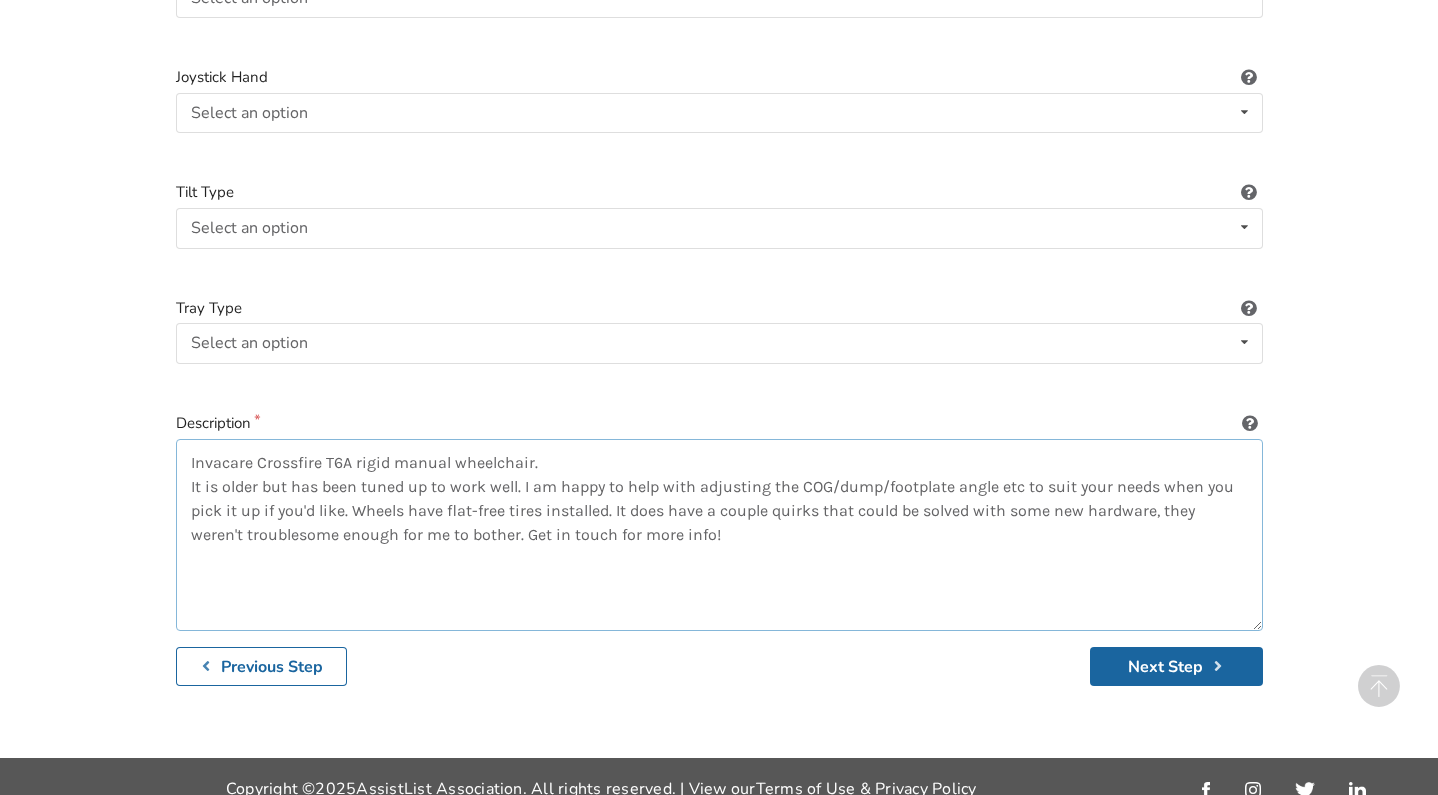click on "Invacare Crossfire T6A rigid manual wheelchair.
It is older but has been tuned up to work well. I am happy to help with adjusting the COG/dump/footplate angle etc to suit your needs when you pick it up if you'd like. Wheels have flat-free tires installed. It does have a couple quirks that could be solved with some new hardware, they weren't troublesome enough for me to bother. Get in touch for more info!" at bounding box center [719, 535] 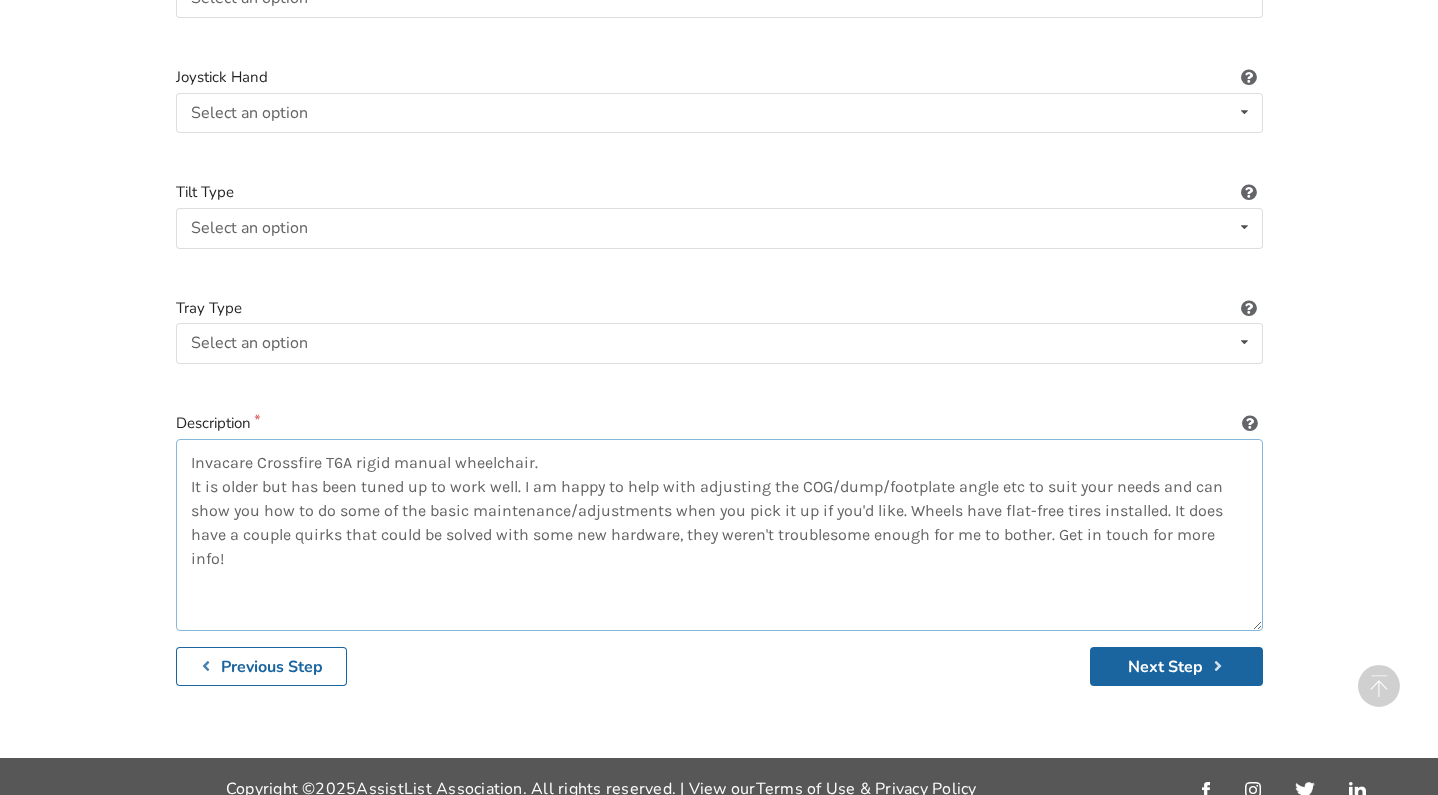 click on "Invacare Crossfire T6A rigid manual wheelchair.
It is older but has been tuned up to work well. I am happy to help with adjusting the COG/dump/footplate angle etc to suit your needs and can show you how to do some of the basic maintenance/adjustments when you pick it up if you'd like. Wheels have flat-free tires installed. It does have a couple quirks that could be solved with some new hardware, they weren't troublesome enough for me to bother. Get in touch for more info!" at bounding box center (719, 535) 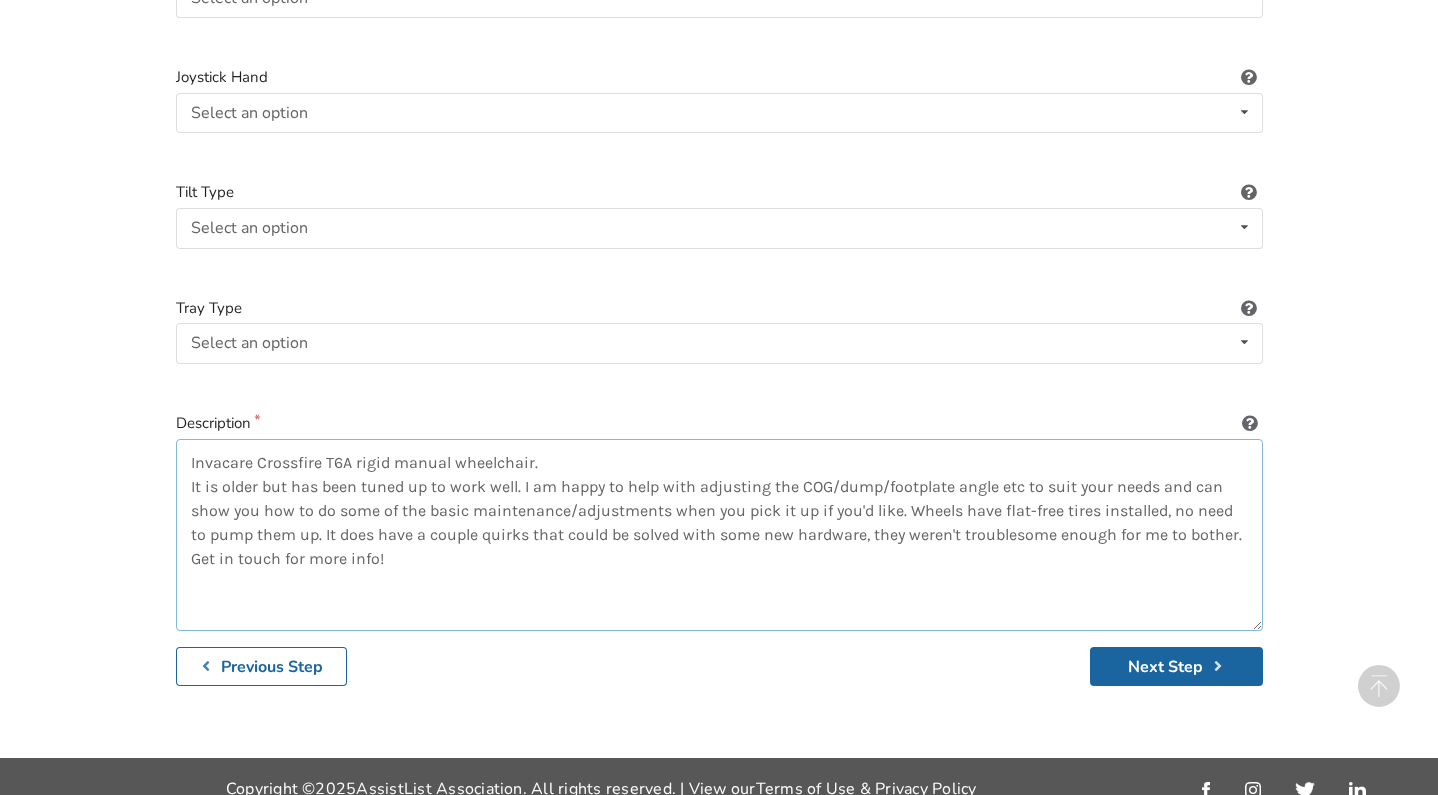 click on "Invacare Crossfire T6A rigid manual wheelchair.
It is older but has been tuned up to work well. I am happy to help with adjusting the COG/dump/footplate angle etc to suit your needs and can show you how to do some of the basic maintenance/adjustments when you pick it up if you'd like. Wheels have flat-free tires installed, no need to pump them up. It does have a couple quirks that could be solved with some new hardware, they weren't troublesome enough for me to bother. Get in touch for more info!" at bounding box center [719, 535] 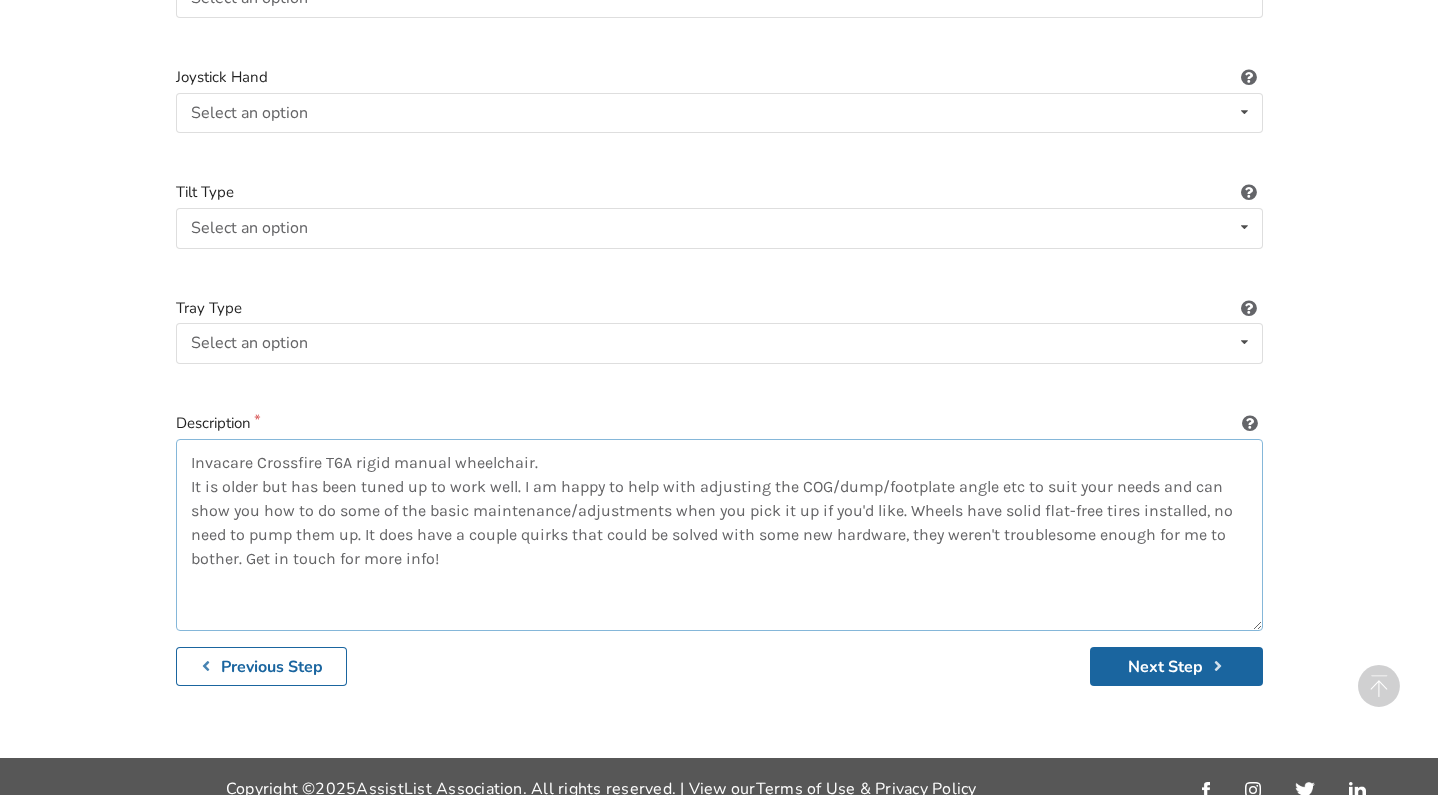 click on "Invacare Crossfire T6A rigid manual wheelchair.
It is older but has been tuned up to work well. I am happy to help with adjusting the COG/dump/footplate angle etc to suit your needs and can show you how to do some of the basic maintenance/adjustments when you pick it up if you'd like. Wheels have solid flat-free tires installed, no need to pump them up. It does have a couple quirks that could be solved with some new hardware, they weren't troublesome enough for me to bother. Get in touch for more info!" at bounding box center [719, 535] 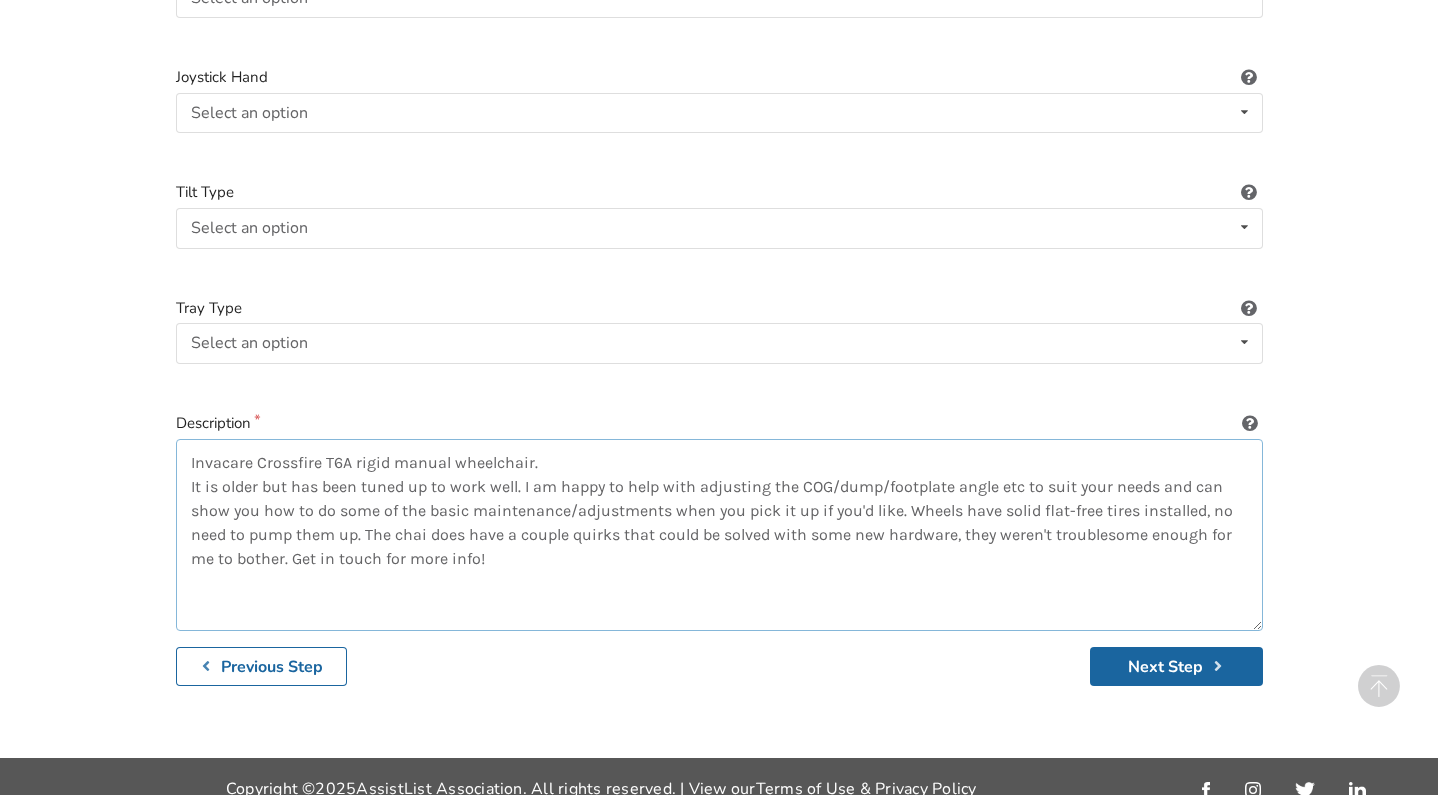 type on "Invacare Crossfire T6A rigid manual wheelchair.
It is older but has been tuned up to work well. I am happy to help with adjusting the COG/dump/footplate angle etc to suit your needs and can show you how to do some of the basic maintenance/adjustments when you pick it up if you'd like. Wheels have solid flat-free tires installed, no need to pump them up. The chair does have a couple quirks that could be solved with some new hardware, they weren't troublesome enough for me to bother. Get in touch for more info!" 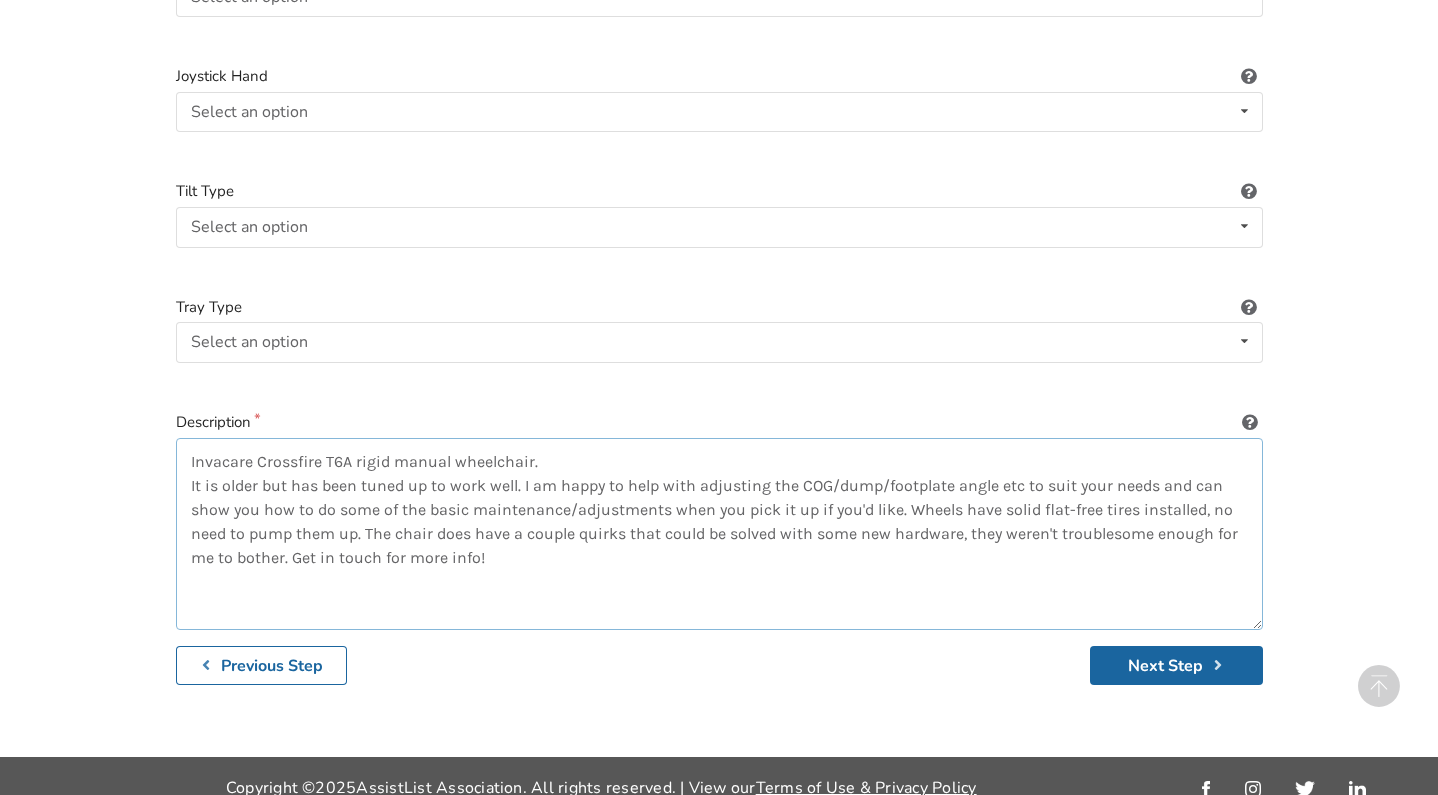 scroll, scrollTop: 2782, scrollLeft: 0, axis: vertical 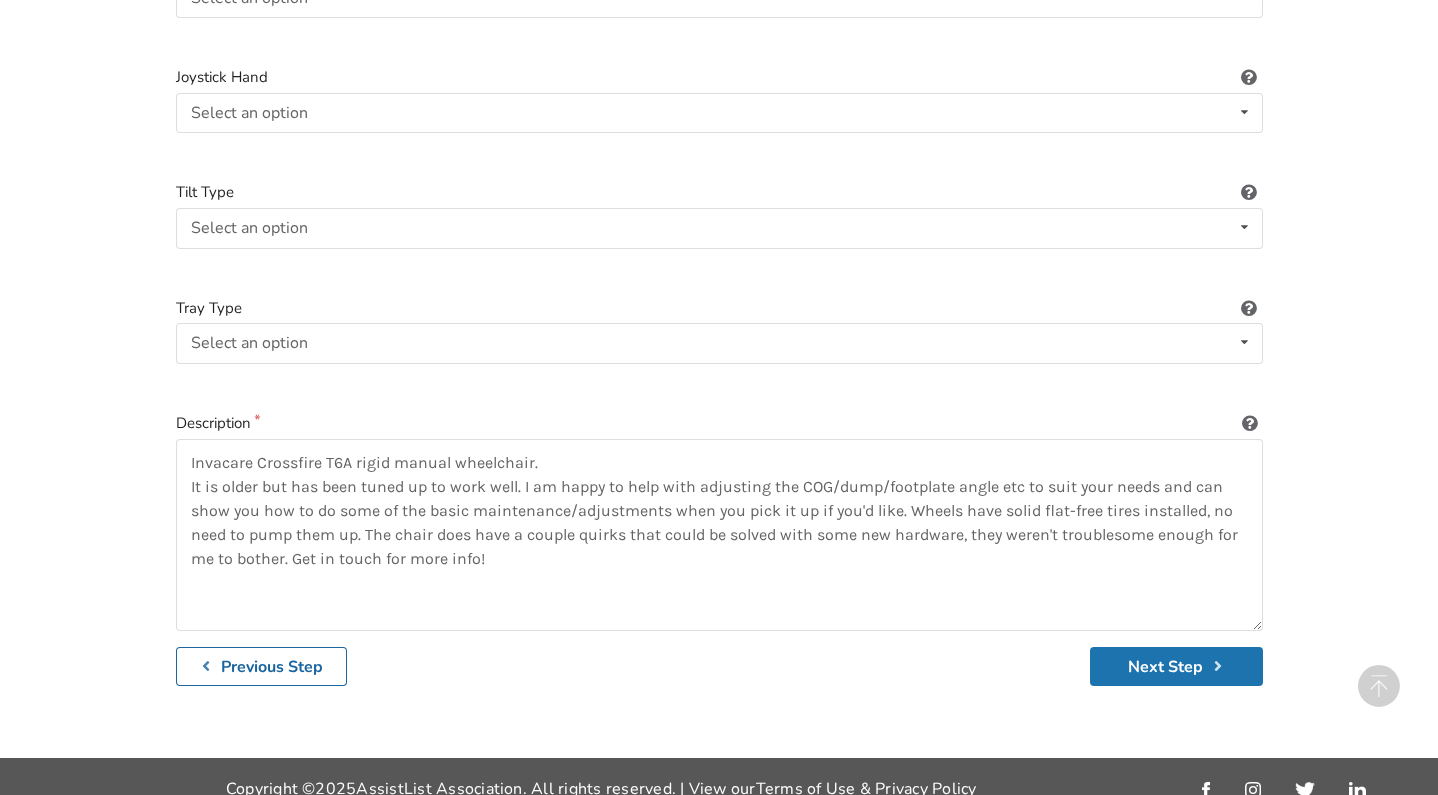 click on "Next Step" at bounding box center [1176, 666] 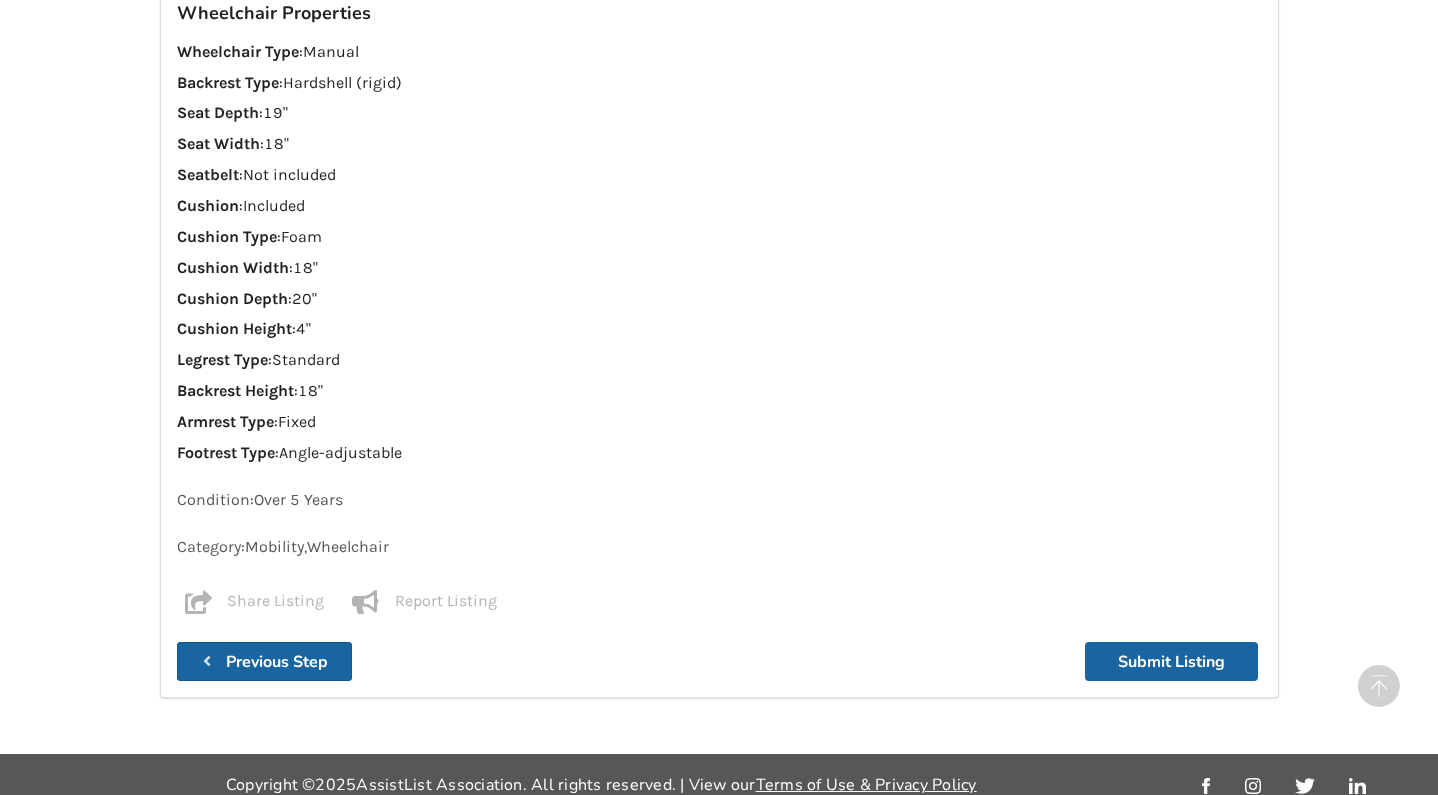 scroll, scrollTop: 2139, scrollLeft: 0, axis: vertical 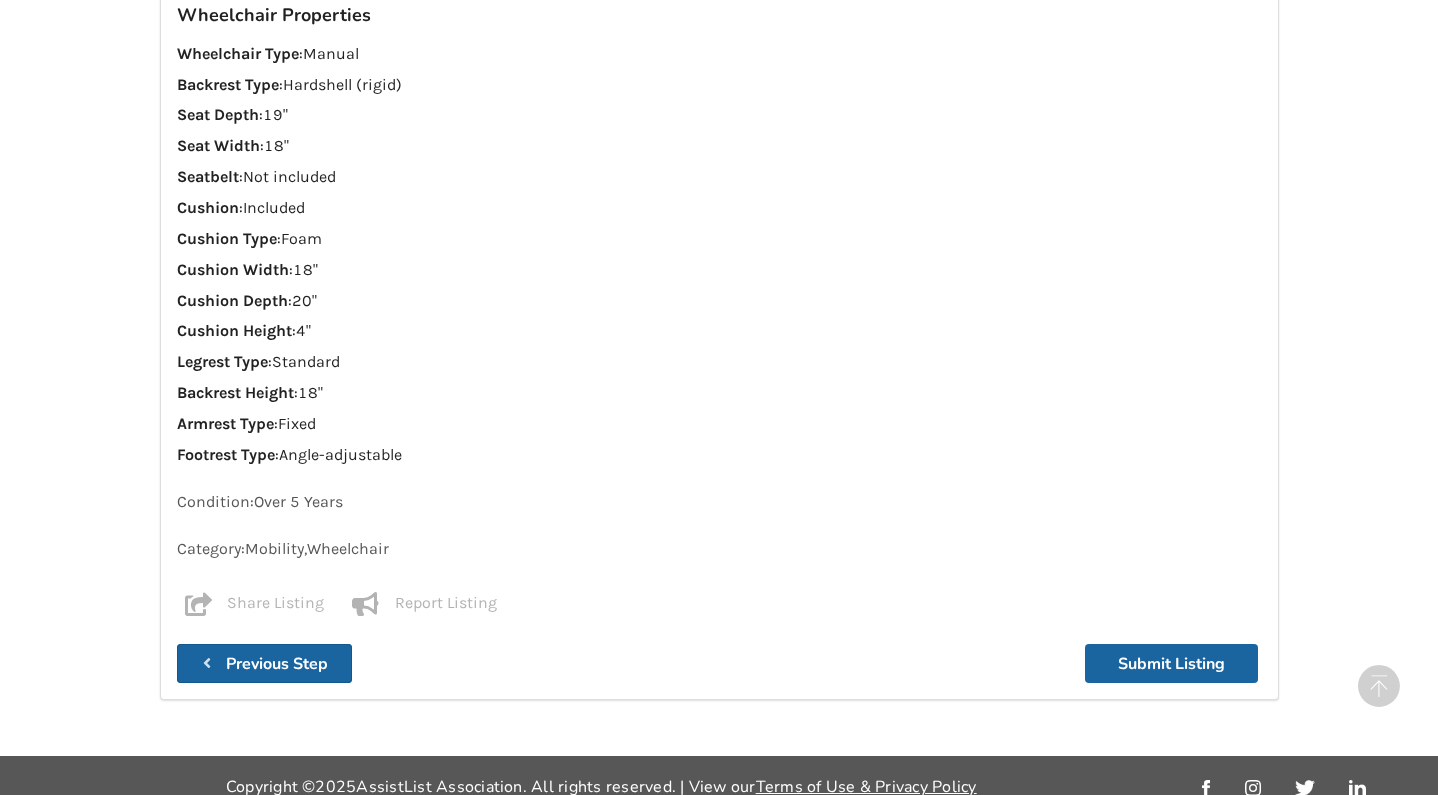 click on "Previous Step" at bounding box center [277, 664] 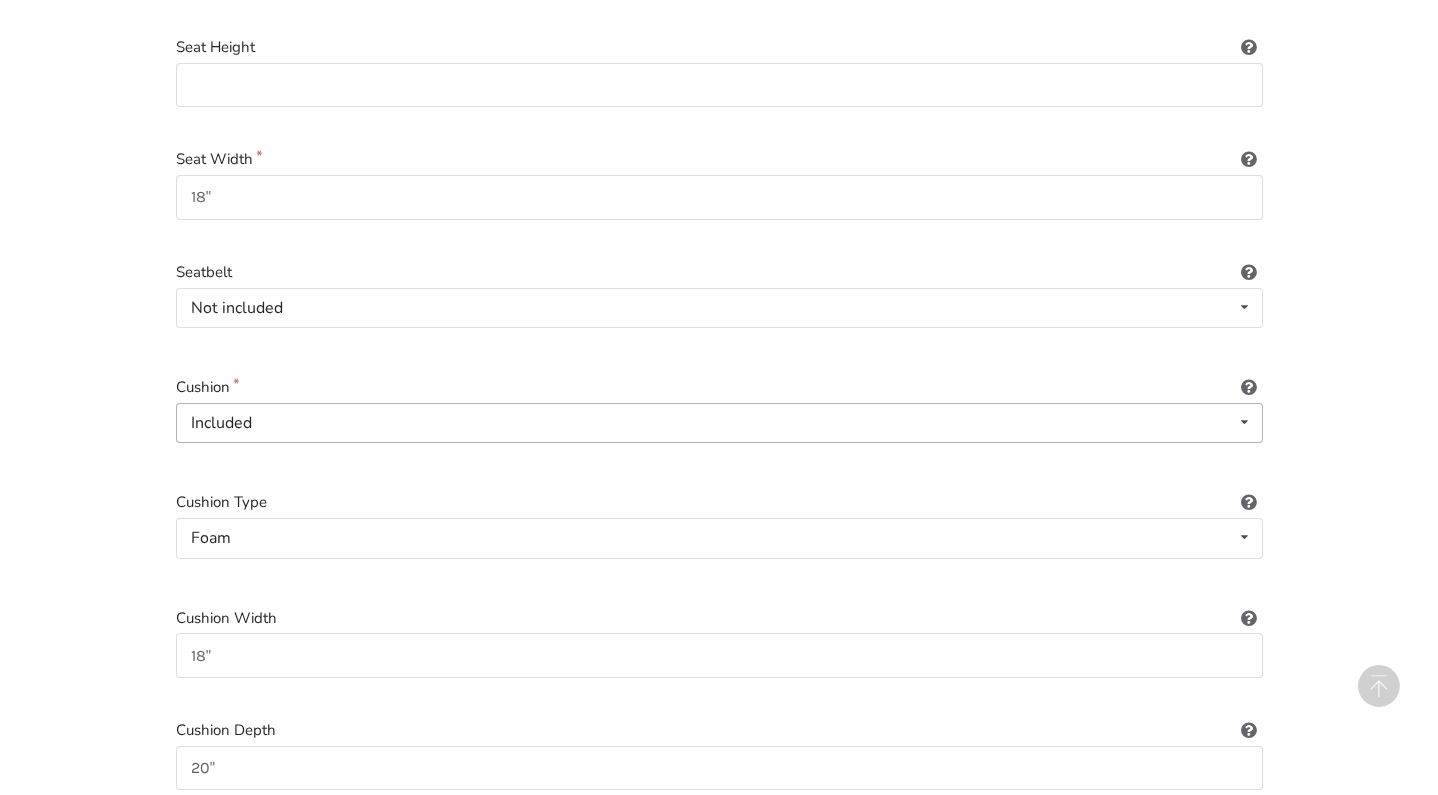 scroll, scrollTop: 627, scrollLeft: 0, axis: vertical 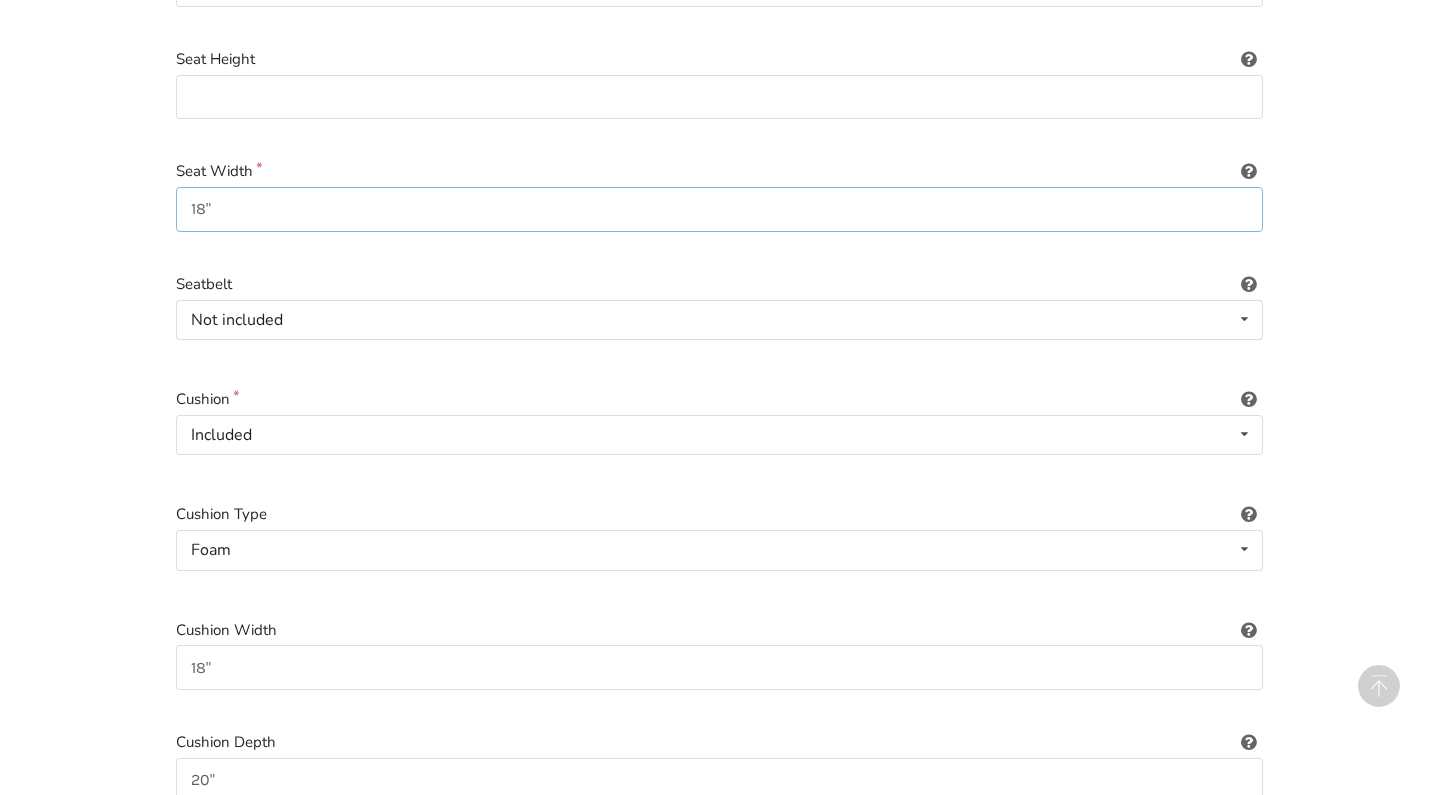 click on "18"" at bounding box center [719, 209] 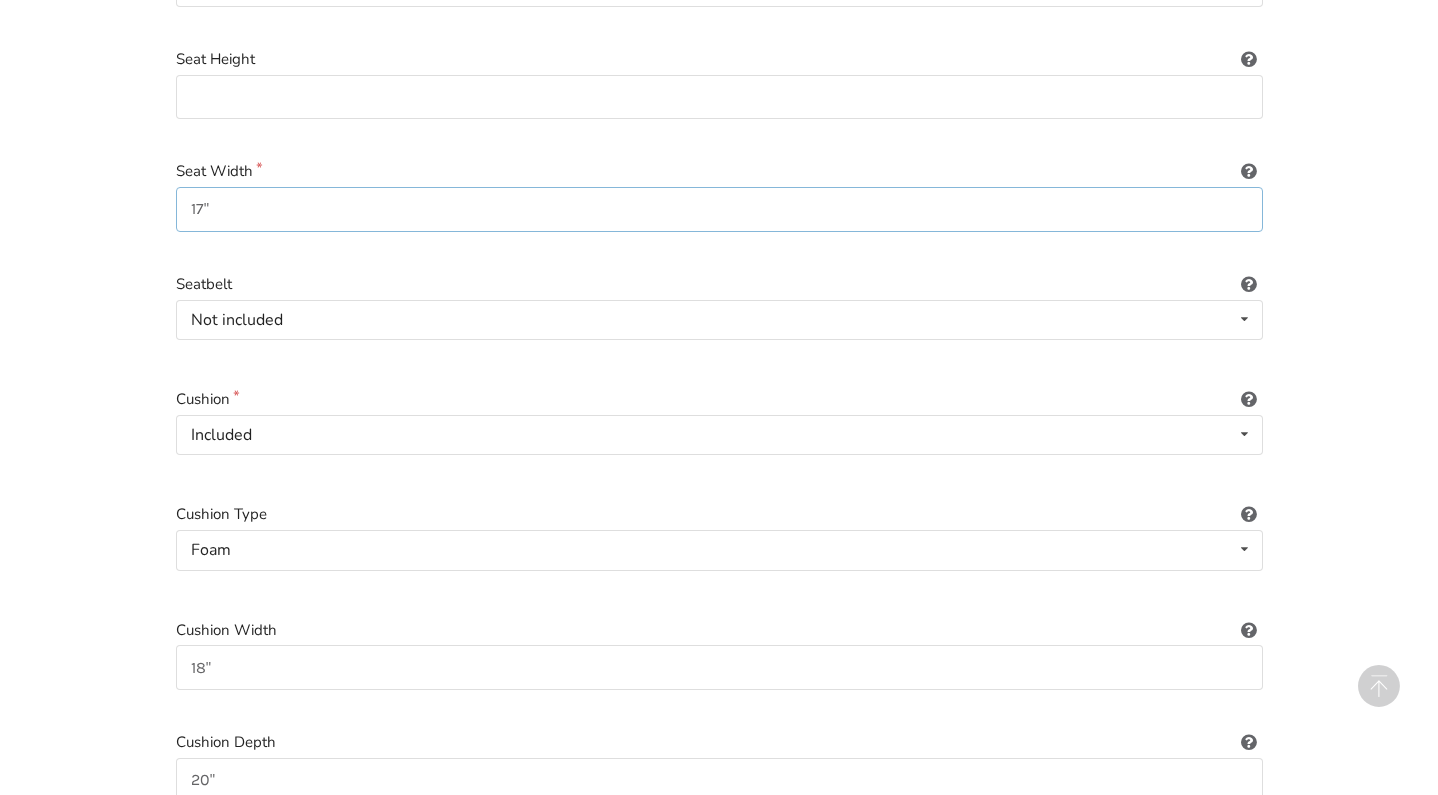 type on "17"" 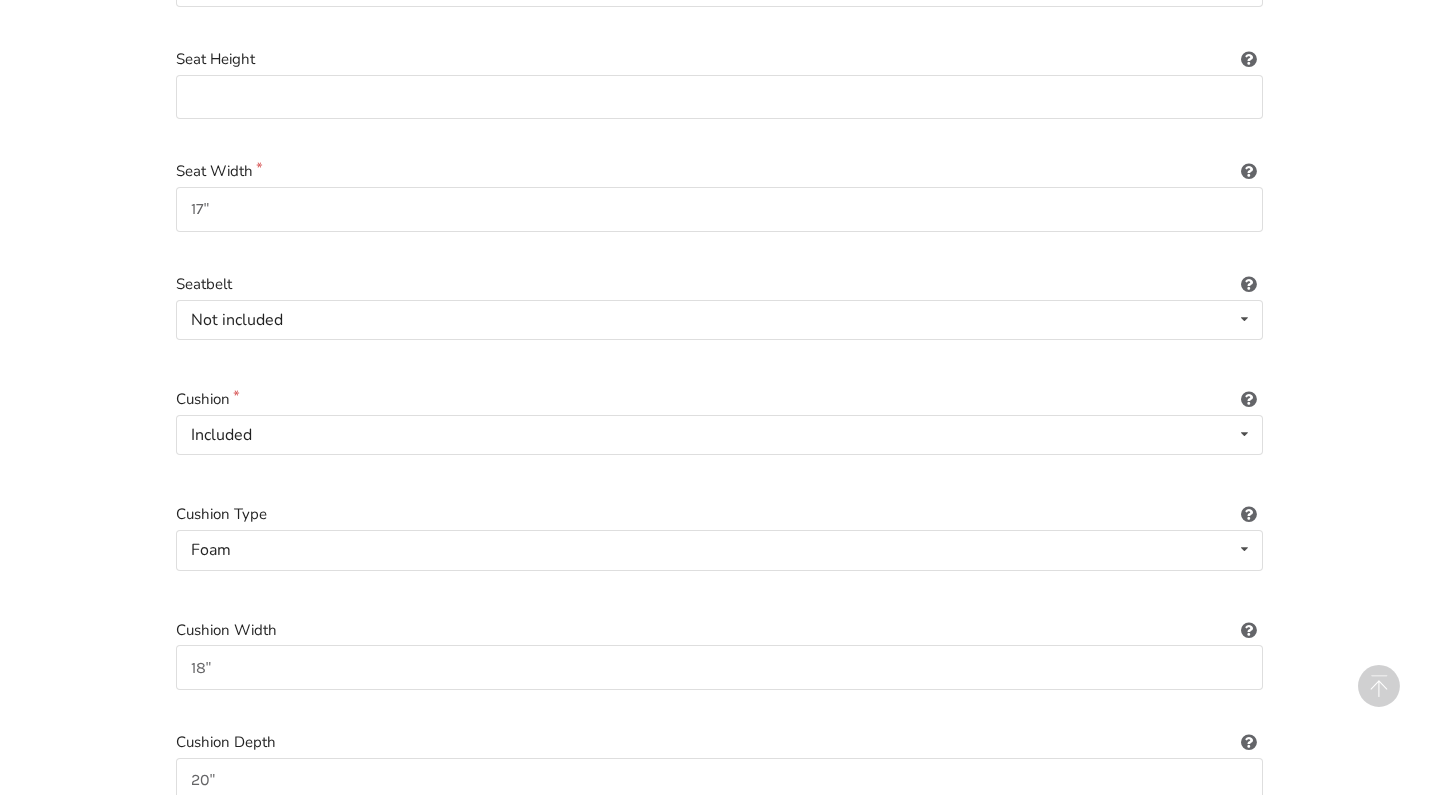 click on "1. Equipment Type 2. Images 3. Basic Information 4. Additional Details 5. Preview Creating new listing for:  Wheelchair Almost Done! Enter item details below. 53   people are  subscribed to notifications for this item Wheelchair Type Manual Power/electric Manual Transport Tilt Backrest Type Hardshell (rigid) Sling (standard upholstery) Hardshell (rigid) Tension-adjustable Seat Depth 19" Seat Height Seat Width 17" Seatbelt Not included Included Not included Cushion Included Included Not included Cushion Type Foam Not applicable Foam Gel Air Gel and foam Air and foam Captain's seat Cushion Width 18" Cushion Depth 20" Cushion Height 4" Legrest Type Standard Standard Height-adjustable Elevating Backrest Height 18" Armrest Type Fixed Fixed Removeable Flip back Footrest Type Angle-adjustable Standard Angle-adjustable Headrest Select an option Included Not included Power Tilt Select an option Included Not included Power Seat Elevation Select an option Included Not included Power Recline Select an option Included Pin" at bounding box center (719, 1159) 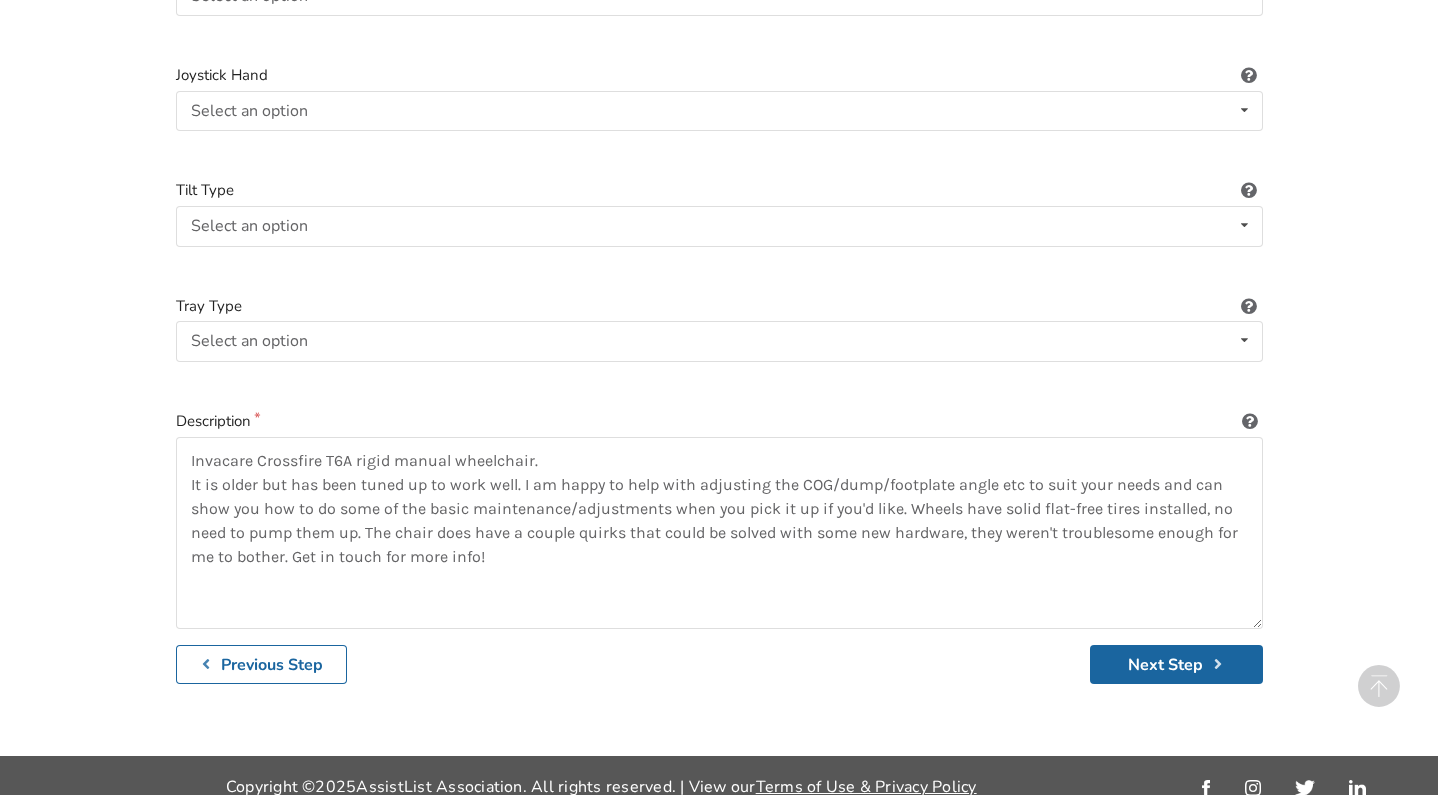 scroll, scrollTop: 2782, scrollLeft: 0, axis: vertical 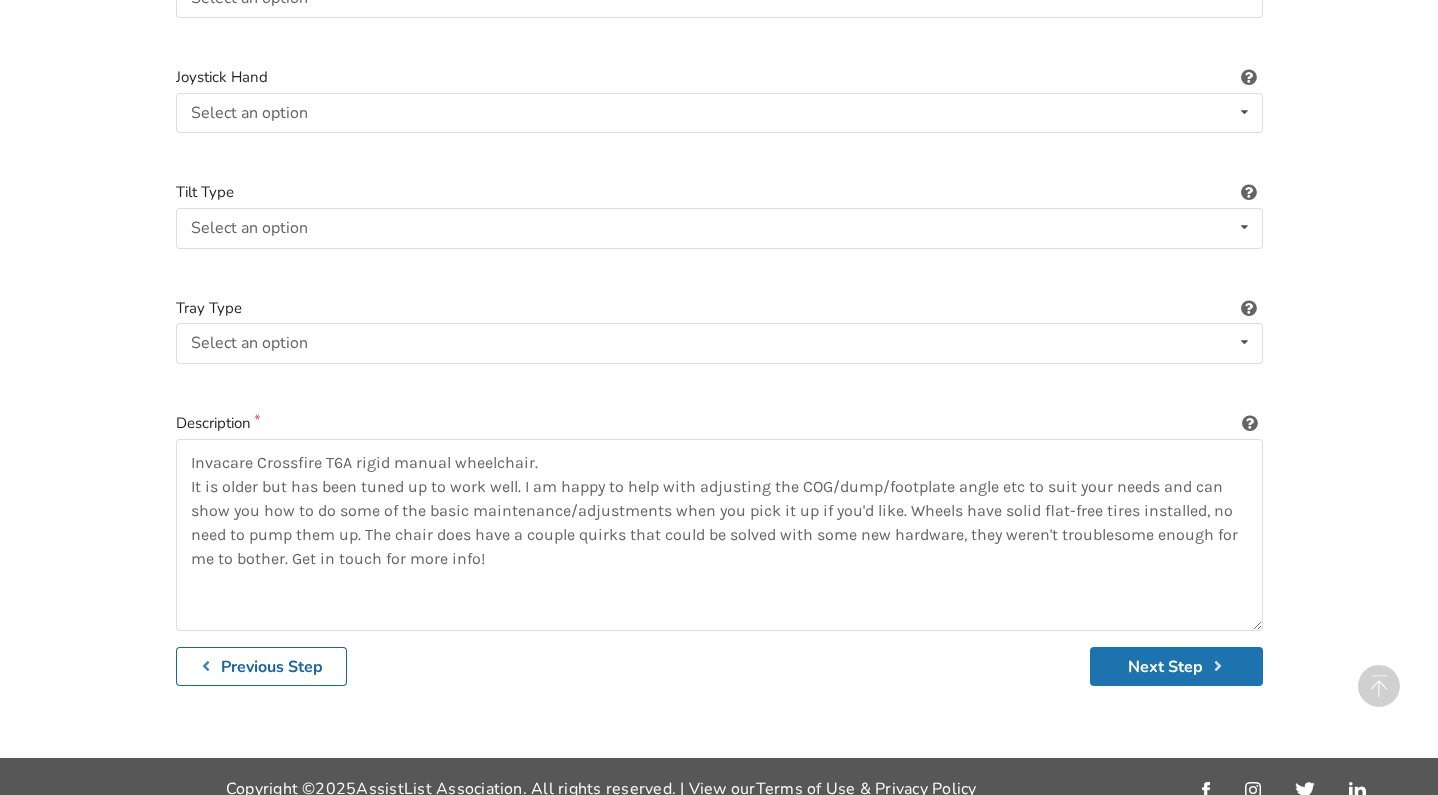 click on "Next Step" at bounding box center [1176, 666] 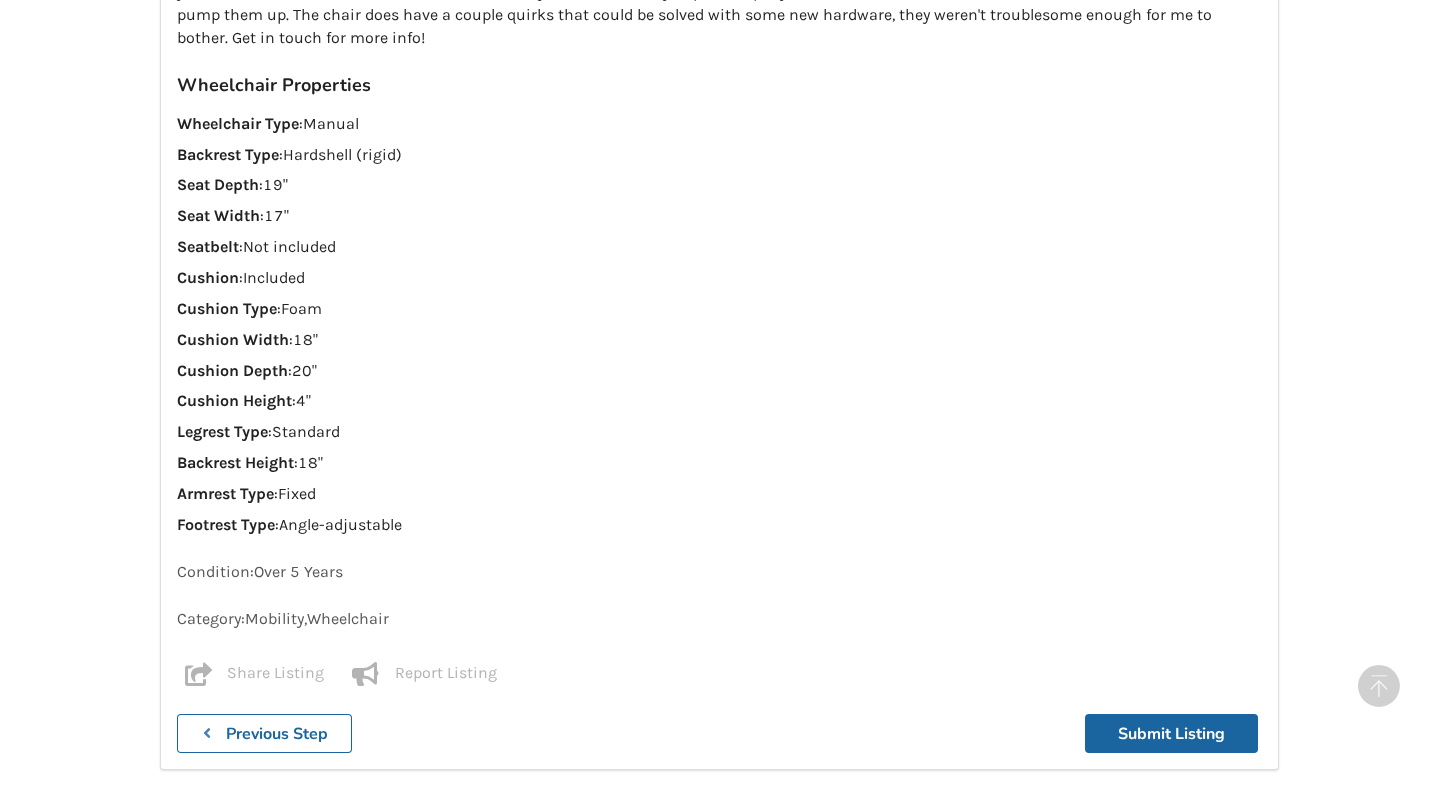 scroll, scrollTop: 2082, scrollLeft: 0, axis: vertical 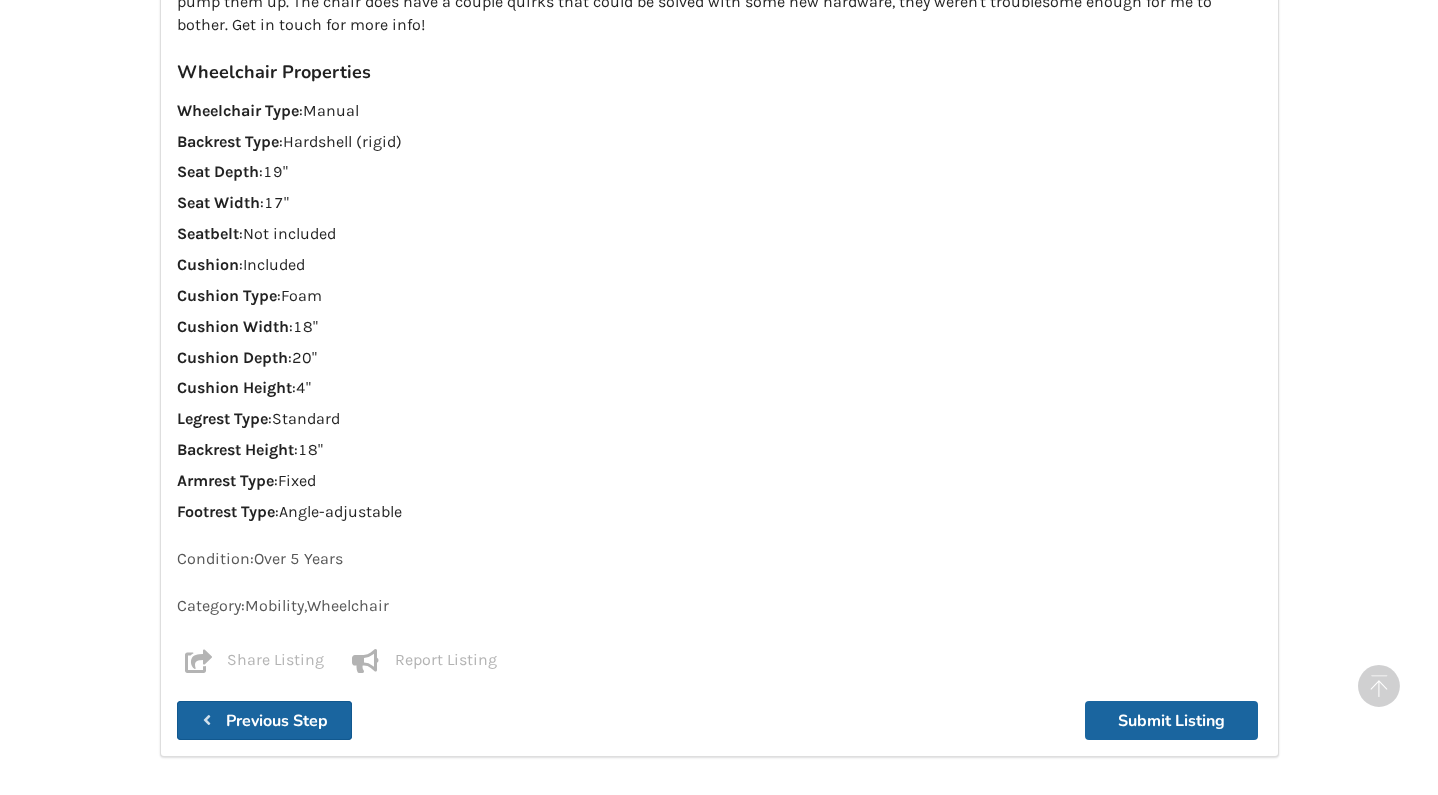 click on "Previous Step" at bounding box center [277, 721] 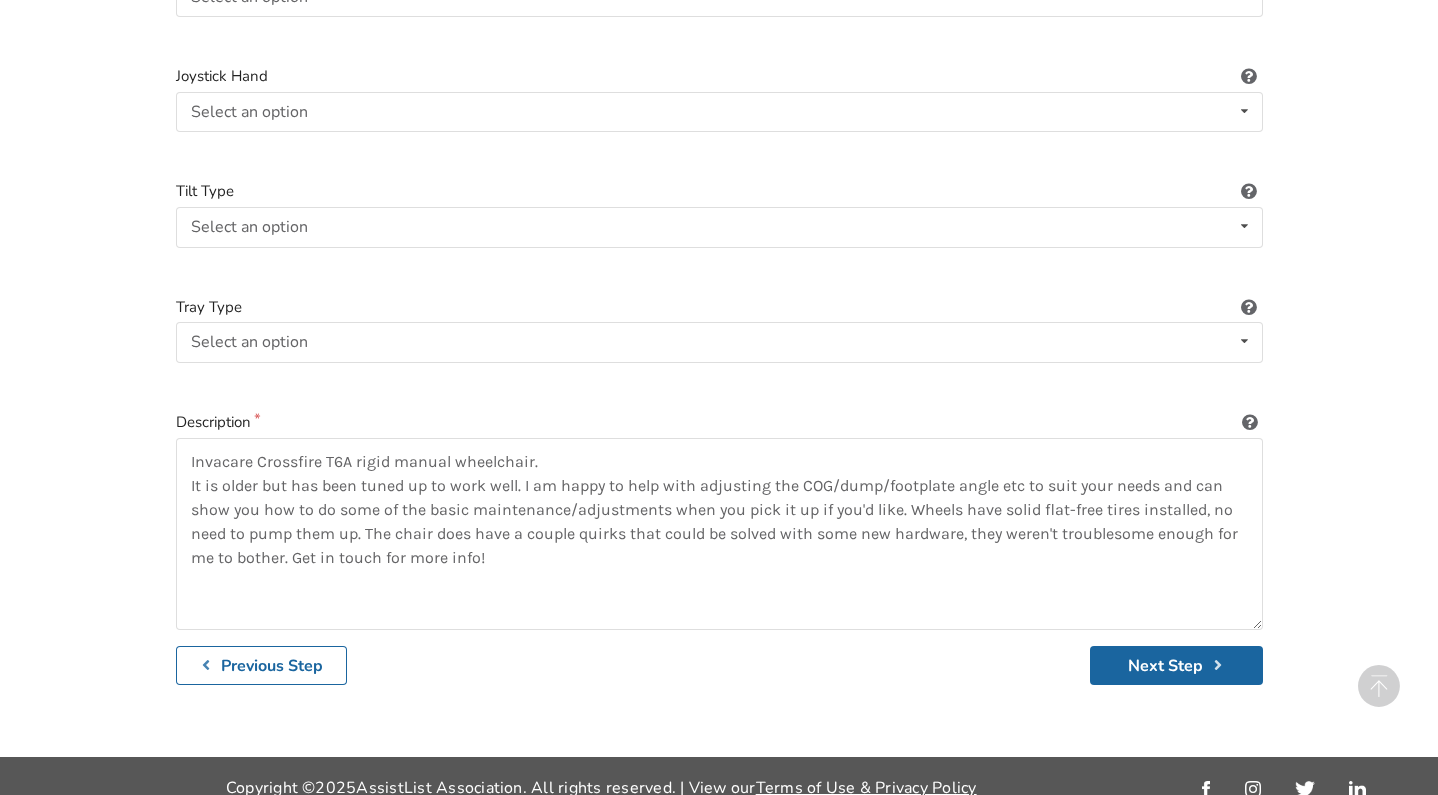 scroll, scrollTop: 2782, scrollLeft: 0, axis: vertical 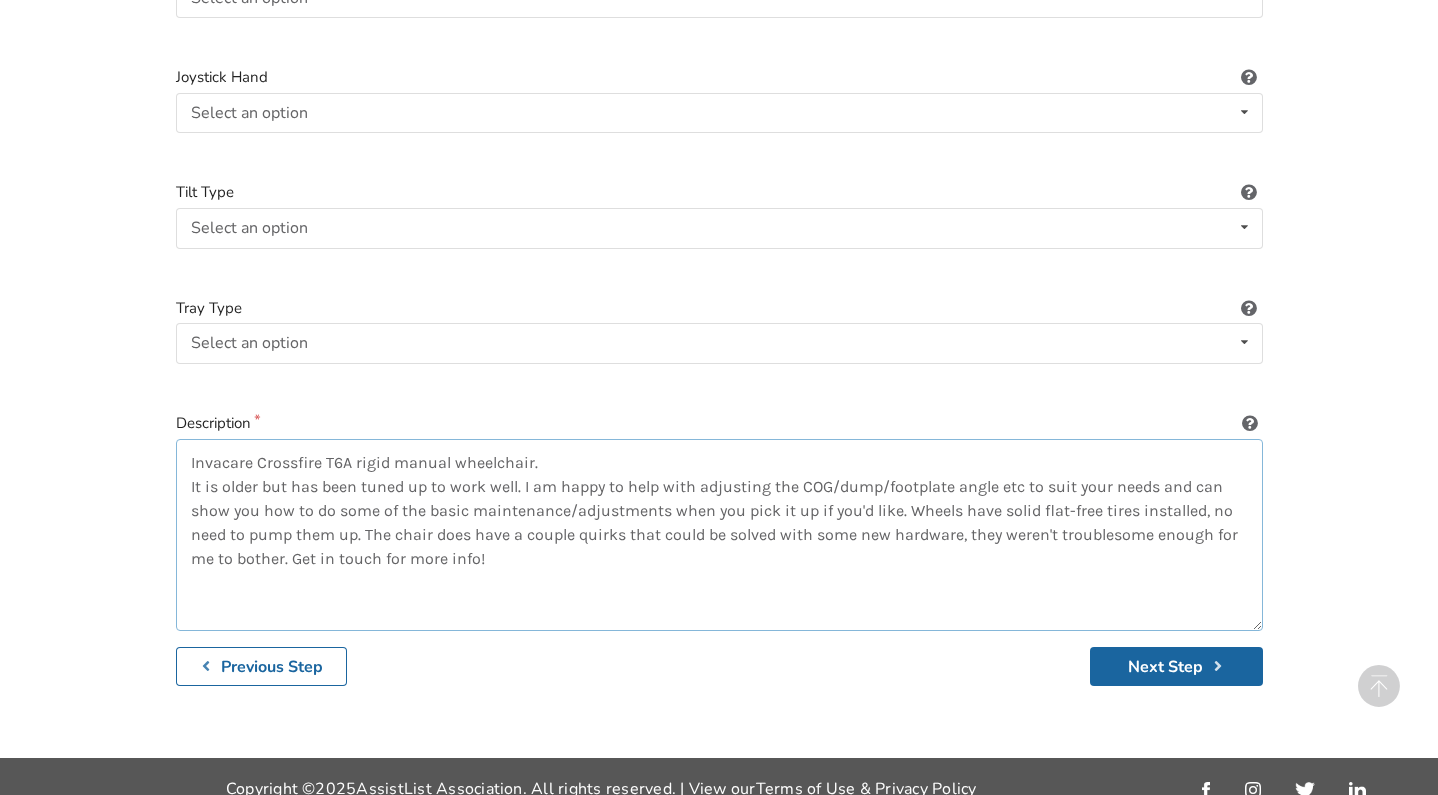 click on "Invacare Crossfire T6A rigid manual wheelchair.
It is older but has been tuned up to work well. I am happy to help with adjusting the COG/dump/footplate angle etc to suit your needs and can show you how to do some of the basic maintenance/adjustments when you pick it up if you'd like. Wheels have solid flat-free tires installed, no need to pump them up. The chair does have a couple quirks that could be solved with some new hardware, they weren't troublesome enough for me to bother. Get in touch for more info!" at bounding box center (719, 535) 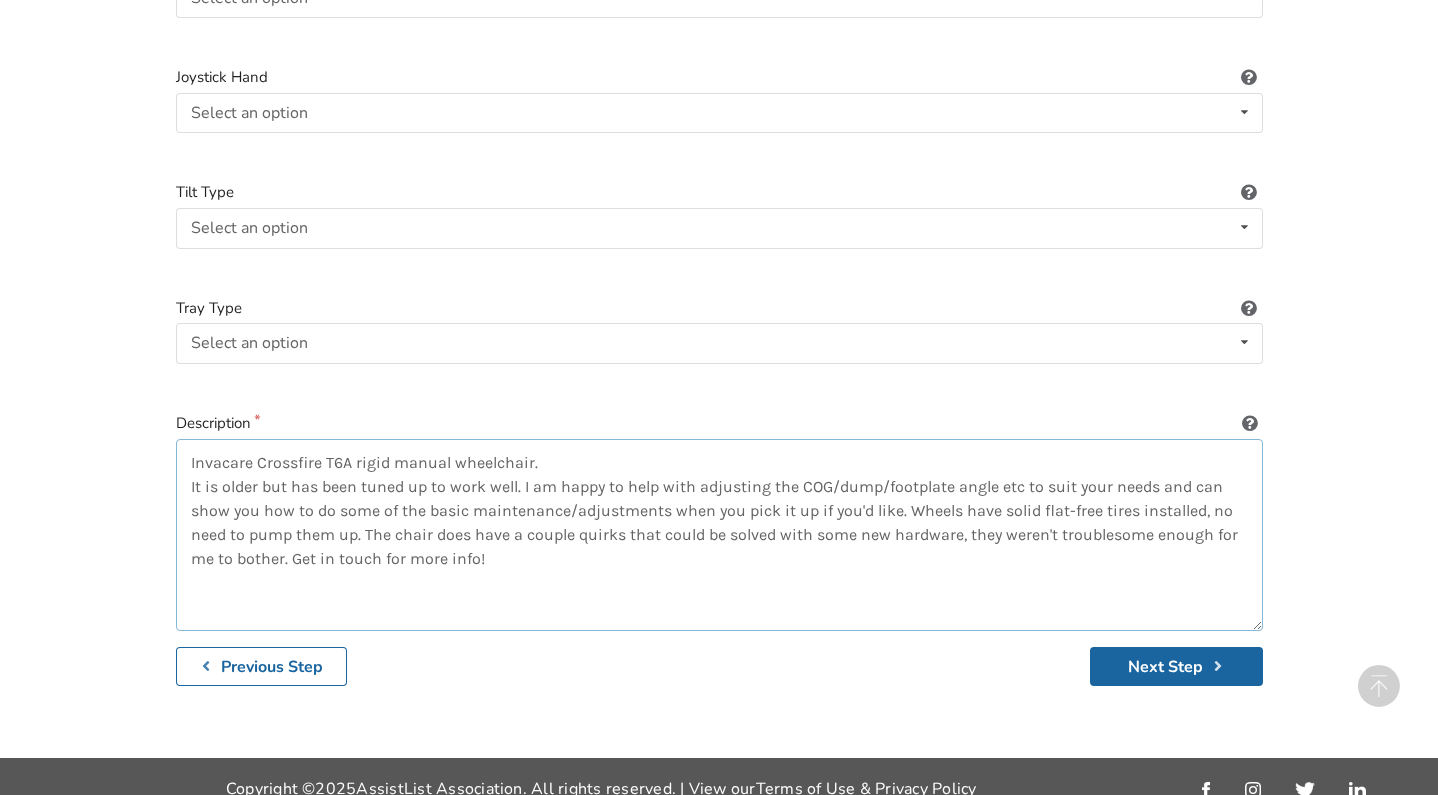 click on "Invacare Crossfire T6A rigid manual wheelchair.
It is older but has been tuned up to work well. I am happy to help with adjusting the COG/dump/footplate angle etc to suit your needs and can show you how to do some of the basic maintenance/adjustments when you pick it up if you'd like. Wheels have solid flat-free tires installed, no need to pump them up. The chair does have a couple quirks that could be solved with some new hardware, they weren't troublesome enough for me to bother. Get in touch for more info!" at bounding box center (719, 535) 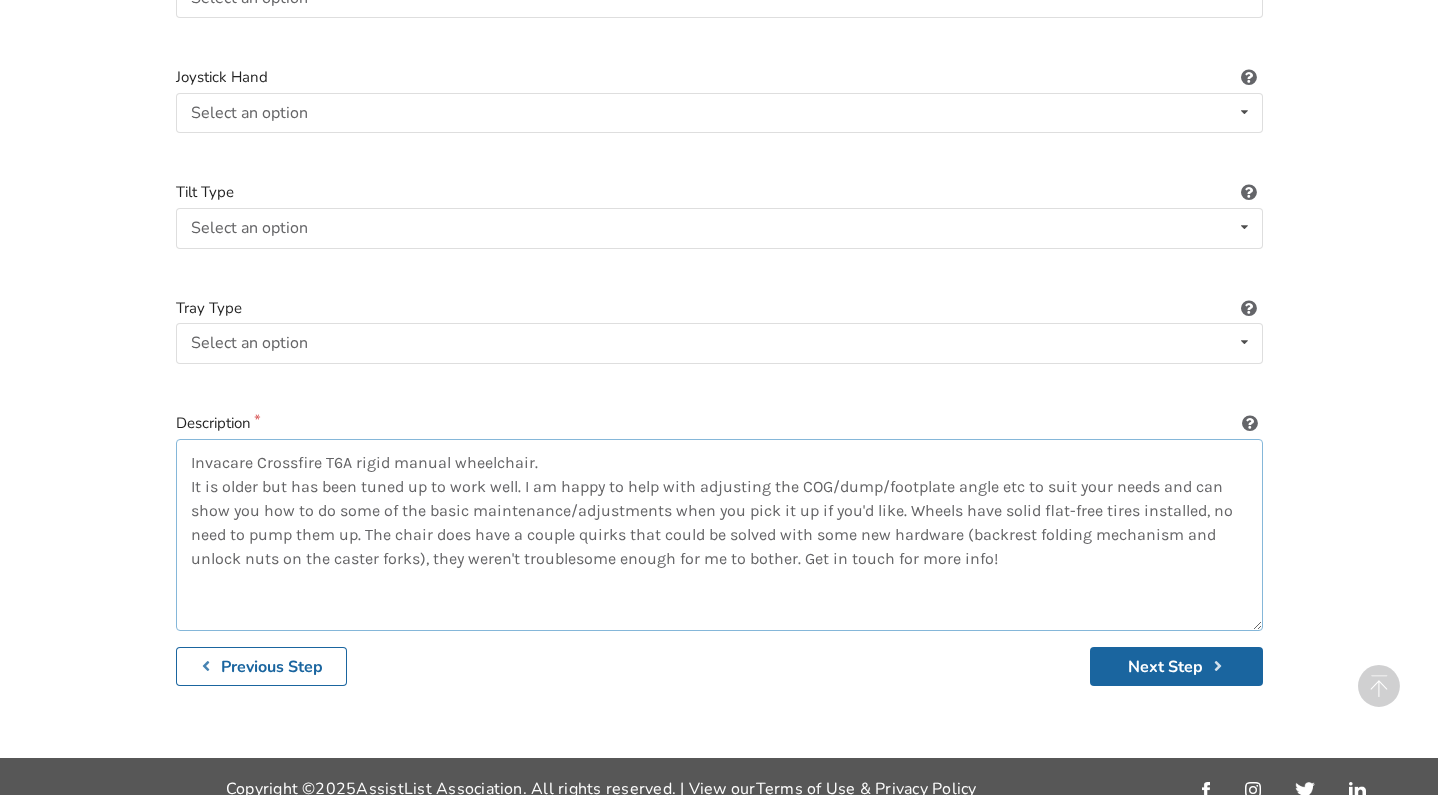 click on "Invacare Crossfire T6A rigid manual wheelchair.
It is older but has been tuned up to work well. I am happy to help with adjusting the COG/dump/footplate angle etc to suit your needs and can show you how to do some of the basic maintenance/adjustments when you pick it up if you'd like. Wheels have solid flat-free tires installed, no need to pump them up. The chair does have a couple quirks that could be solved with some new hardware (backrest folding mechanism and unlock nuts on the caster forks), they weren't troublesome enough for me to bother. Get in touch for more info!" at bounding box center [719, 535] 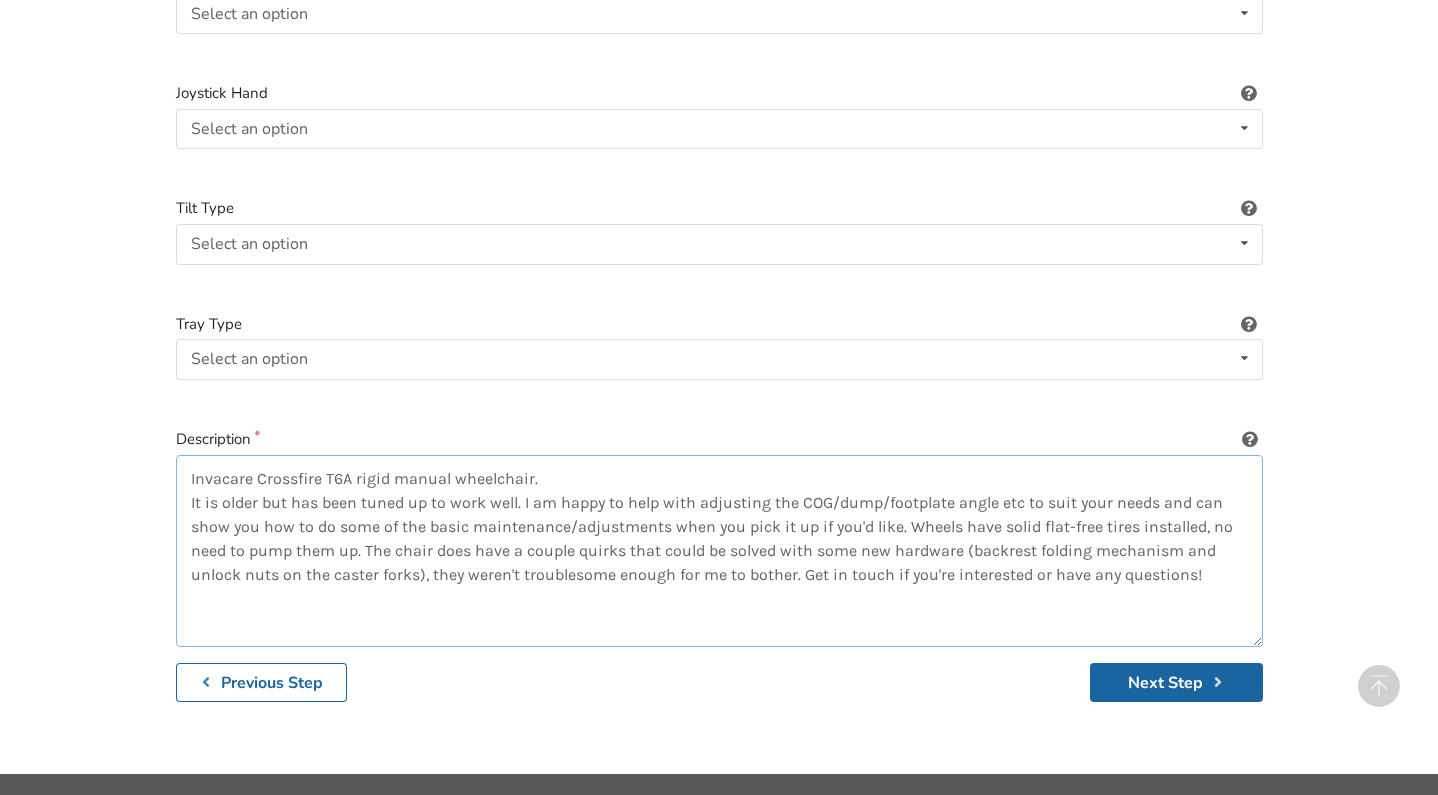 scroll, scrollTop: 2769, scrollLeft: 0, axis: vertical 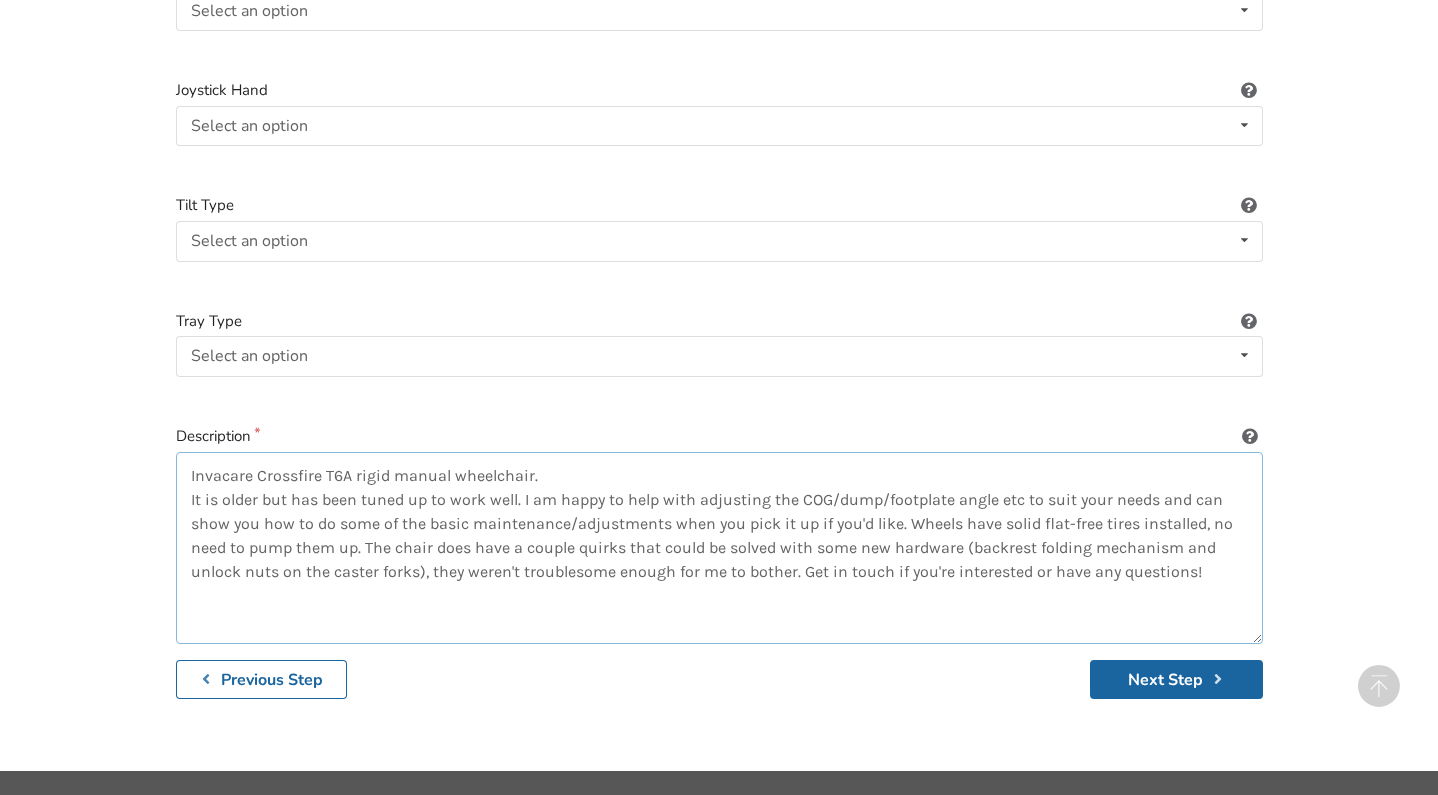 click on "Invacare Crossfire T6A rigid manual wheelchair.
It is older but has been tuned up to work well. I am happy to help with adjusting the COG/dump/footplate angle etc to suit your needs and can show you how to do some of the basic maintenance/adjustments when you pick it up if you'd like. Wheels have solid flat-free tires installed, no need to pump them up. The chair does have a couple quirks that could be solved with some new hardware (backrest folding mechanism and unlock nuts on the caster forks), they weren't troublesome enough for me to bother. Get in touch if you're interested or have any questions!" at bounding box center [719, 548] 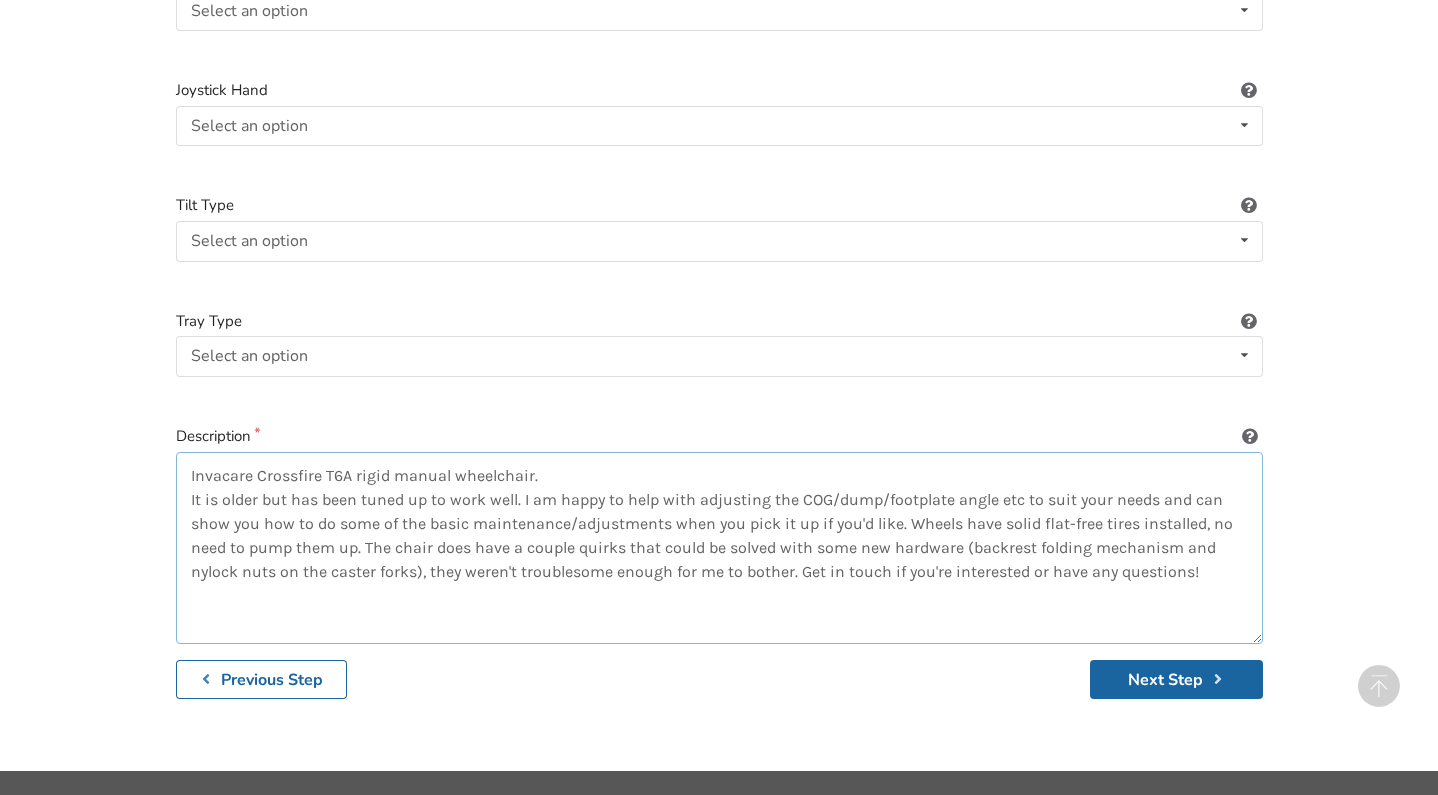 click on "Invacare Crossfire T6A rigid manual wheelchair.
It is older but has been tuned up to work well. I am happy to help with adjusting the COG/dump/footplate angle etc to suit your needs and can show you how to do some of the basic maintenance/adjustments when you pick it up if you'd like. Wheels have solid flat-free tires installed, no need to pump them up. The chair does have a couple quirks that could be solved with some new hardware (backrest folding mechanism and nylock nuts on the caster forks), they weren't troublesome enough for me to bother. Get in touch if you're interested or have any questions!" at bounding box center (719, 548) 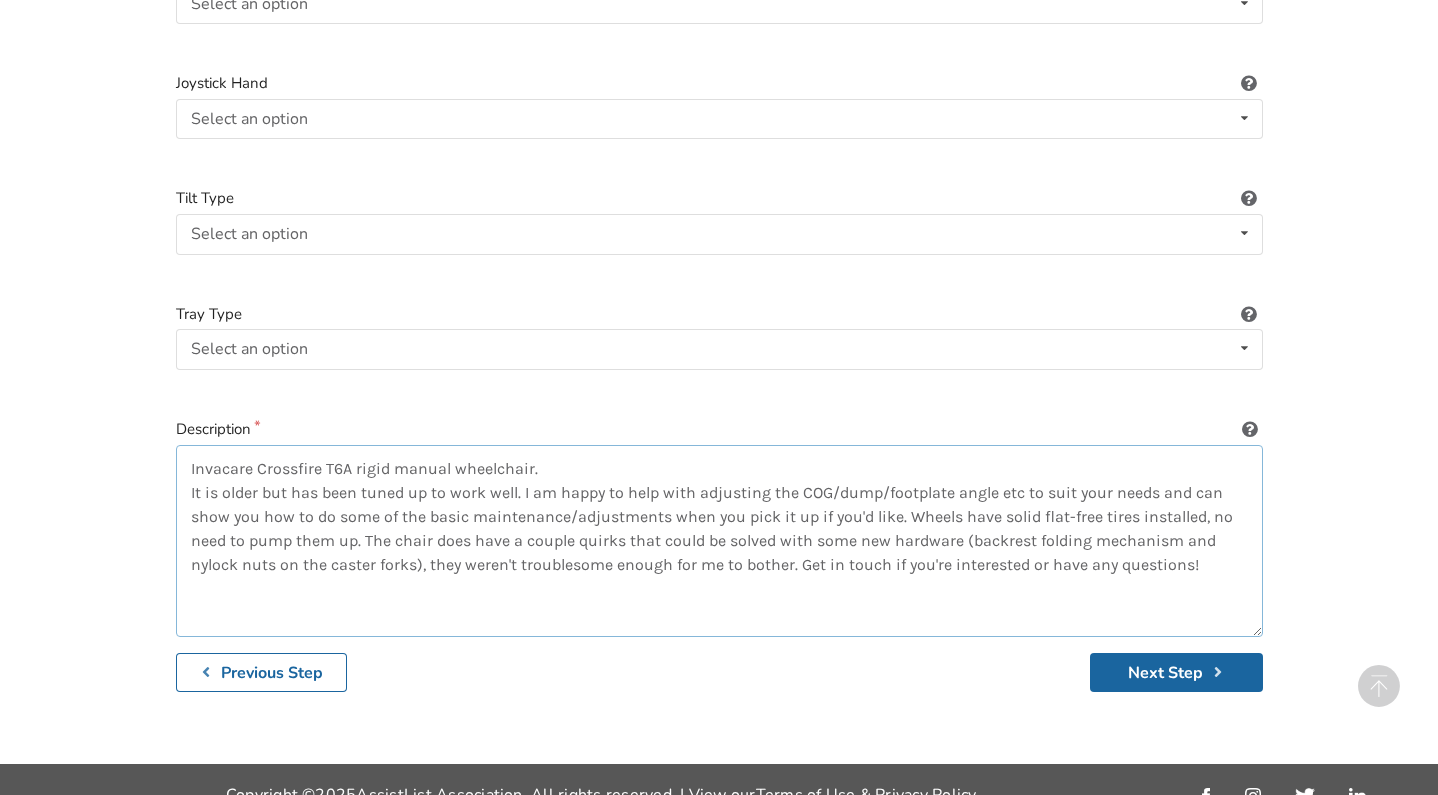 click on "Invacare Crossfire T6A rigid manual wheelchair.
It is older but has been tuned up to work well. I am happy to help with adjusting the COG/dump/footplate angle etc to suit your needs and can show you how to do some of the basic maintenance/adjustments when you pick it up if you'd like. Wheels have solid flat-free tires installed, no need to pump them up. The chair does have a couple quirks that could be solved with some new hardware (backrest folding mechanism and nylock nuts on the caster forks), they weren't troublesome enough for me to bother. Get in touch if you're interested or have any questions!" at bounding box center (719, 541) 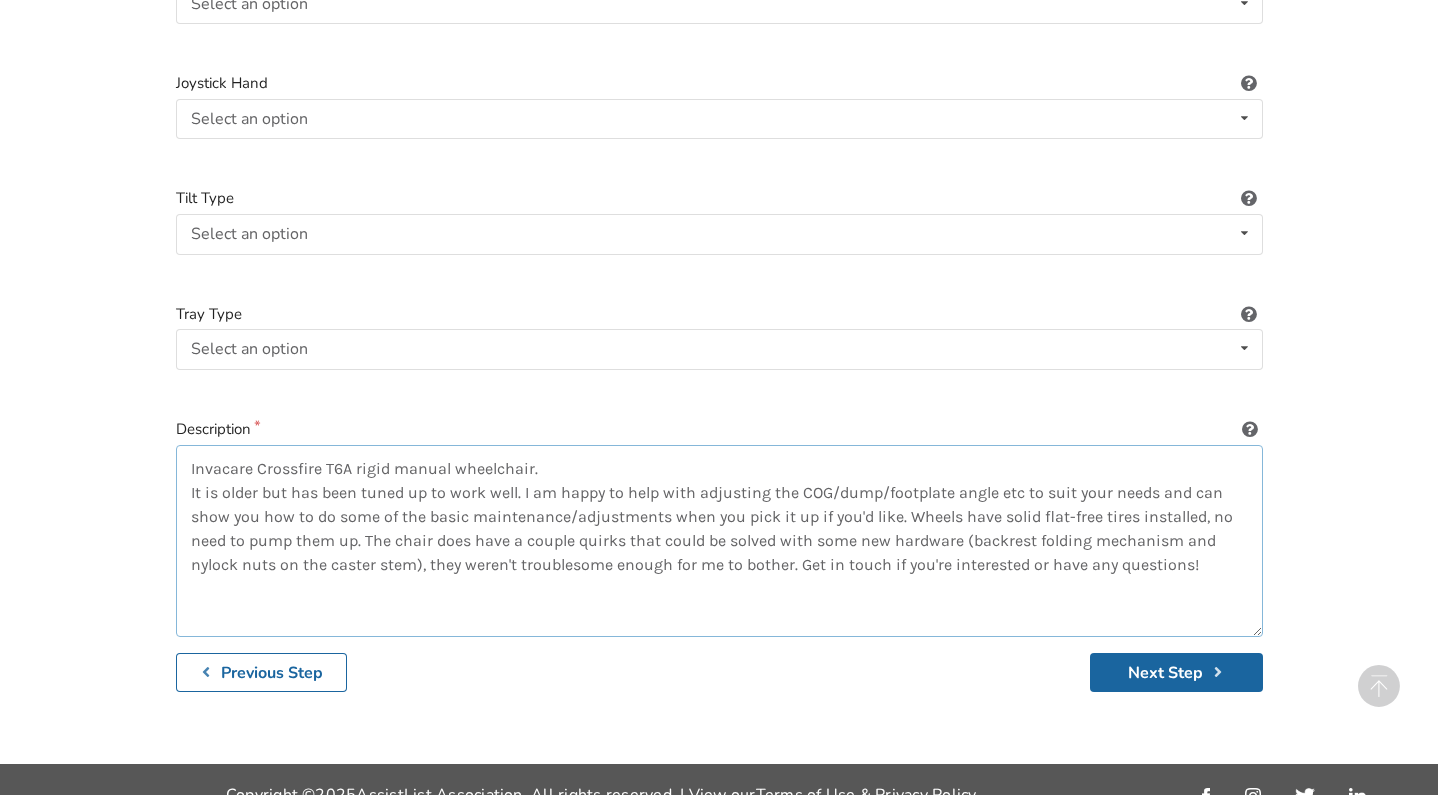 type on "Invacare Crossfire T6A rigid manual wheelchair.
It is older but has been tuned up to work well. I am happy to help with adjusting the COG/dump/footplate angle etc to suit your needs and can show you how to do some of the basic maintenance/adjustments when you pick it up if you'd like. Wheels have solid flat-free tires installed, no need to pump them up. The chair does have a couple quirks that could be solved with some new hardware (backrest folding mechanism and nylock nuts on the caster stems), they weren't troublesome enough for me to bother. Get in touch if you're interested or have any questions!" 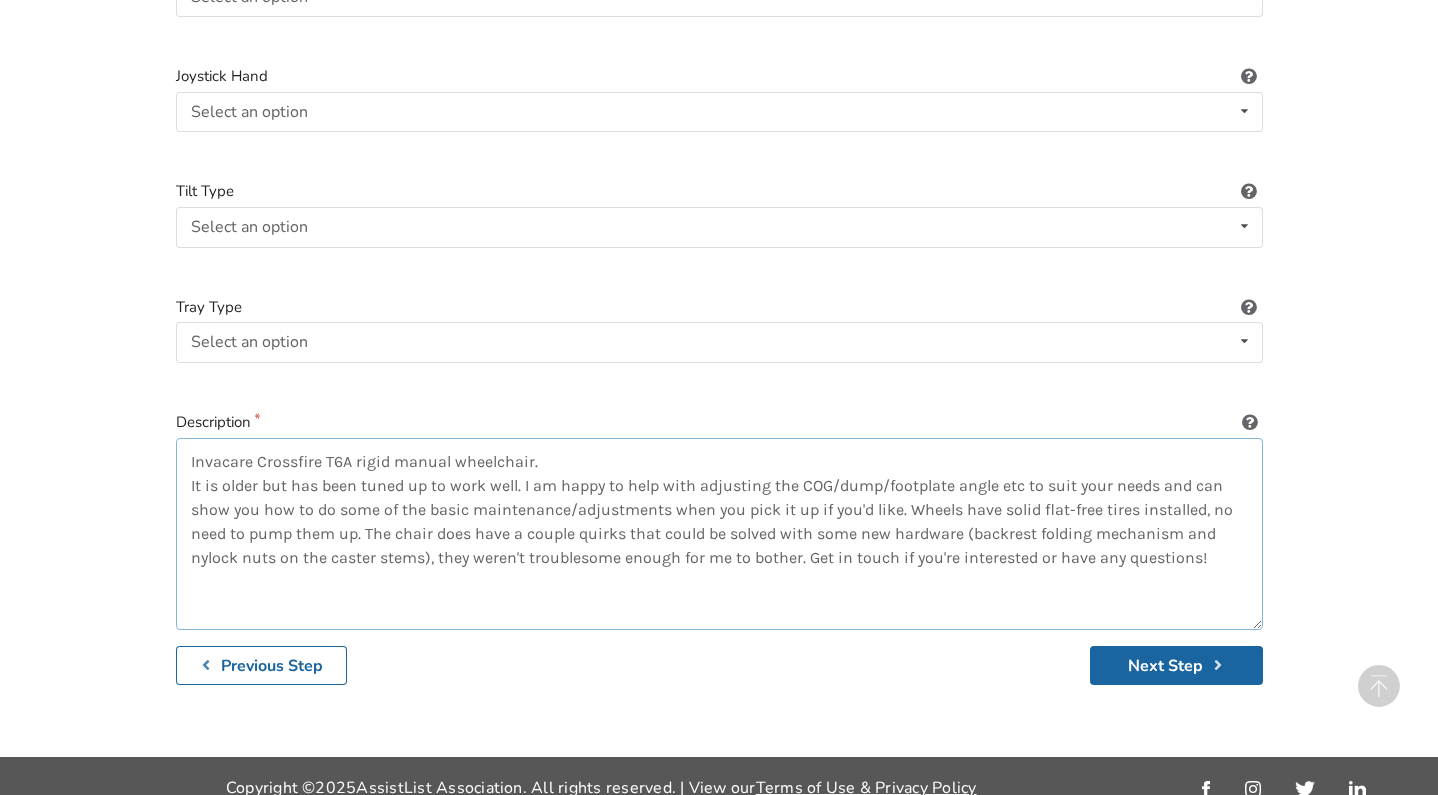 scroll, scrollTop: 2782, scrollLeft: 0, axis: vertical 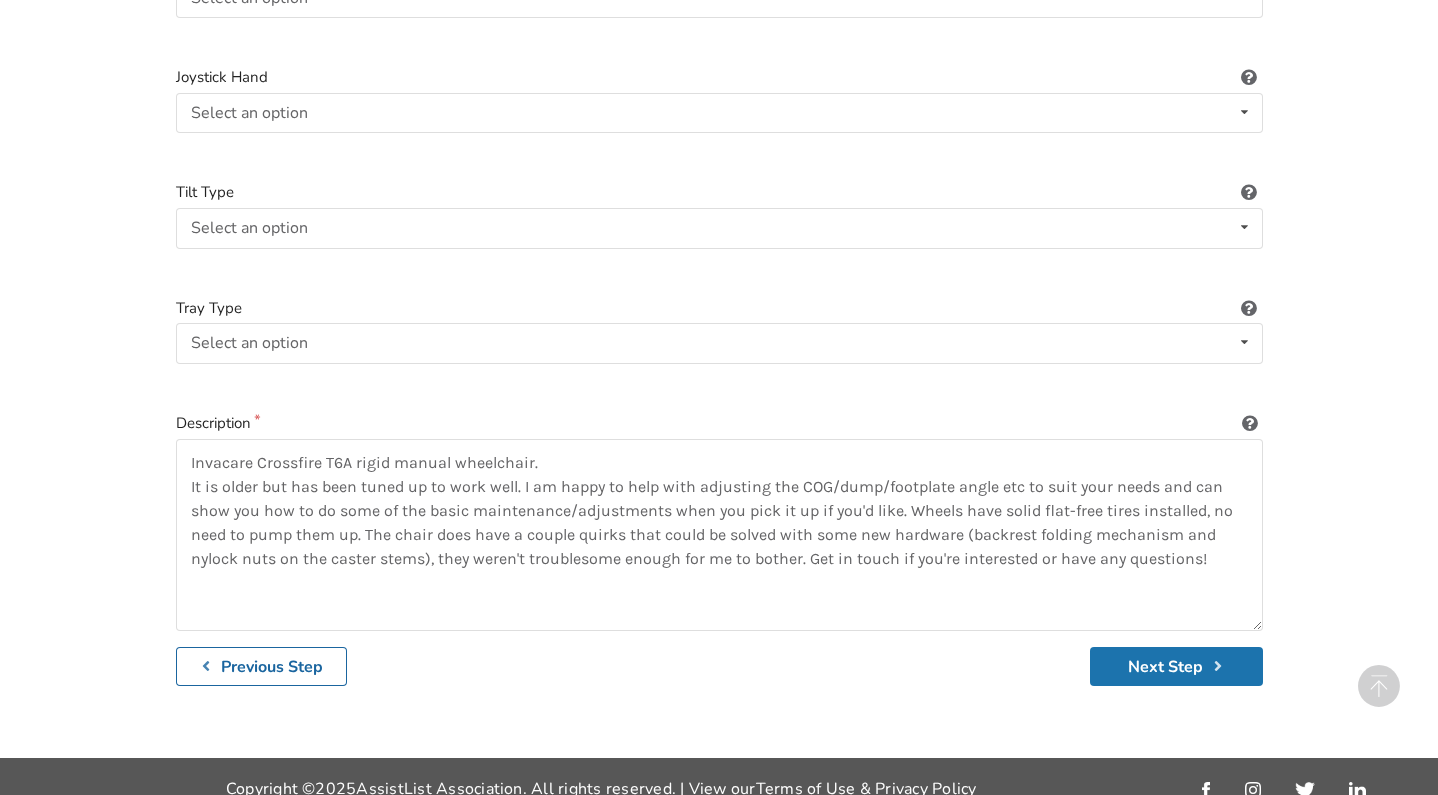 click on "Next Step" at bounding box center [1176, 666] 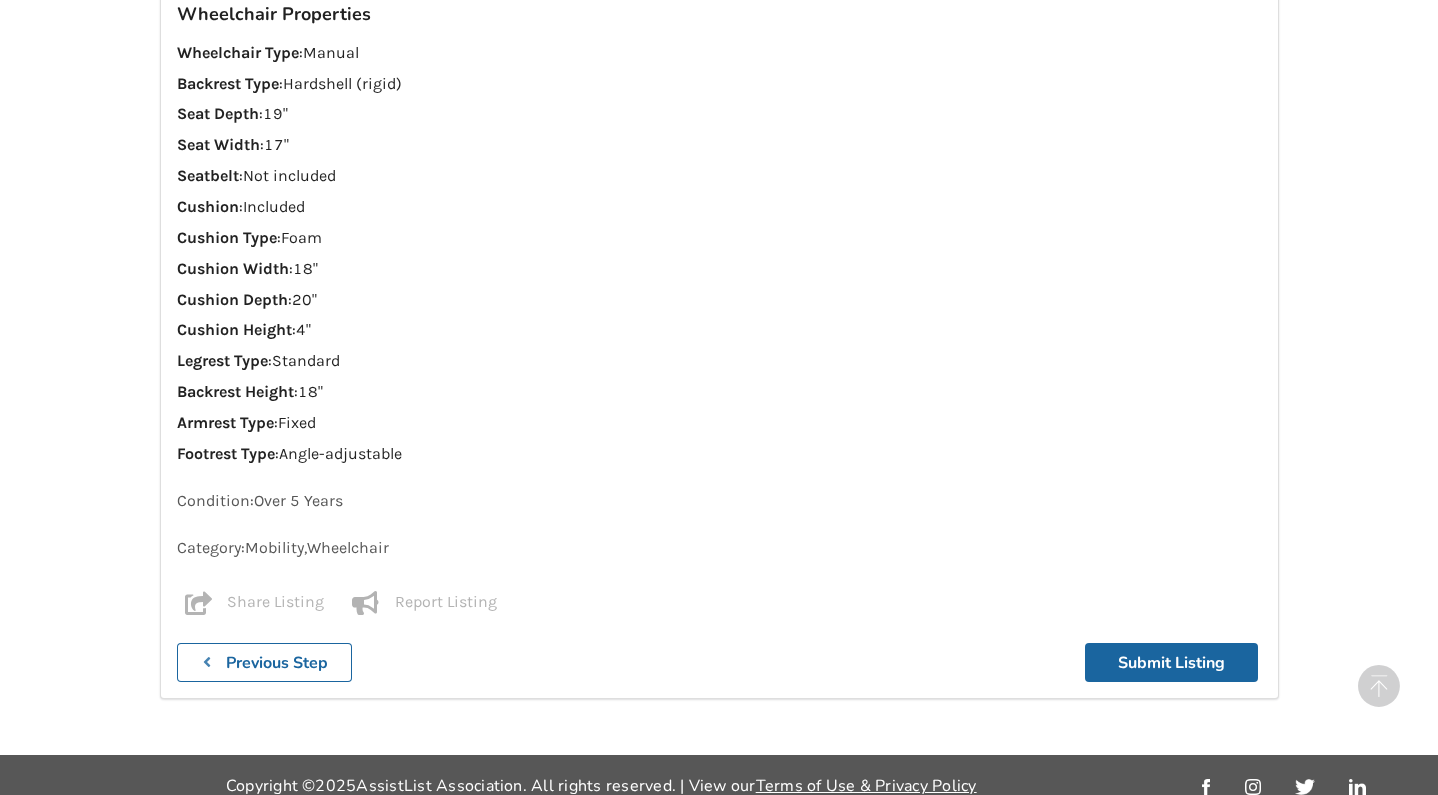 scroll, scrollTop: 2139, scrollLeft: 0, axis: vertical 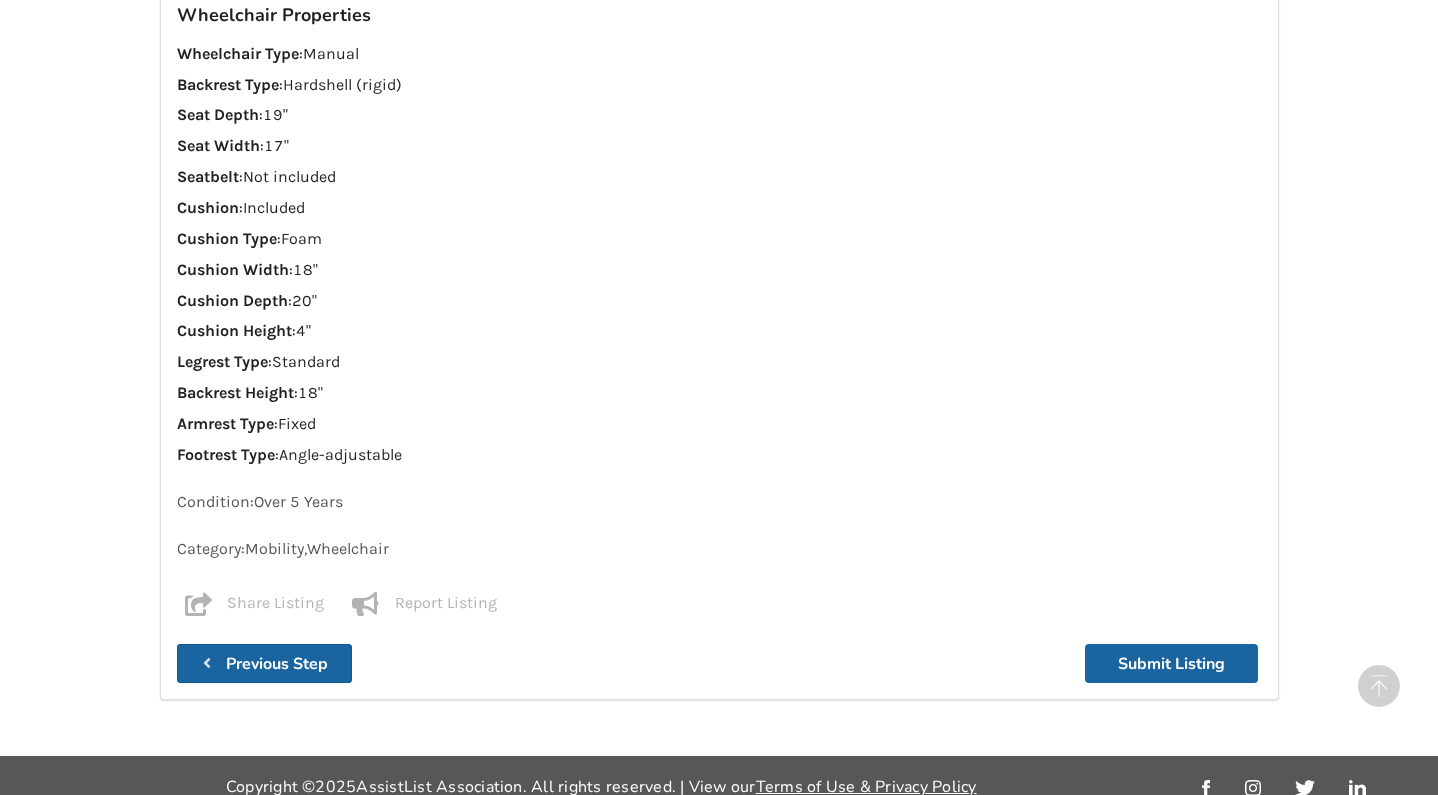 click on "Previous Step" at bounding box center (265, 663) 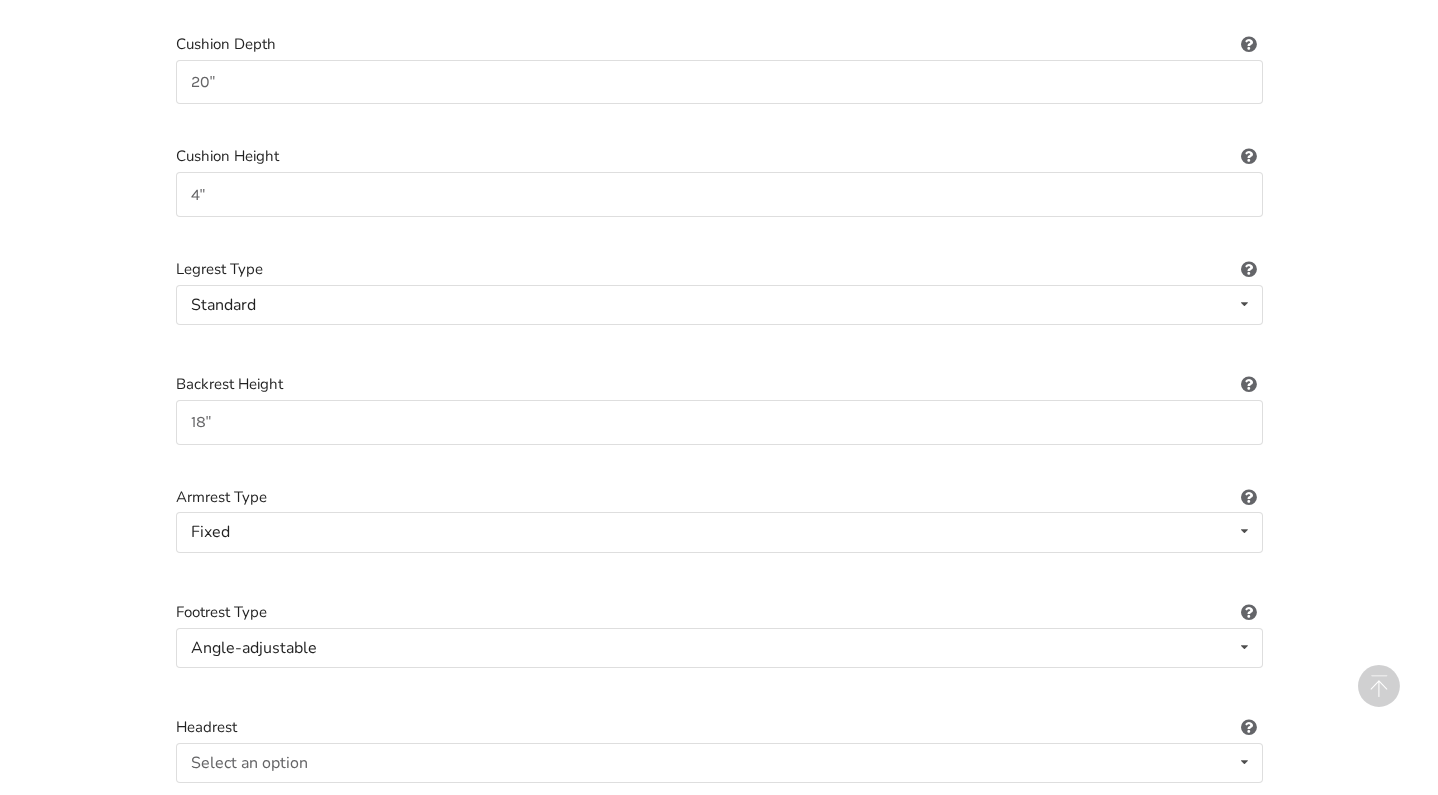 scroll, scrollTop: 1314, scrollLeft: 0, axis: vertical 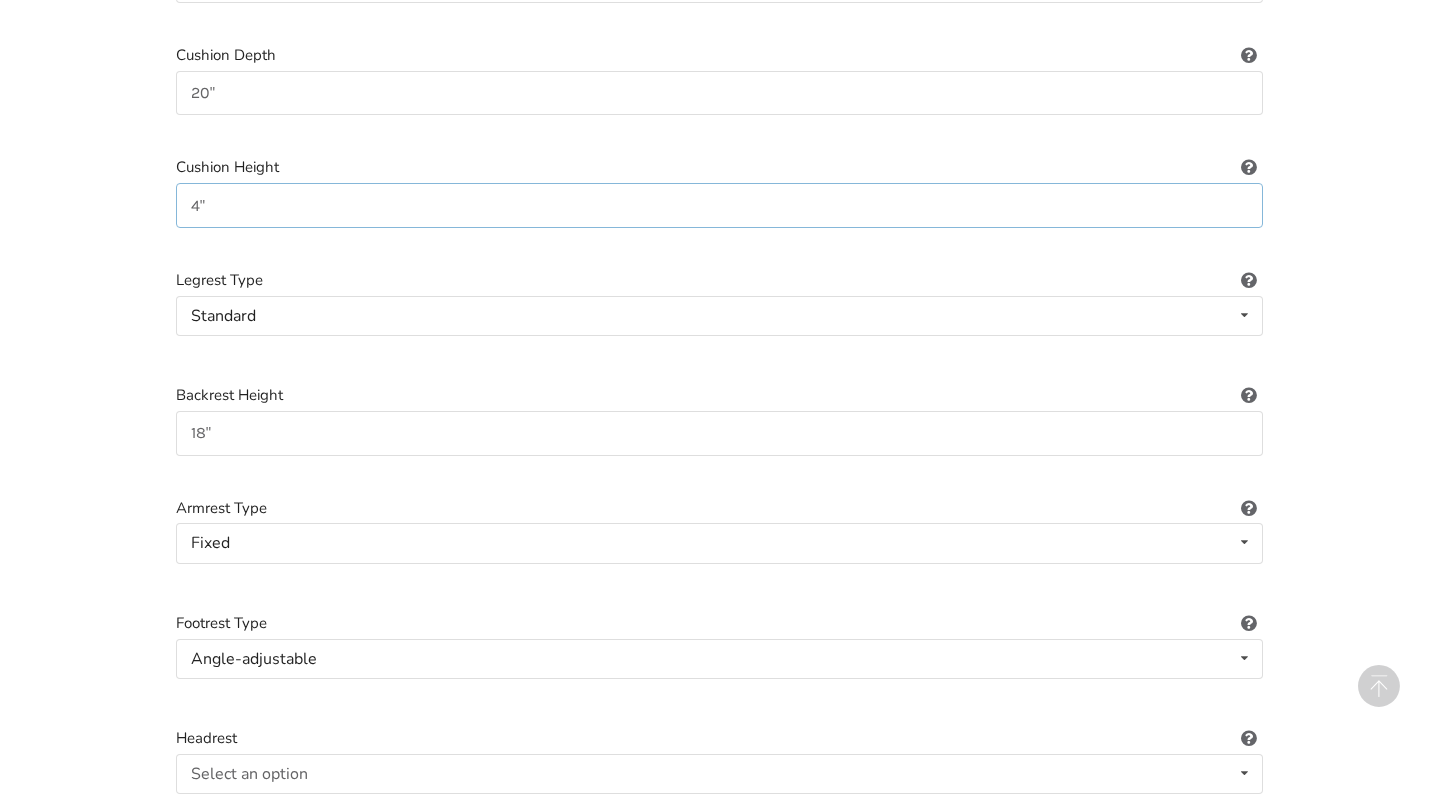 click on "4"" at bounding box center [719, 205] 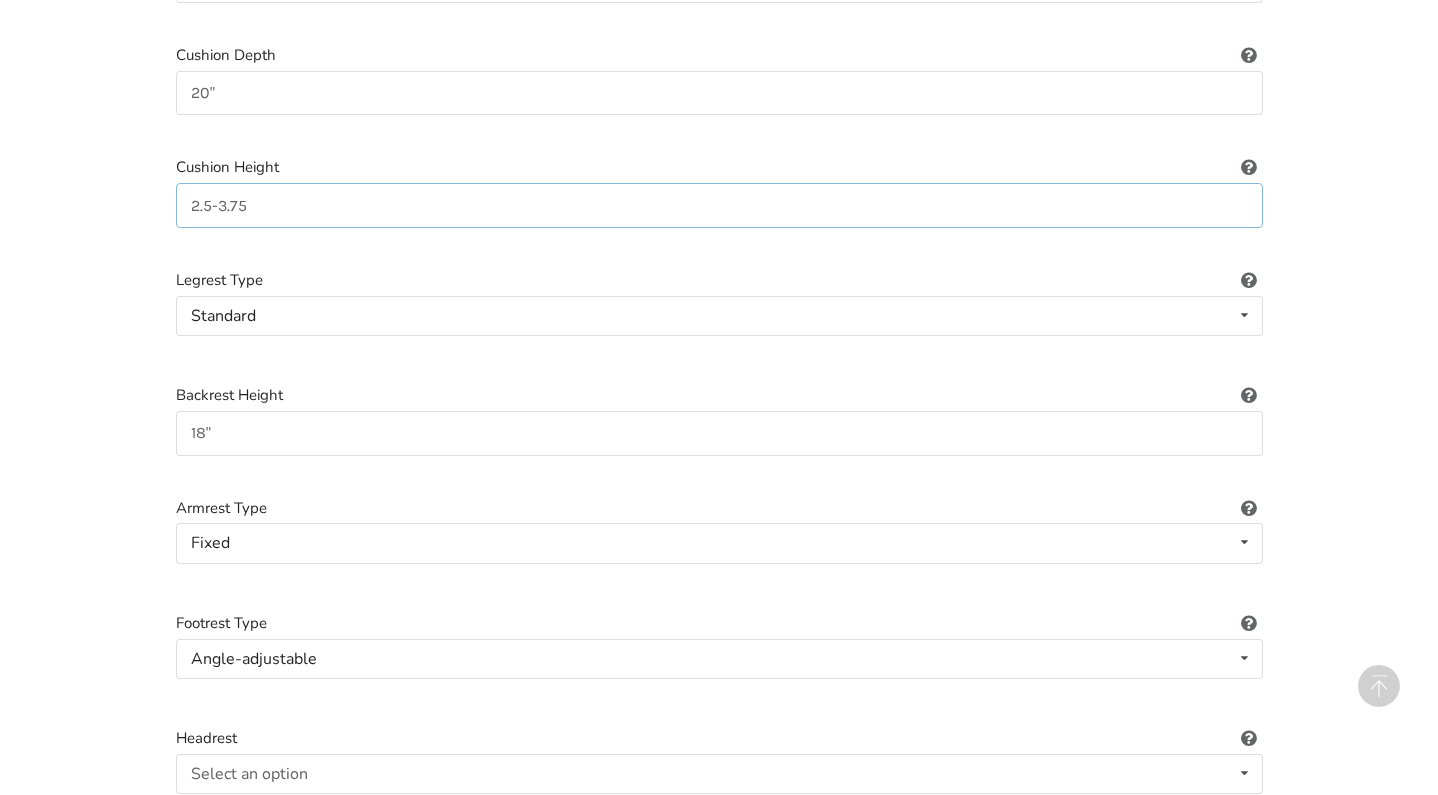 type on "2.5-3.75"" 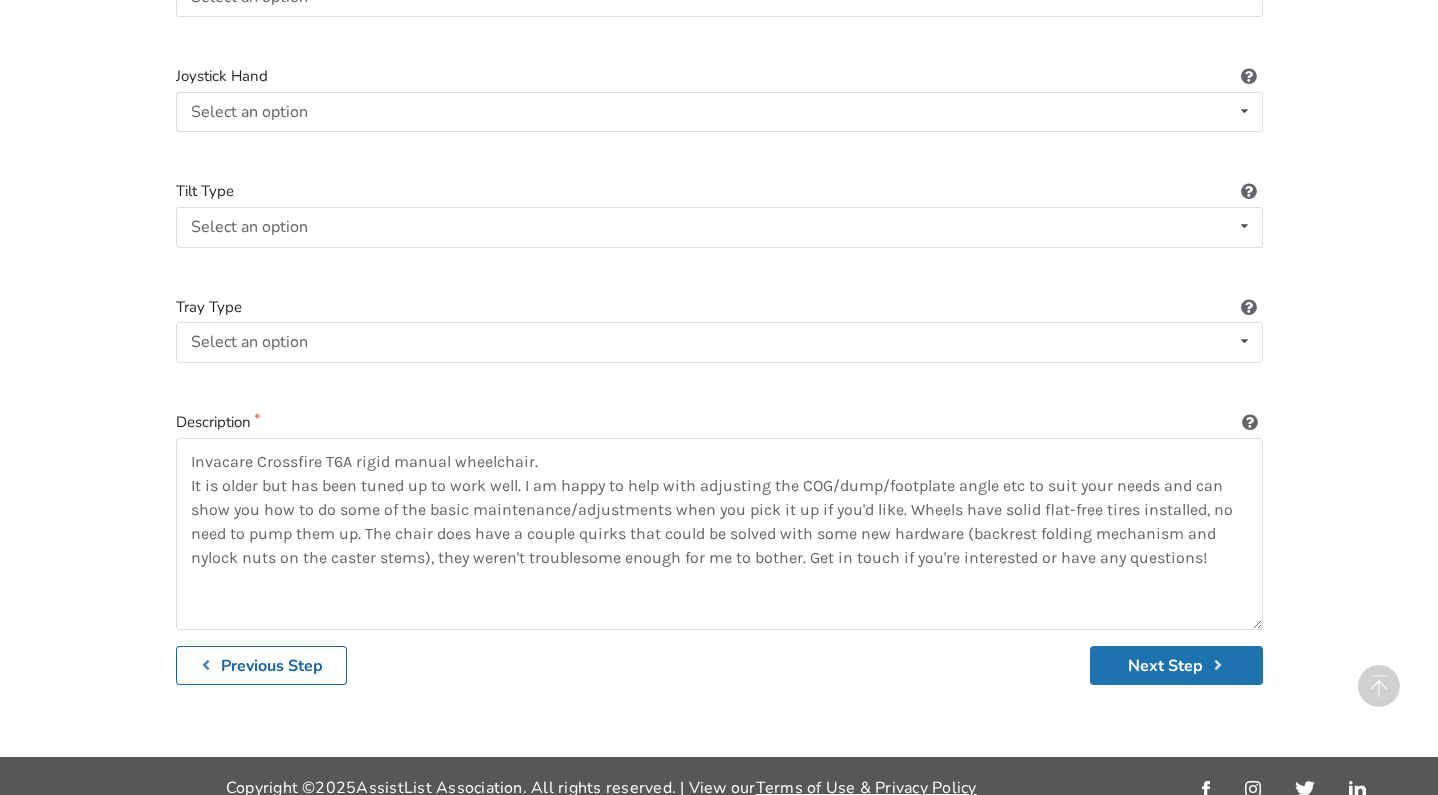 scroll, scrollTop: 2782, scrollLeft: 0, axis: vertical 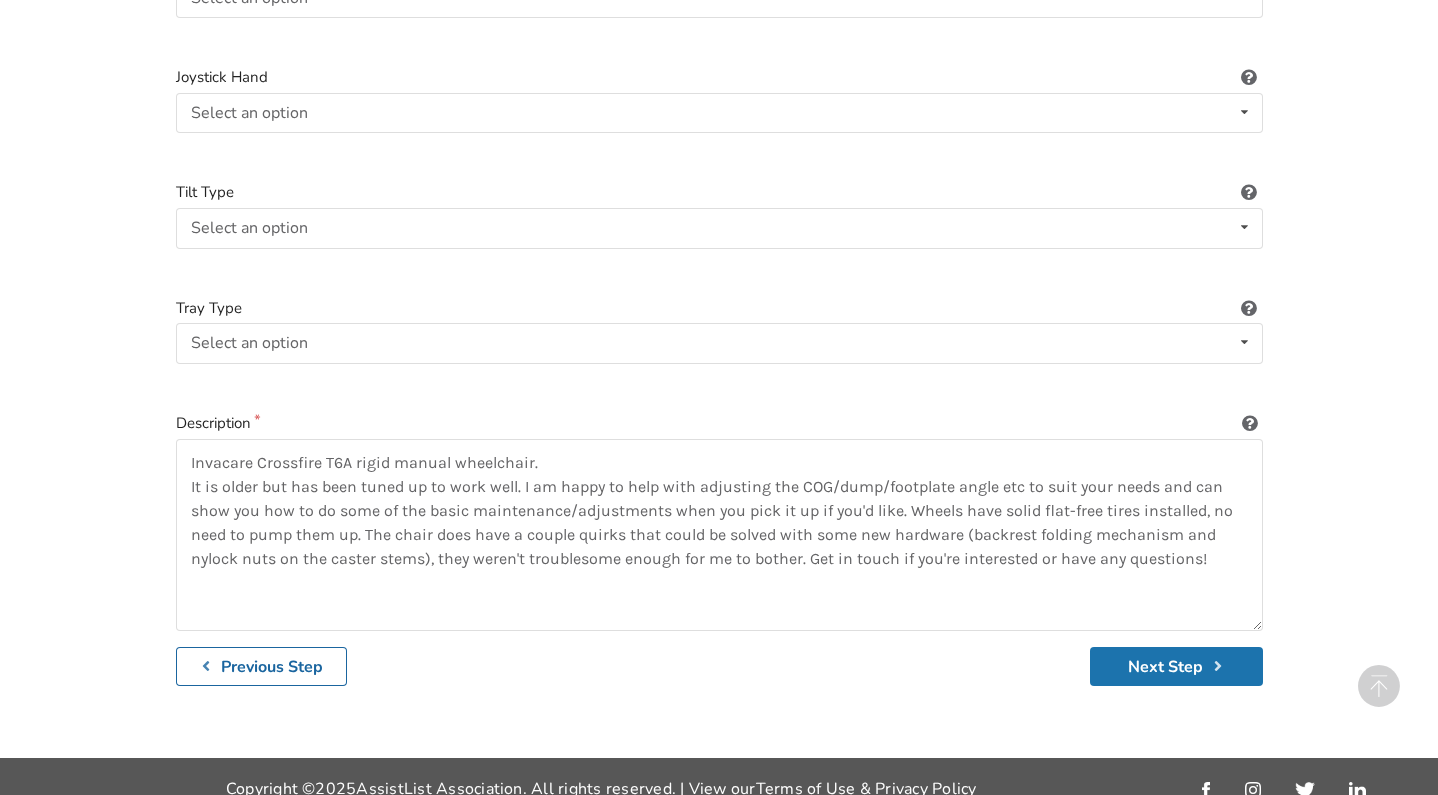 click on "Next Step" at bounding box center (1176, 666) 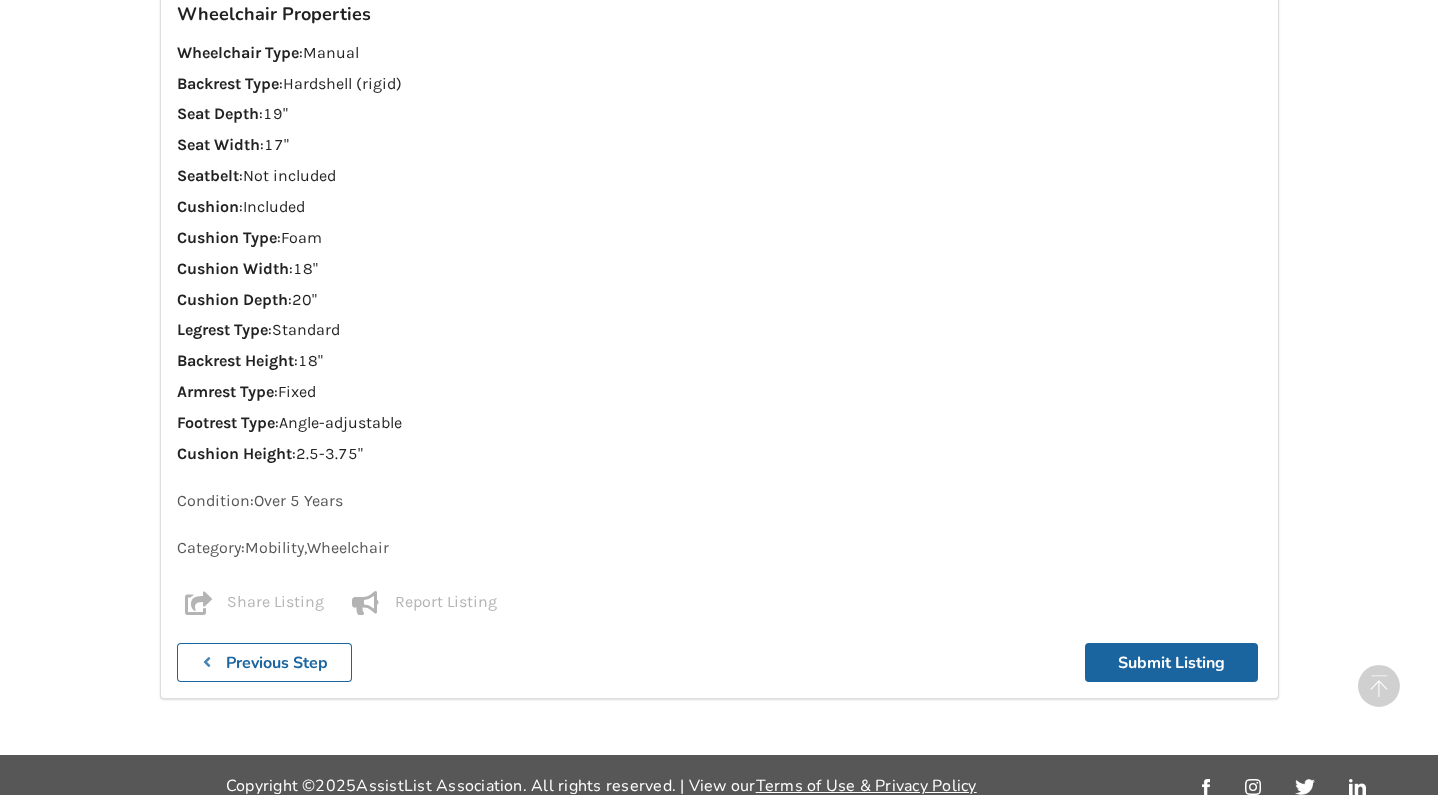 scroll, scrollTop: 2139, scrollLeft: 0, axis: vertical 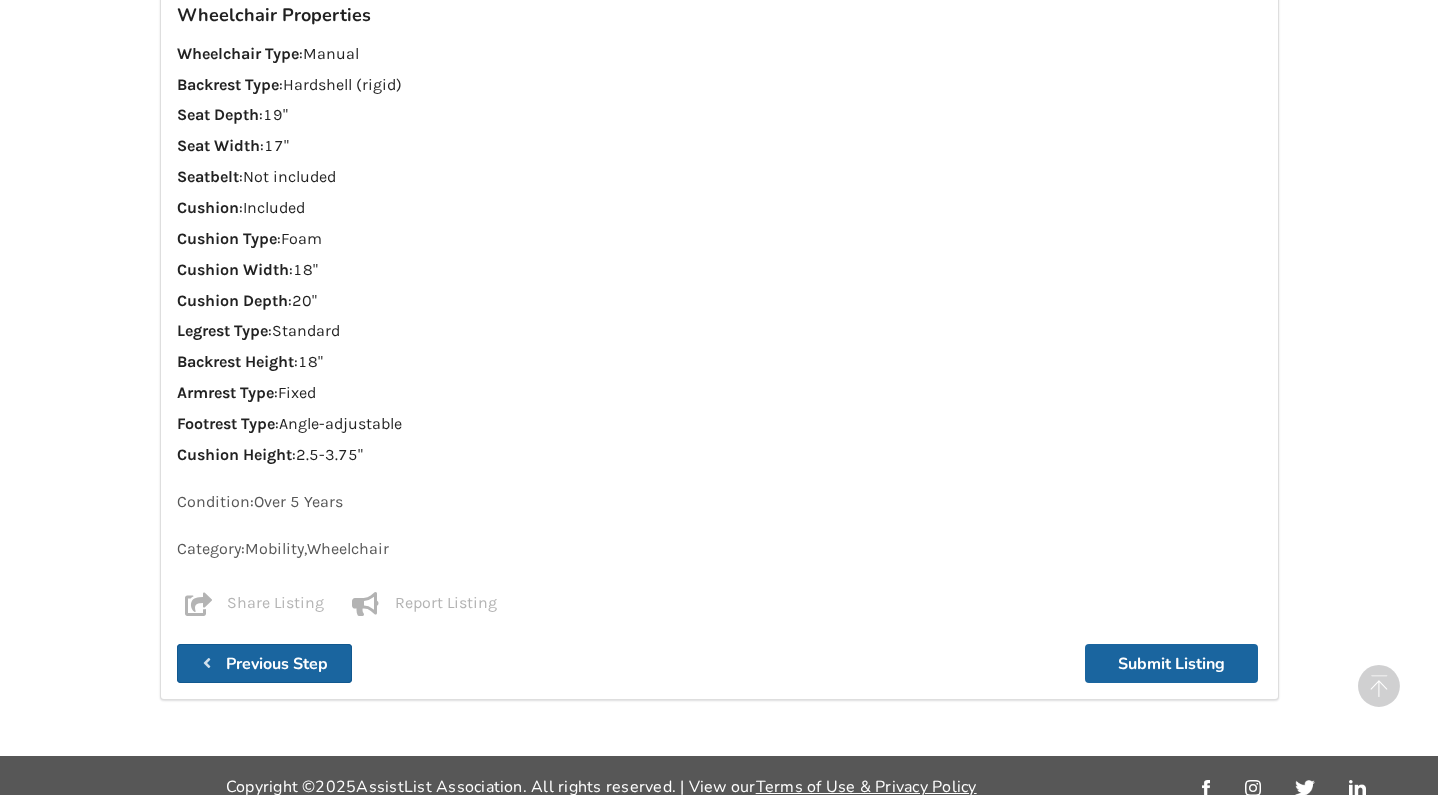 click on "Previous Step" at bounding box center (277, 664) 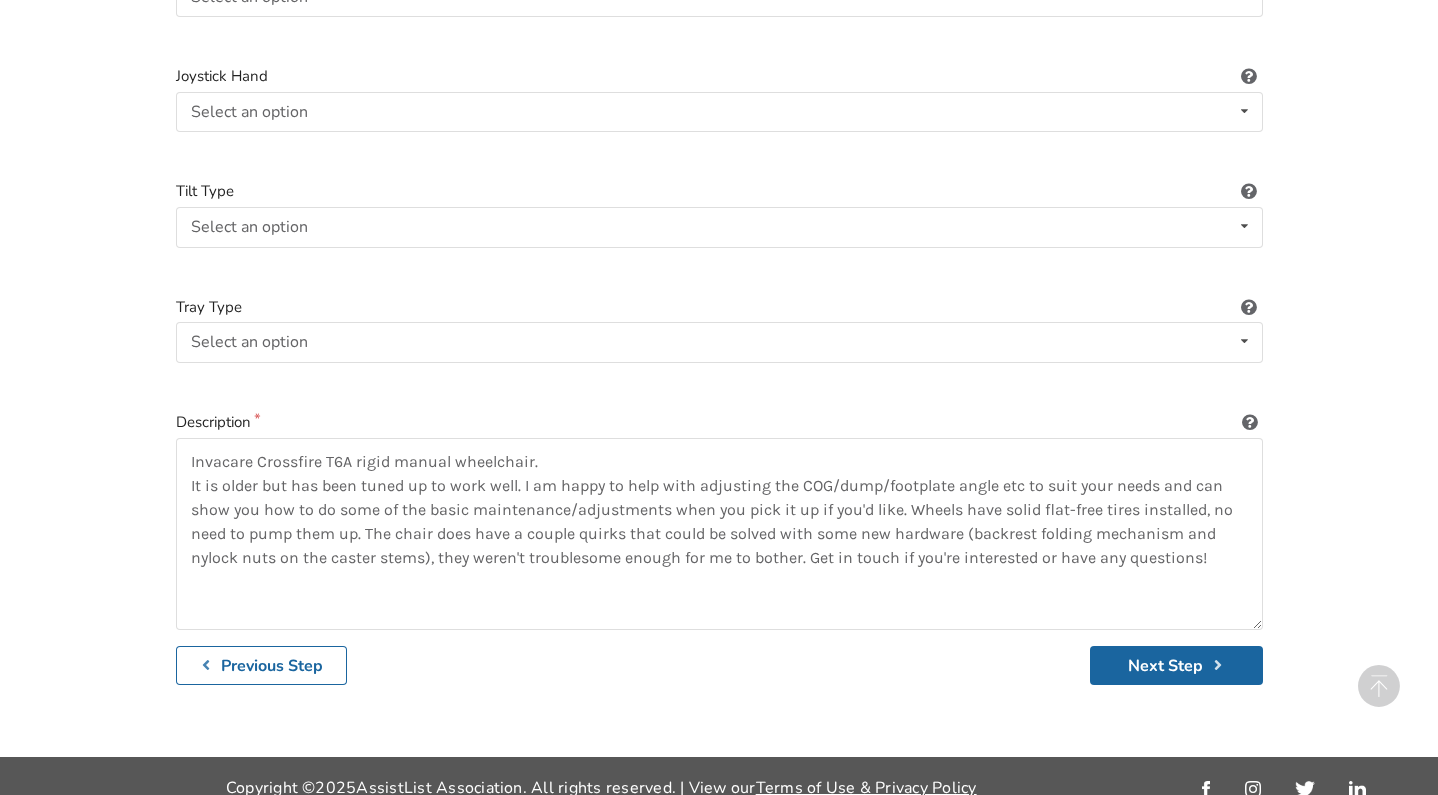 scroll, scrollTop: 2782, scrollLeft: 0, axis: vertical 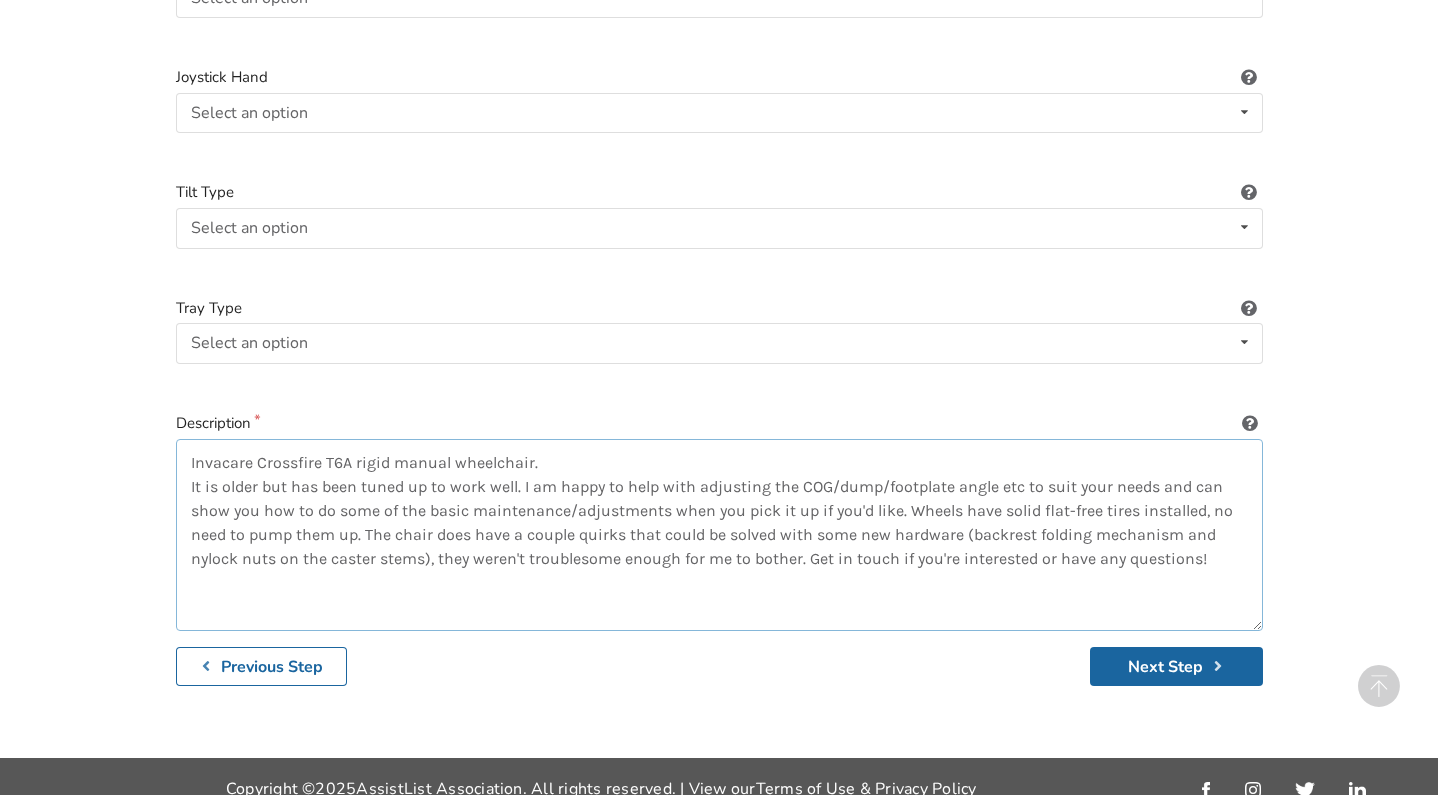 click on "Invacare Crossfire T6A rigid manual wheelchair.
It is older but has been tuned up to work well. I am happy to help with adjusting the COG/dump/footplate angle etc to suit your needs and can show you how to do some of the basic maintenance/adjustments when you pick it up if you'd like. Wheels have solid flat-free tires installed, no need to pump them up. The chair does have a couple quirks that could be solved with some new hardware (backrest folding mechanism and nylock nuts on the caster stems), they weren't troublesome enough for me to bother. Get in touch if you're interested or have any questions!" at bounding box center [719, 535] 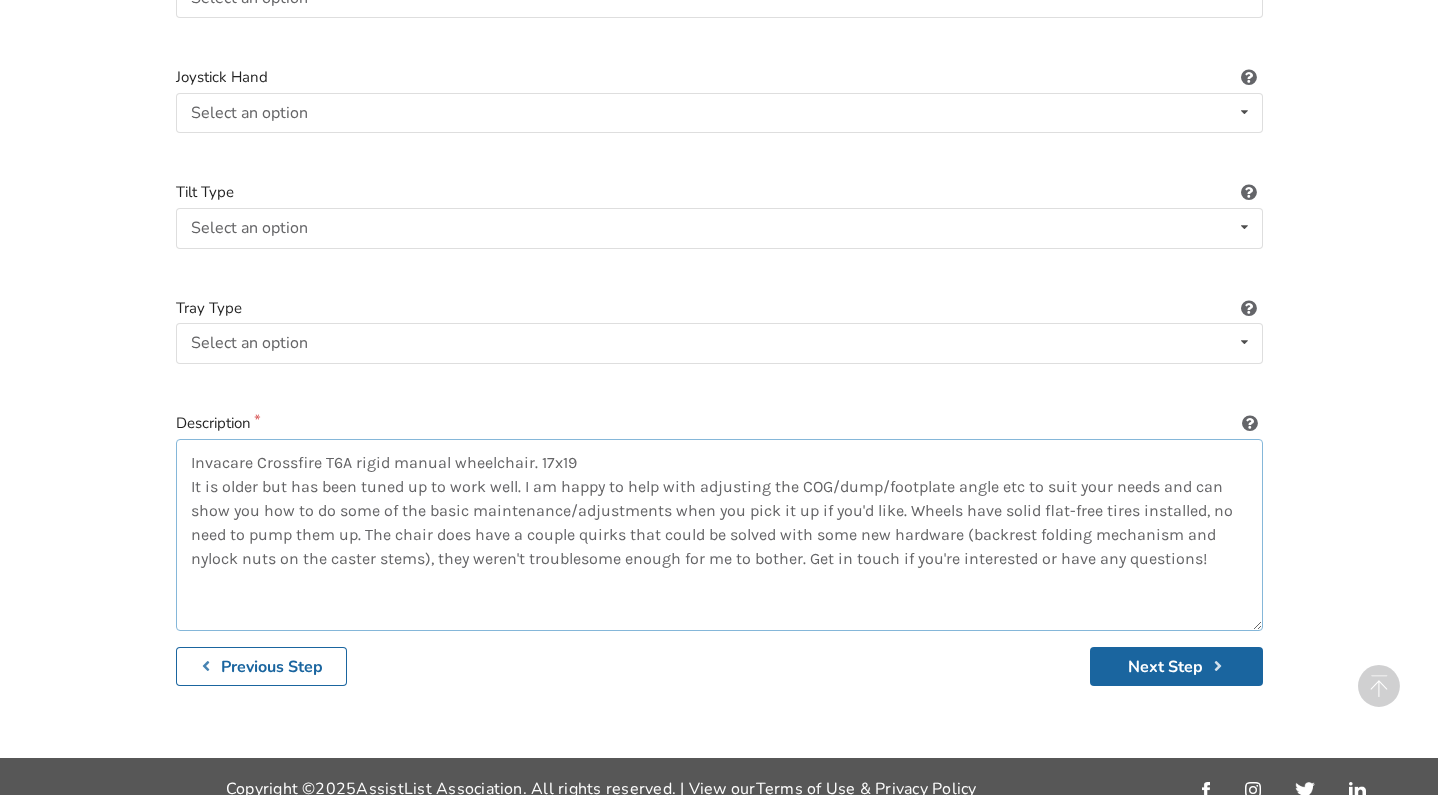 type on "Invacare Crossfire T6A rigid manual wheelchair. 17x19"
It is older but has been tuned up to work well. I am happy to help with adjusting the COG/dump/footplate angle etc to suit your needs and can show you how to do some of the basic maintenance/adjustments when you pick it up if you'd like. Wheels have solid flat-free tires installed, no need to pump them up. The chair does have a couple quirks that could be solved with some new hardware (backrest folding mechanism and nylock nuts on the caster stems), they weren't troublesome enough for me to bother. Get in touch if you're interested or have any questions!" 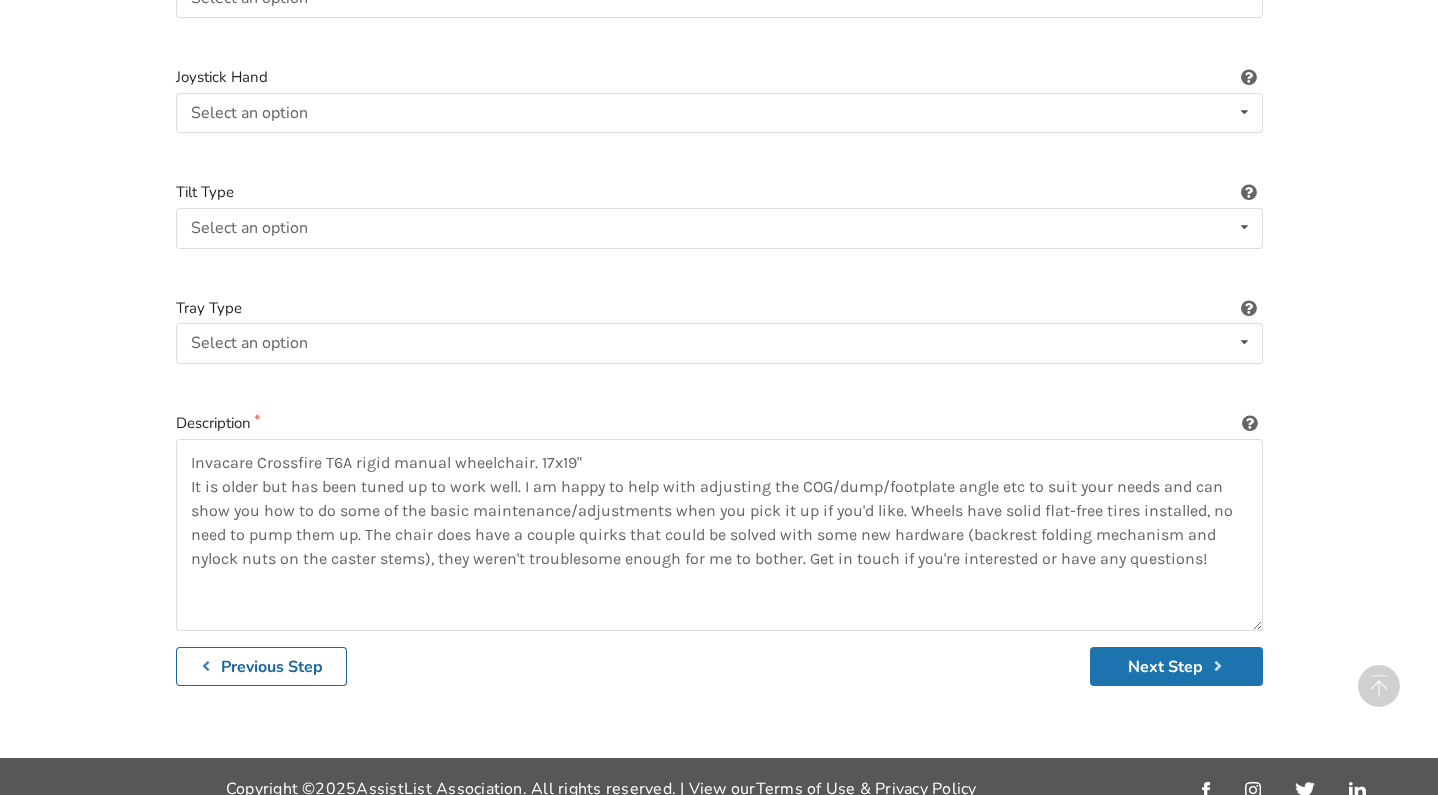 click on "Next Step" at bounding box center (1176, 666) 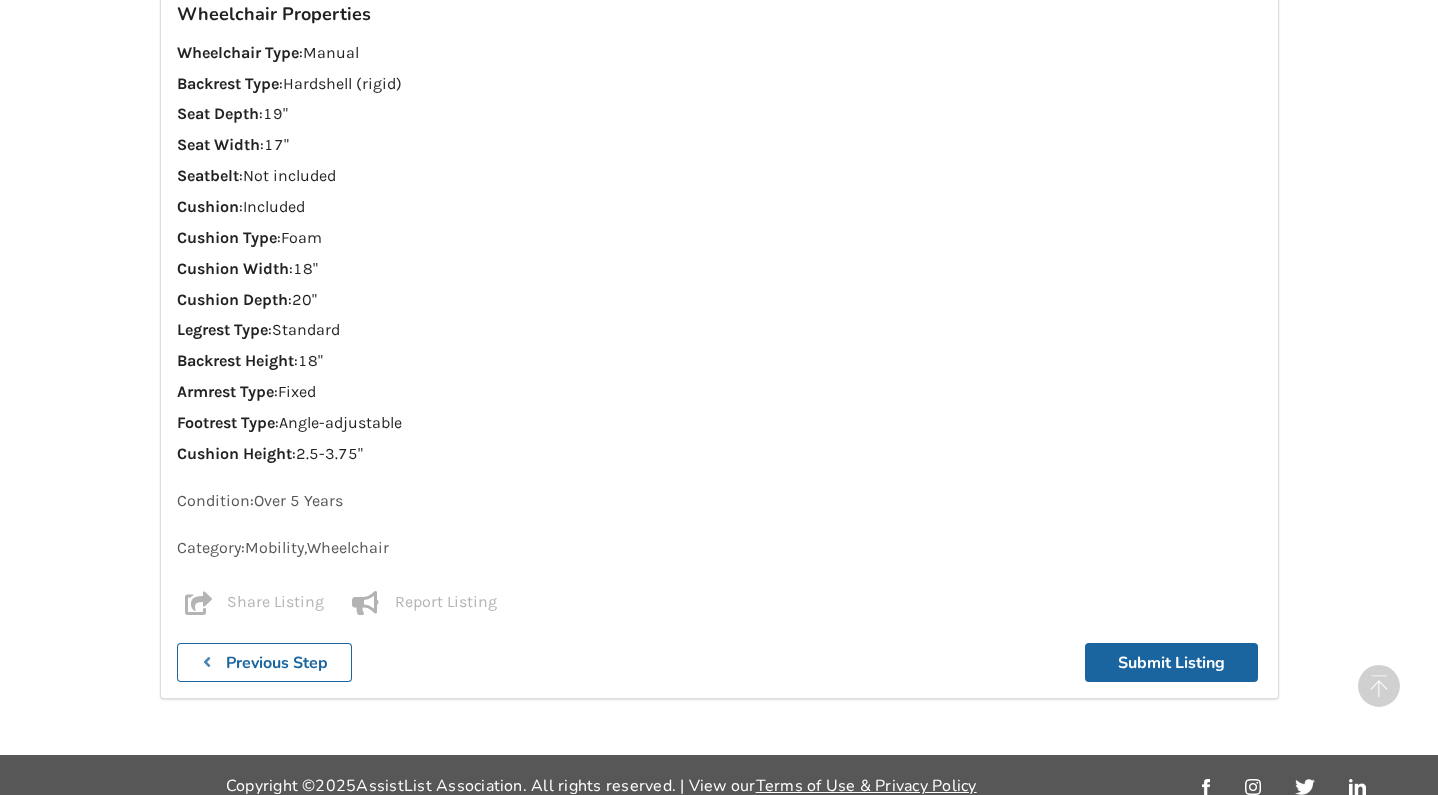 scroll, scrollTop: 2139, scrollLeft: 0, axis: vertical 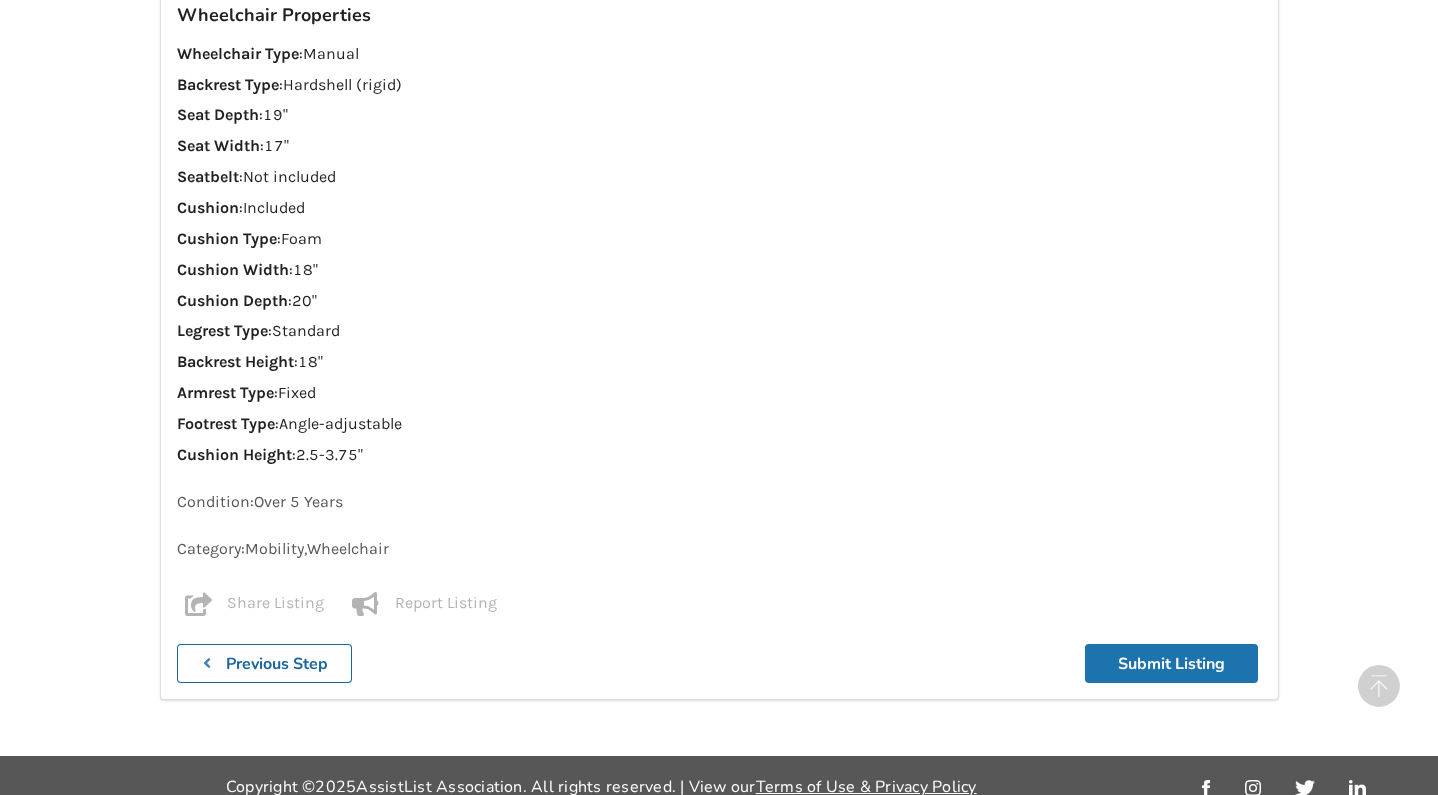 click on "Submit Listing" at bounding box center (1171, 663) 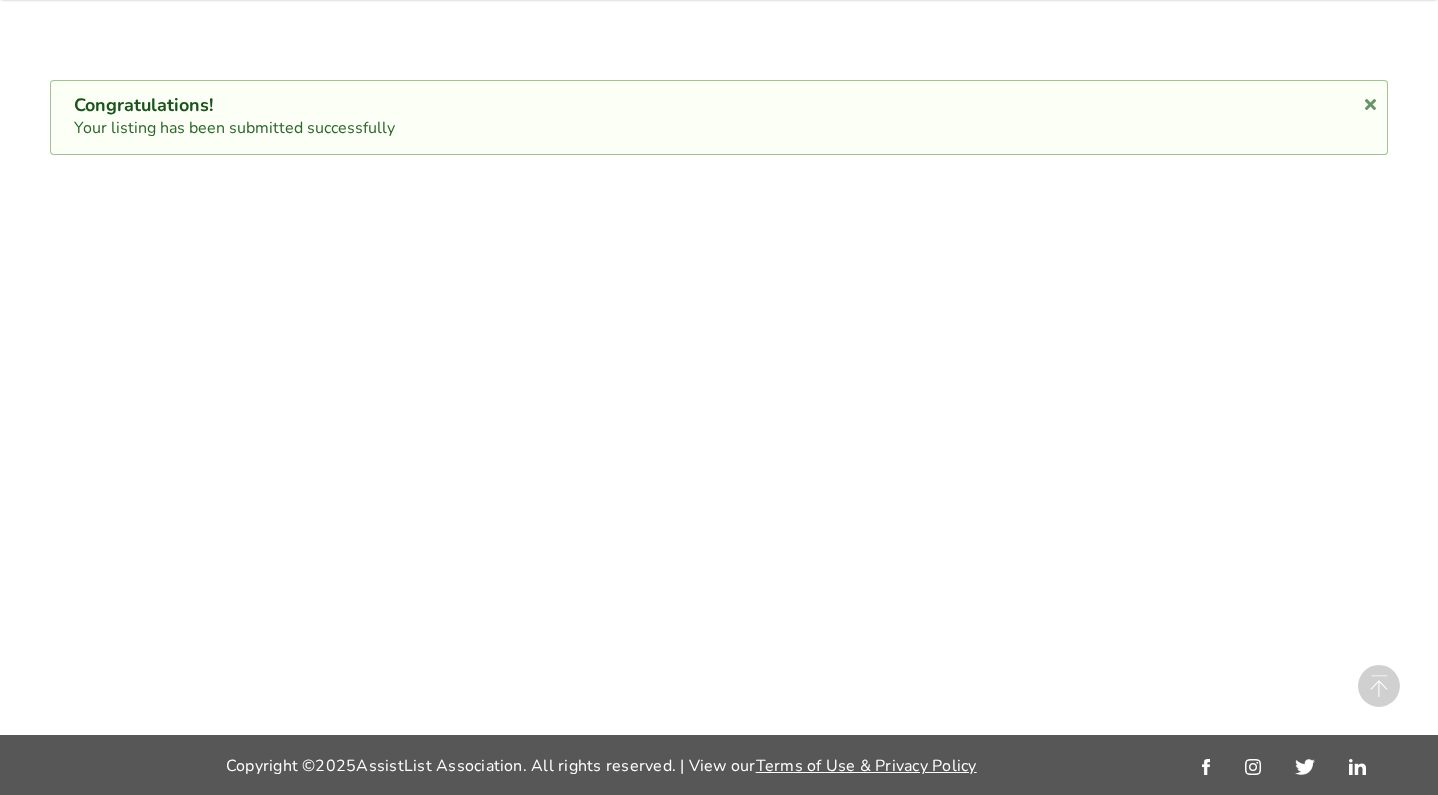 scroll, scrollTop: 0, scrollLeft: 0, axis: both 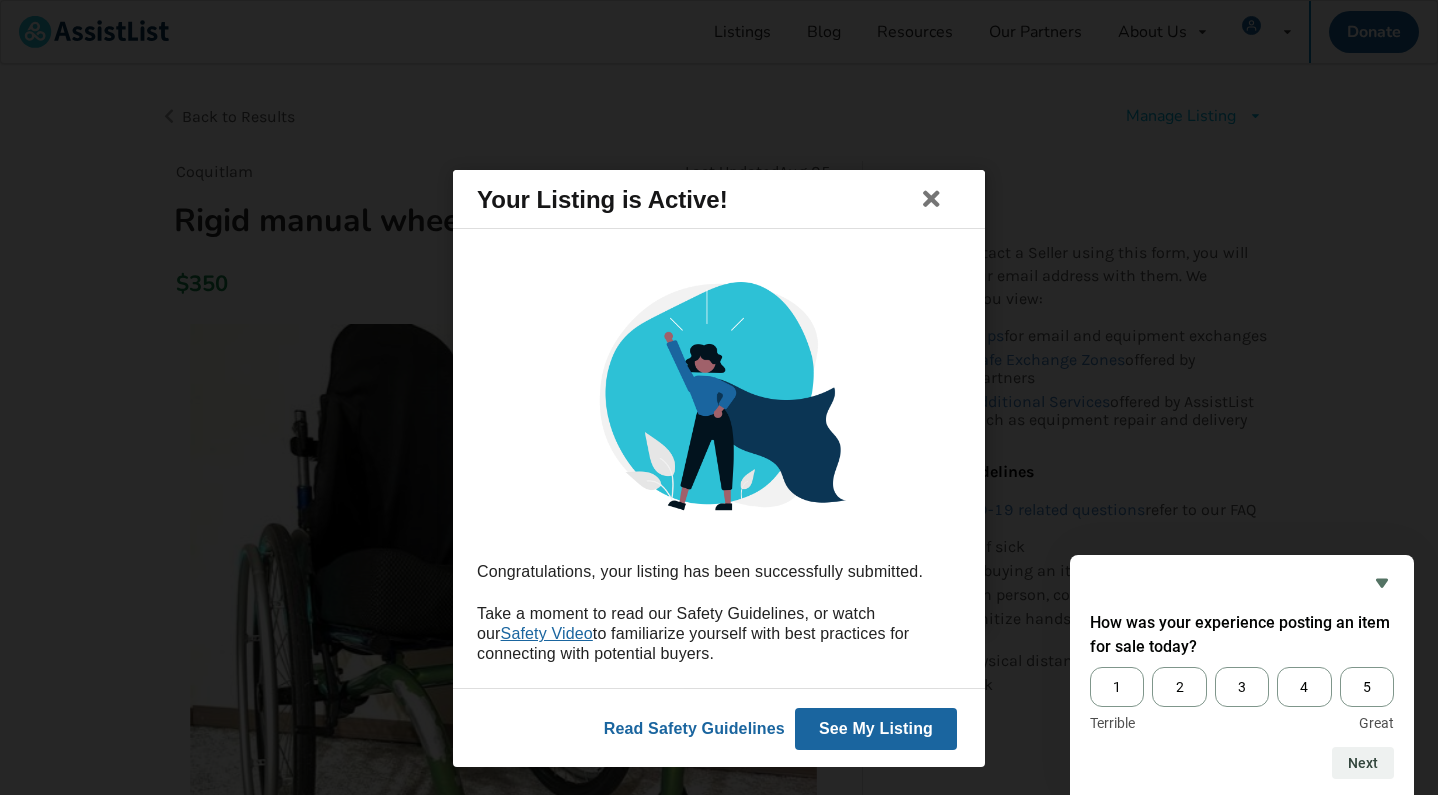 click on "See My Listing" at bounding box center (876, 728) 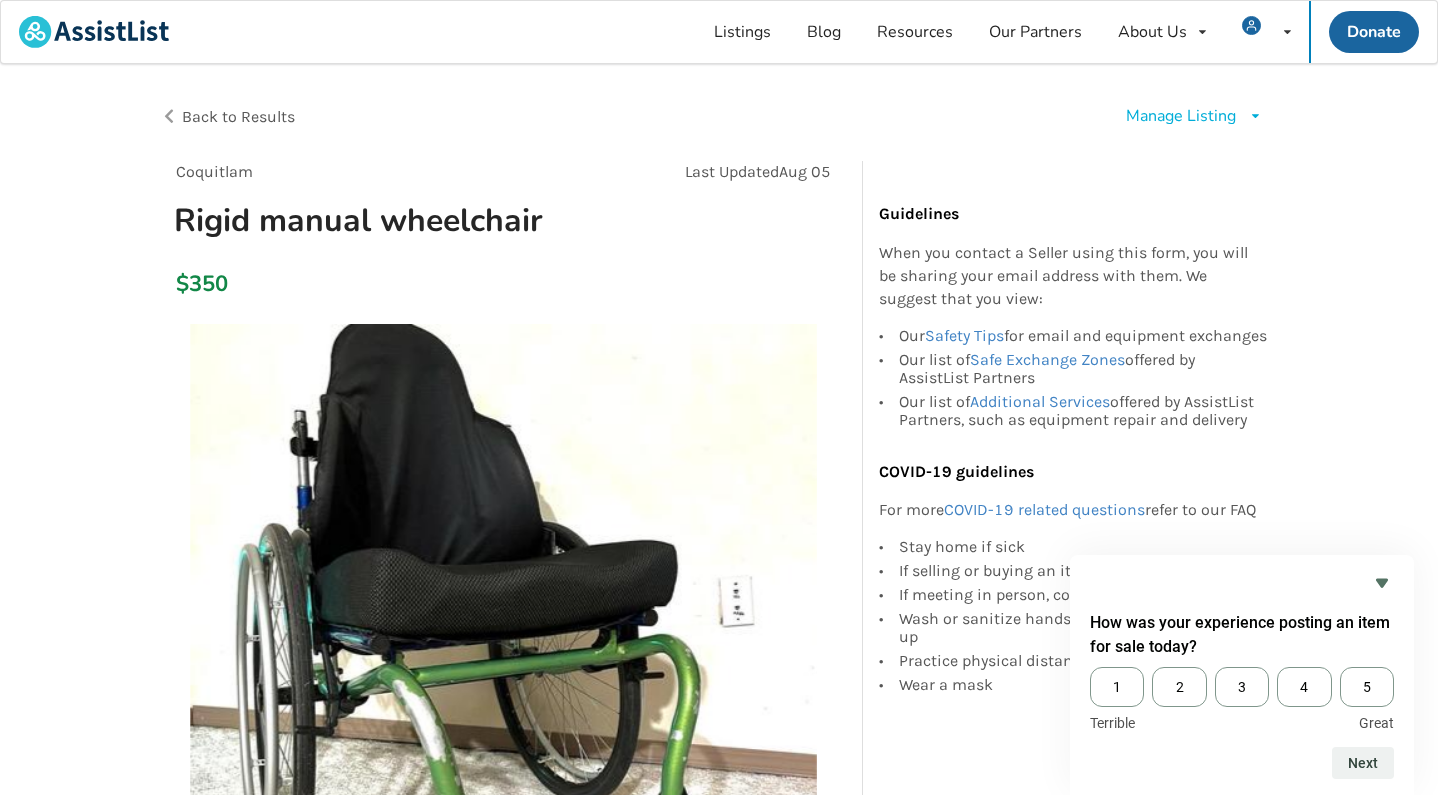 scroll, scrollTop: 0, scrollLeft: 0, axis: both 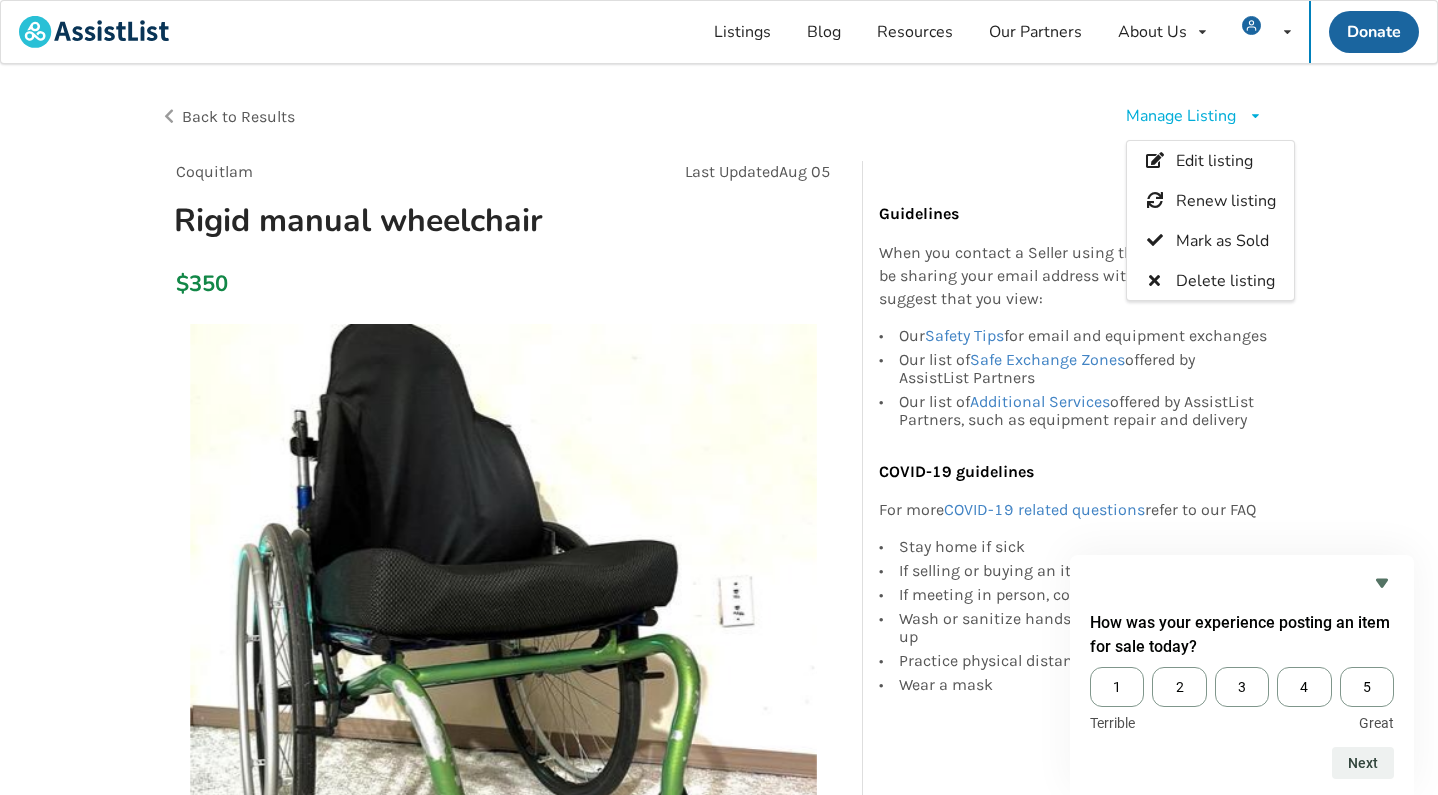 click on "Back to Results" at bounding box center (238, 116) 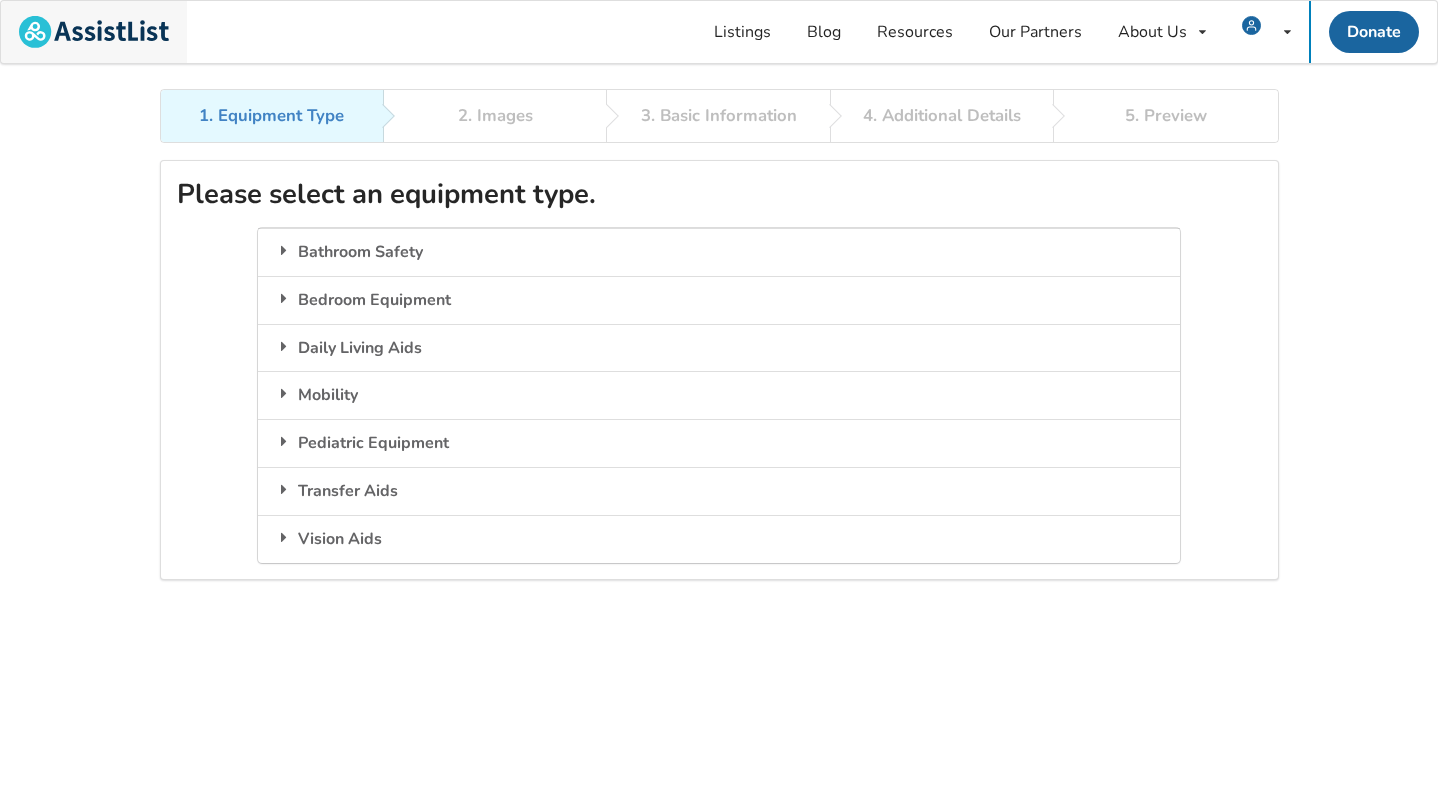 scroll, scrollTop: 0, scrollLeft: 0, axis: both 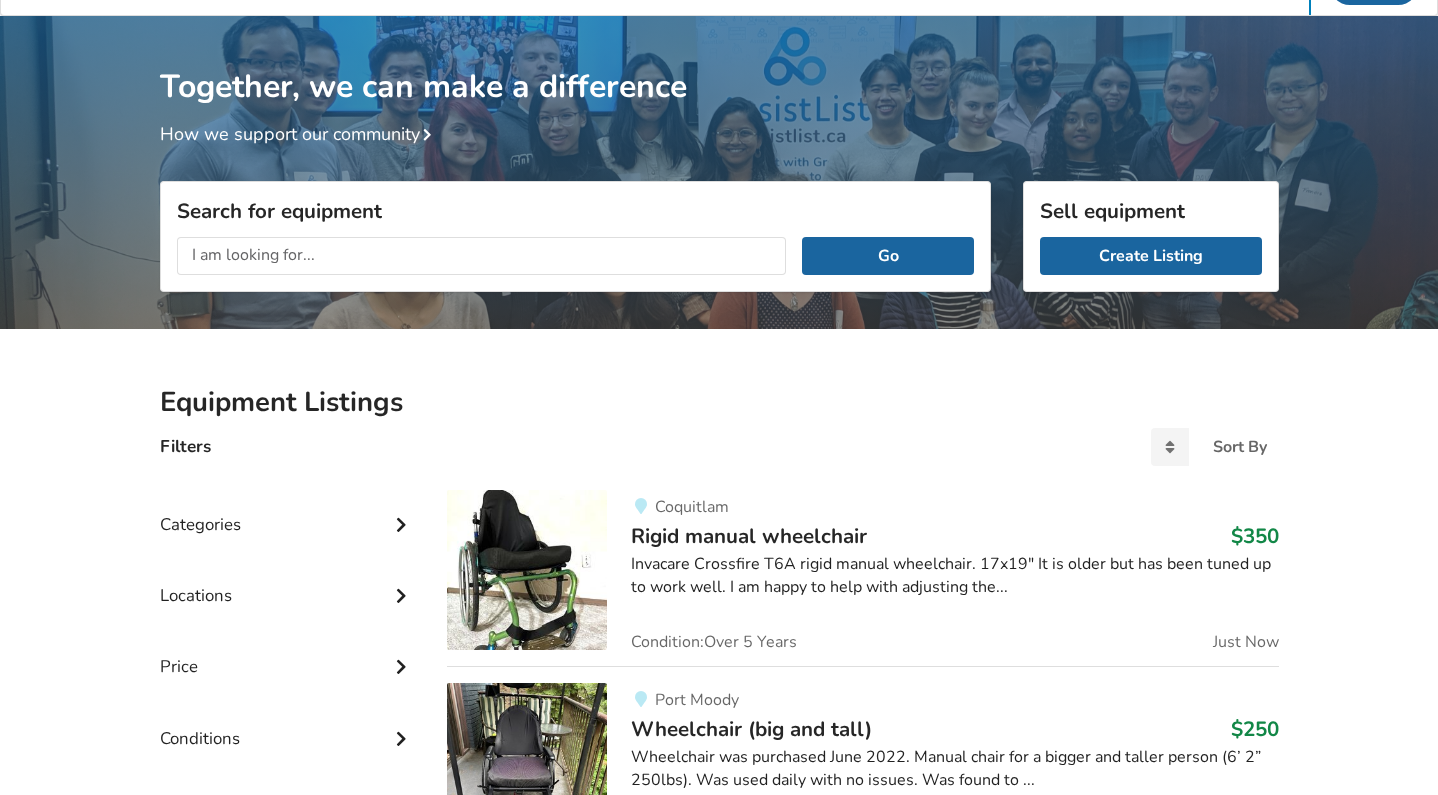 click on "Categories" at bounding box center (288, 509) 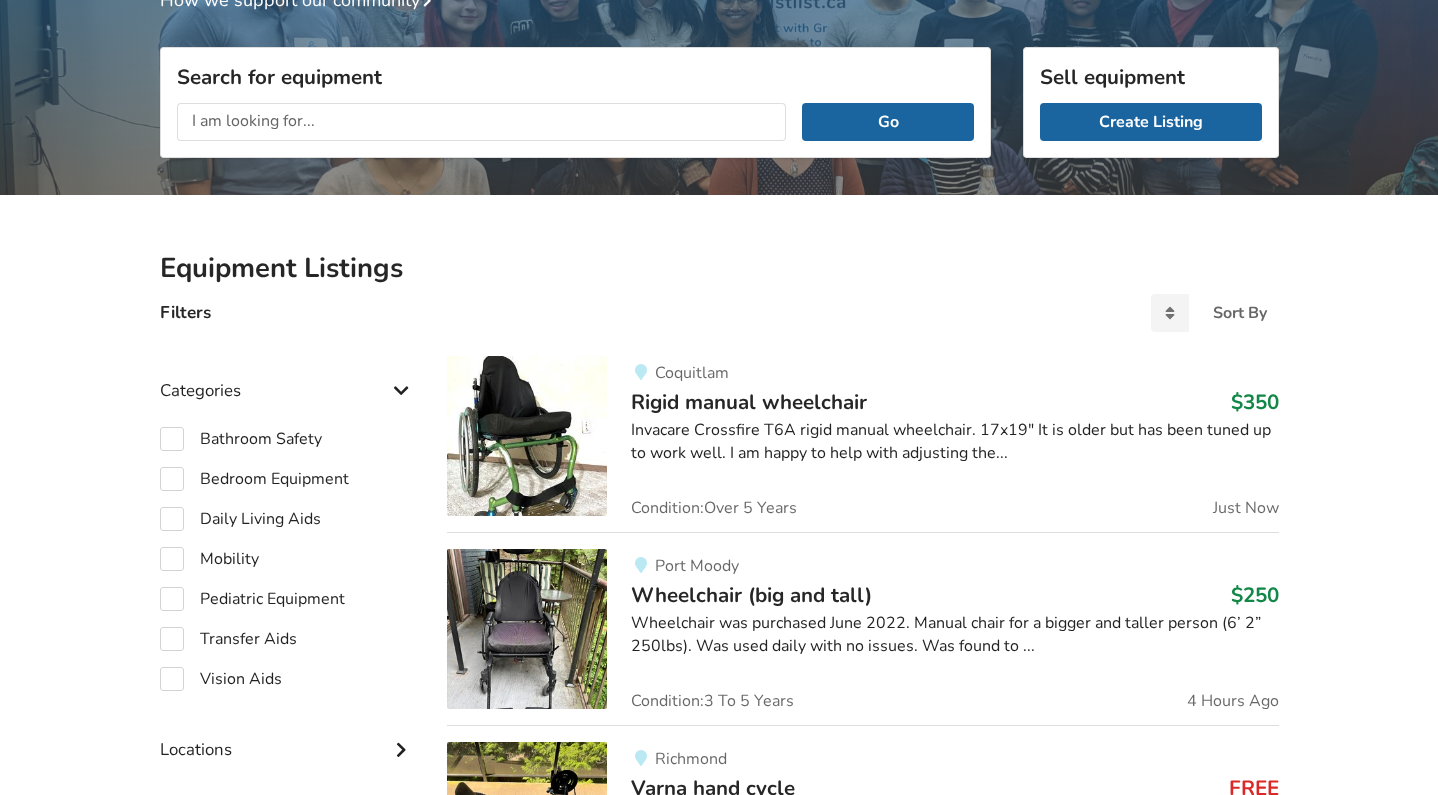 scroll, scrollTop: 196, scrollLeft: 0, axis: vertical 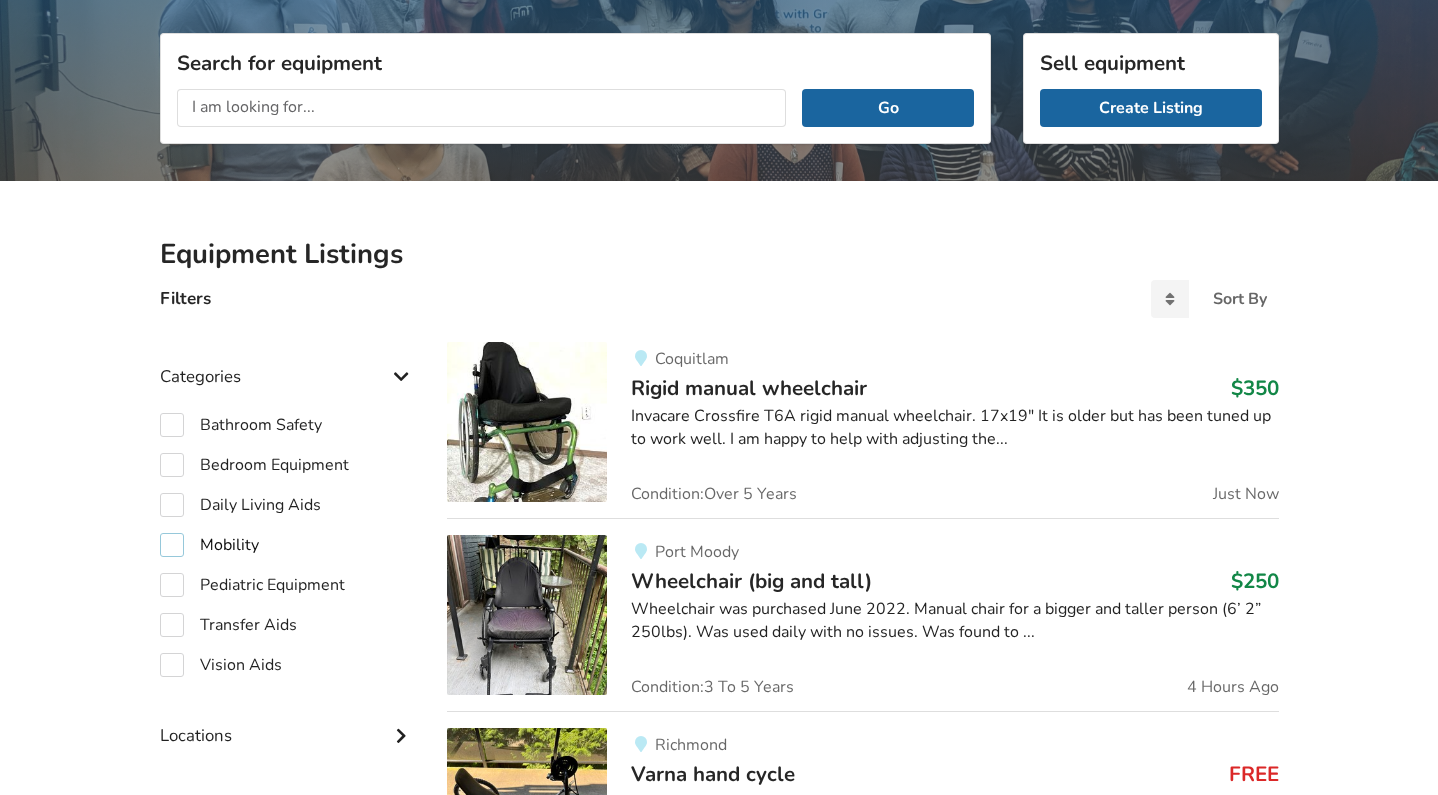 click on "Mobility" at bounding box center (209, 545) 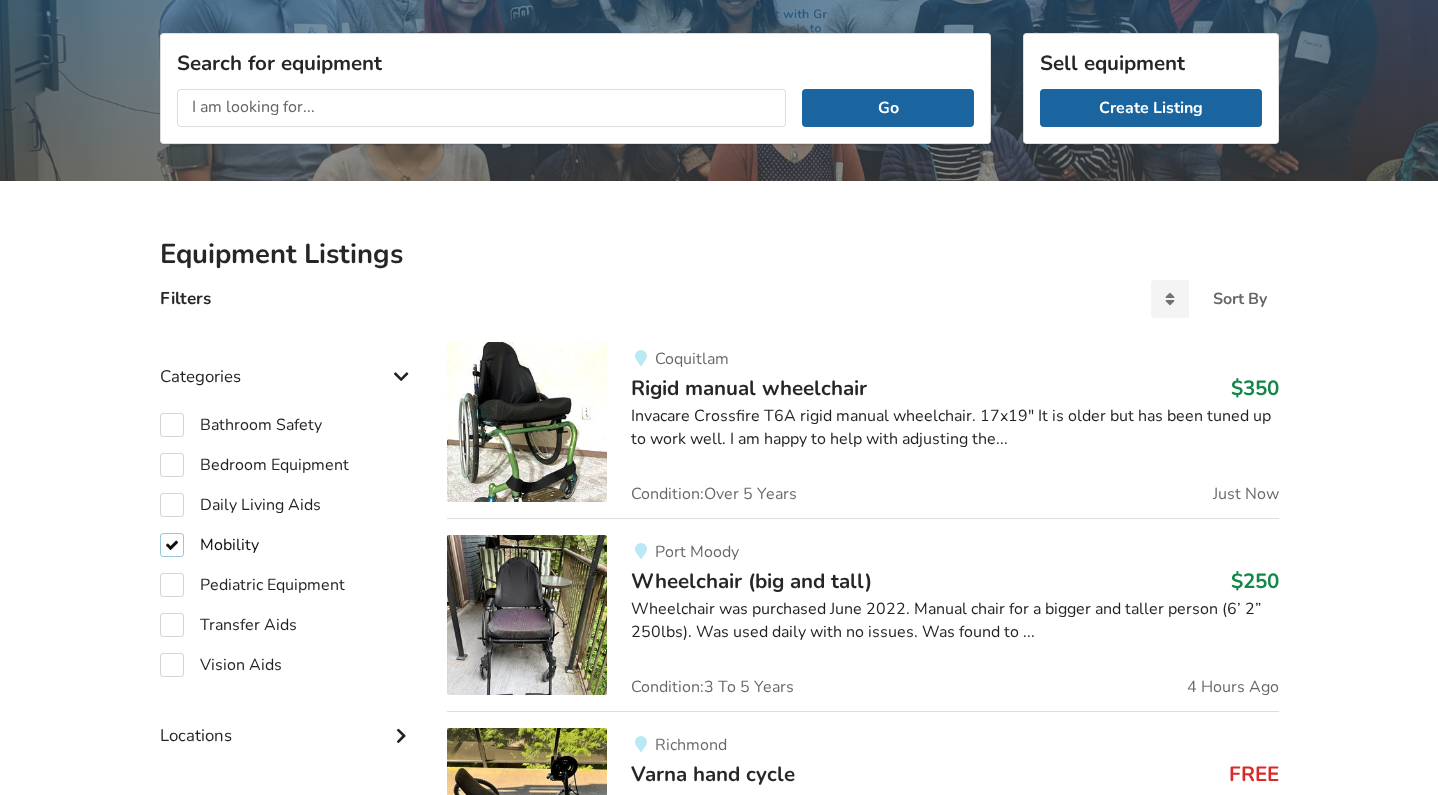 checkbox on "true" 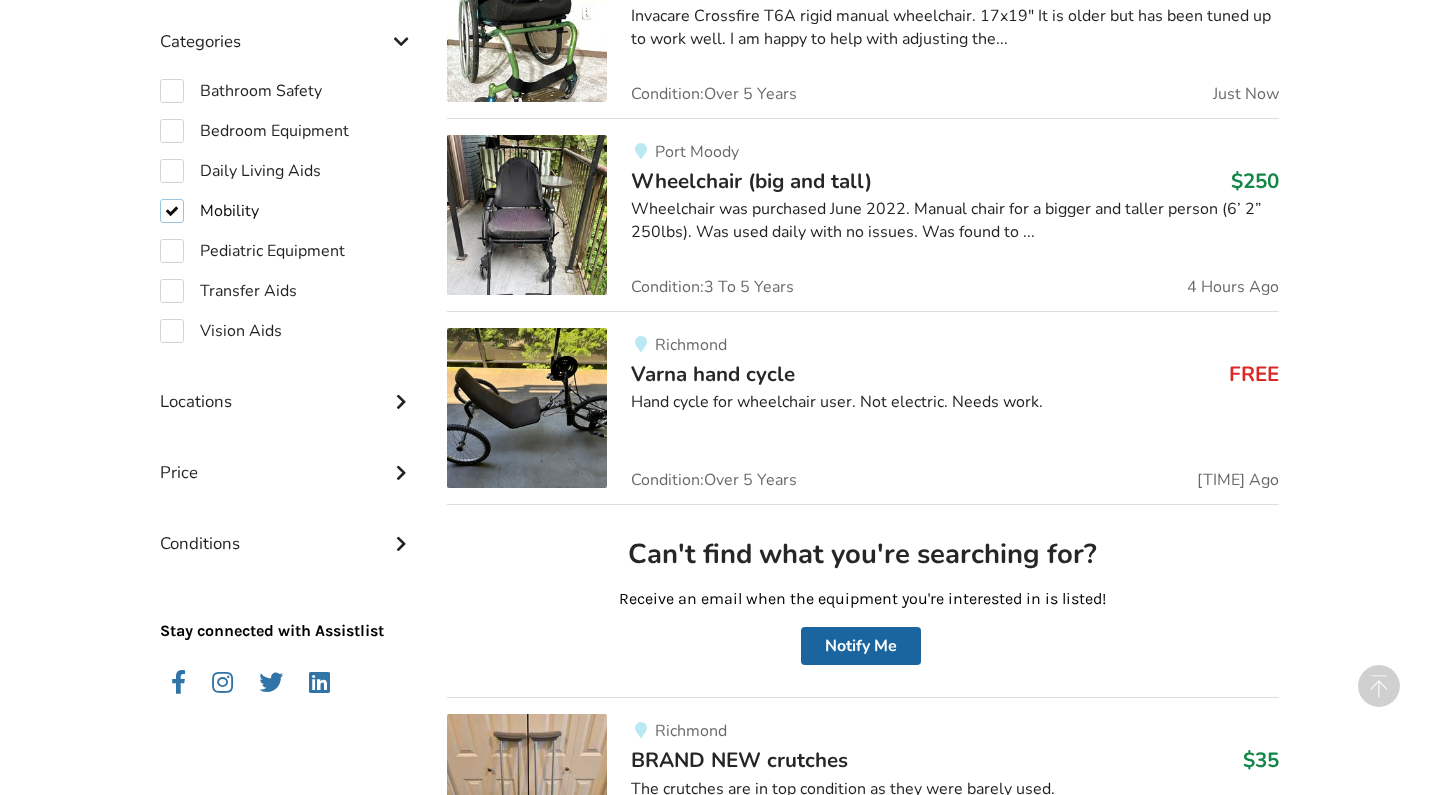 scroll, scrollTop: 604, scrollLeft: 0, axis: vertical 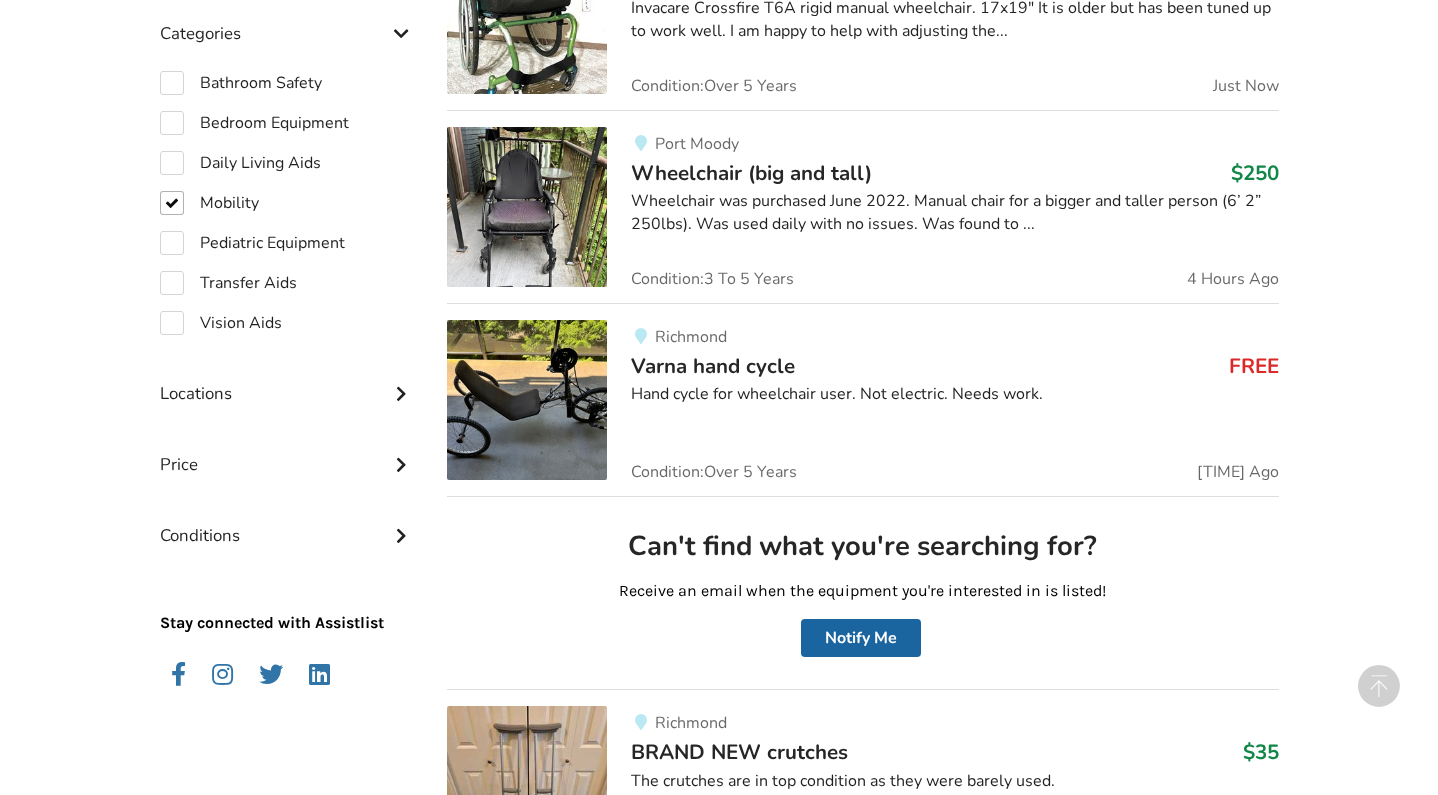 click at bounding box center [401, 31] 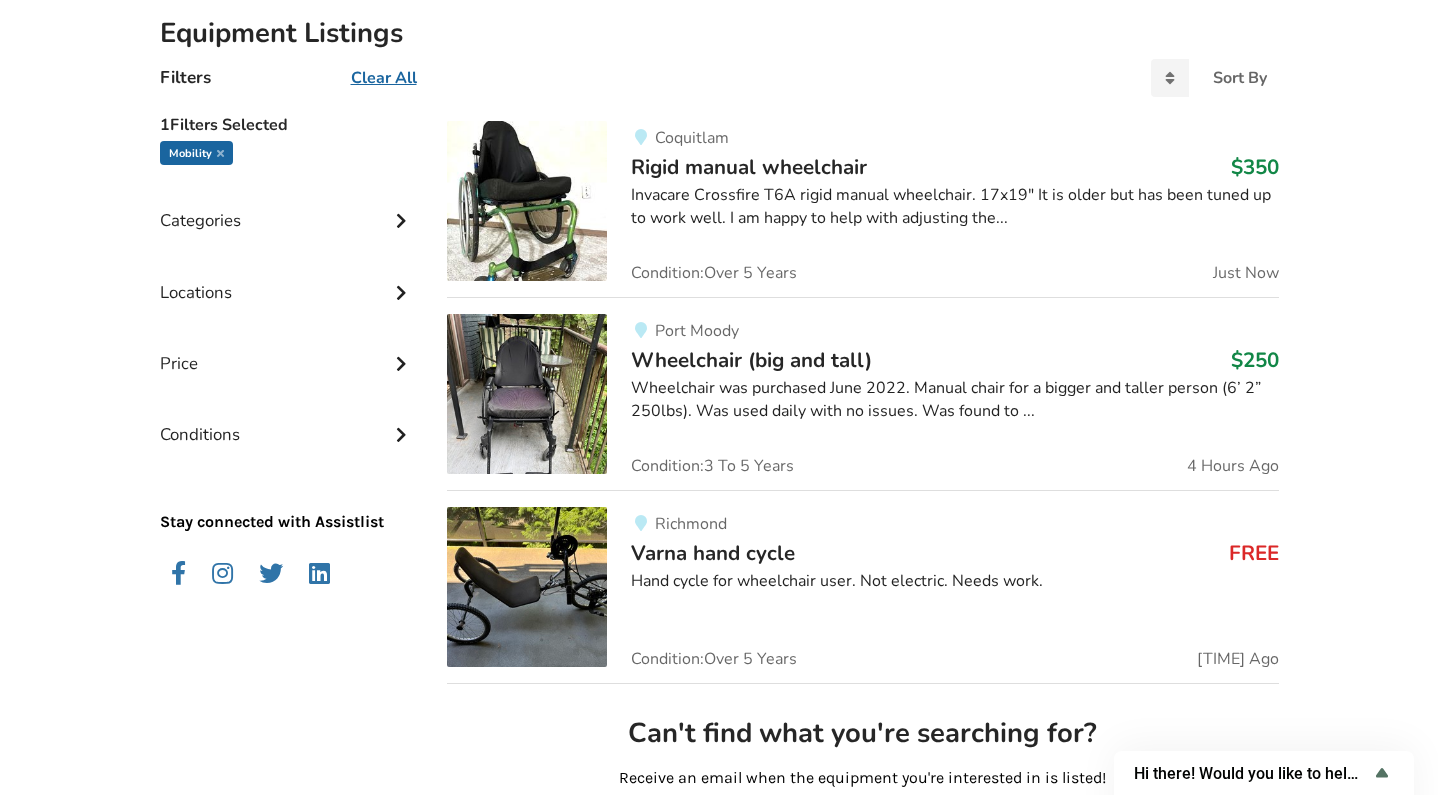 scroll, scrollTop: 419, scrollLeft: 0, axis: vertical 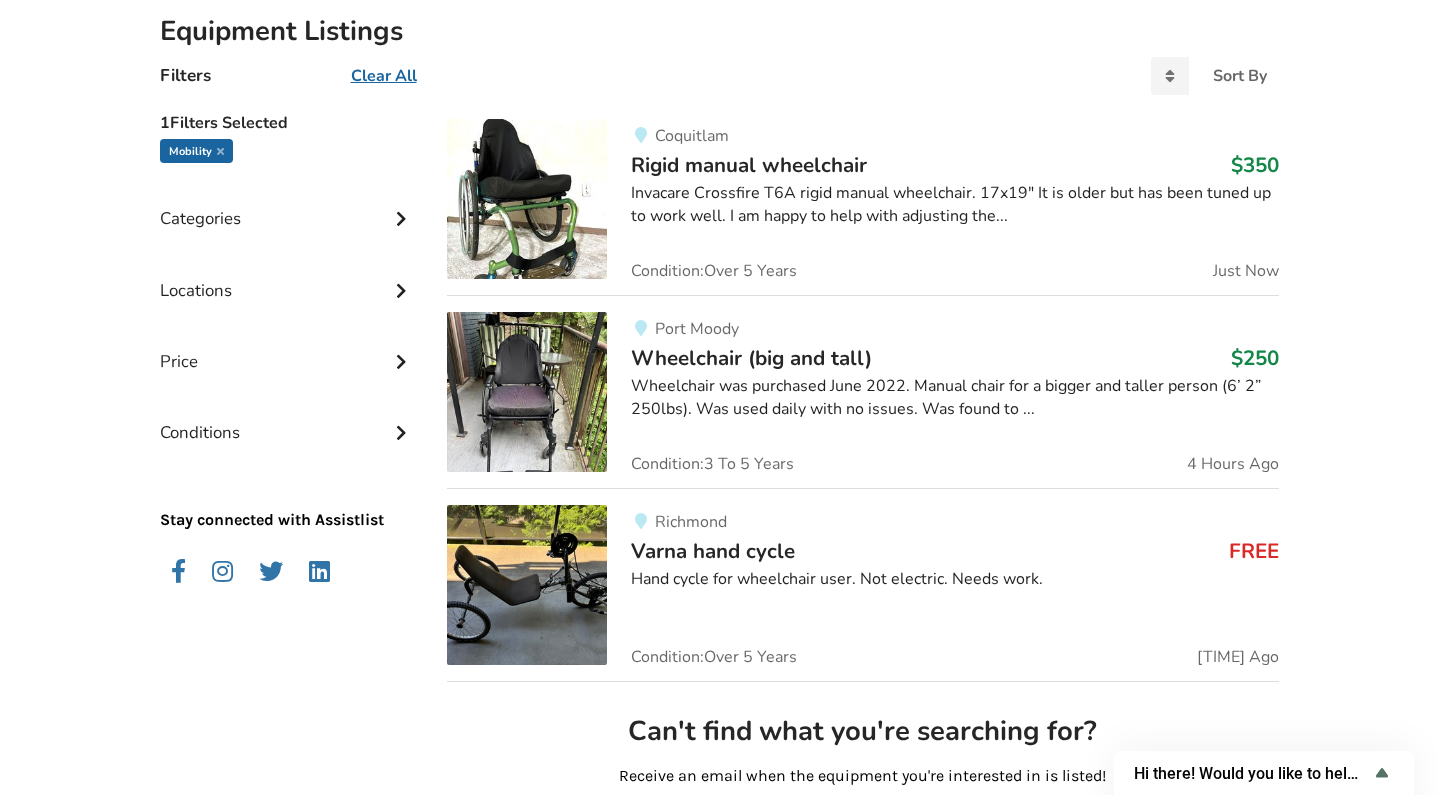 click on "Rigid manual wheelchair" at bounding box center (749, 165) 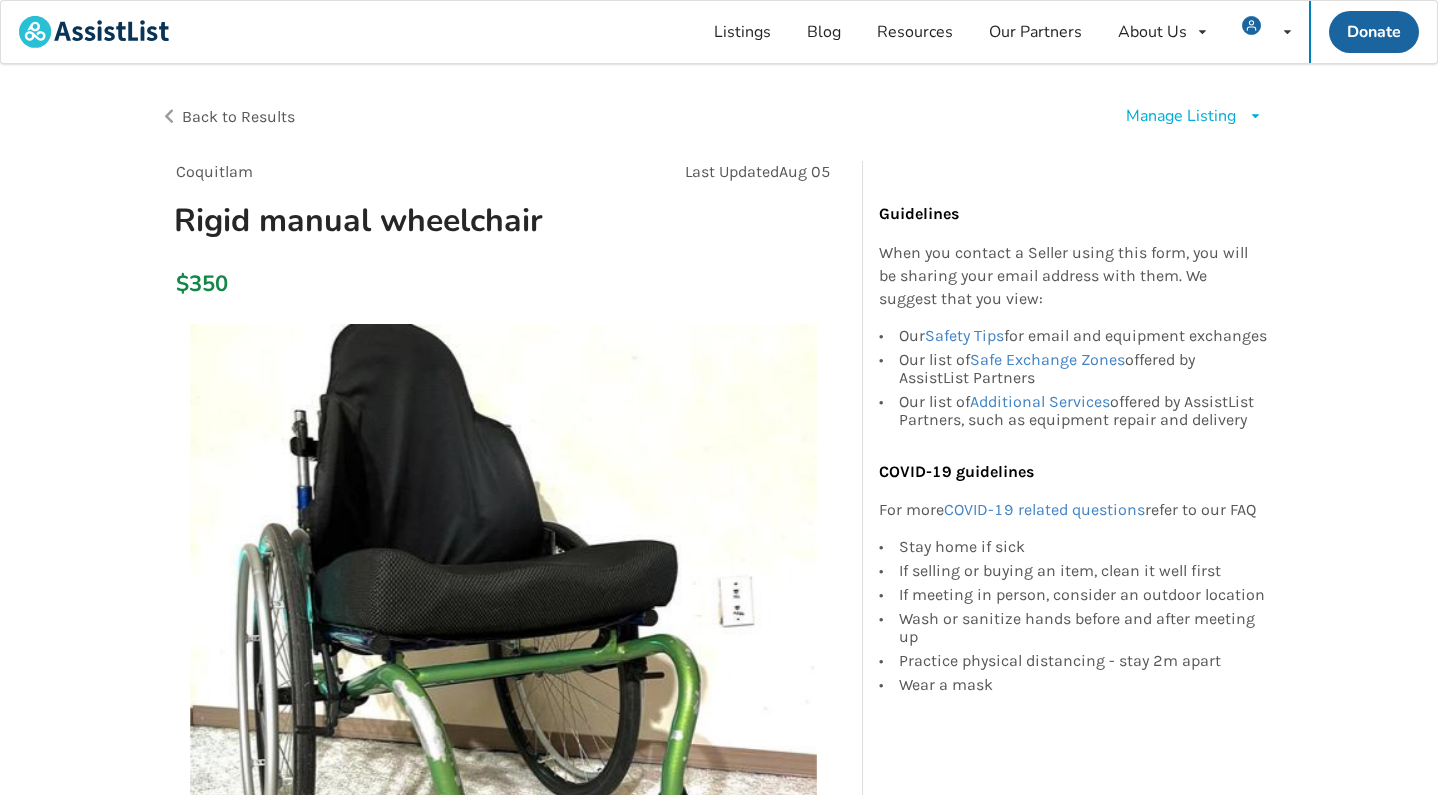 scroll, scrollTop: 0, scrollLeft: 0, axis: both 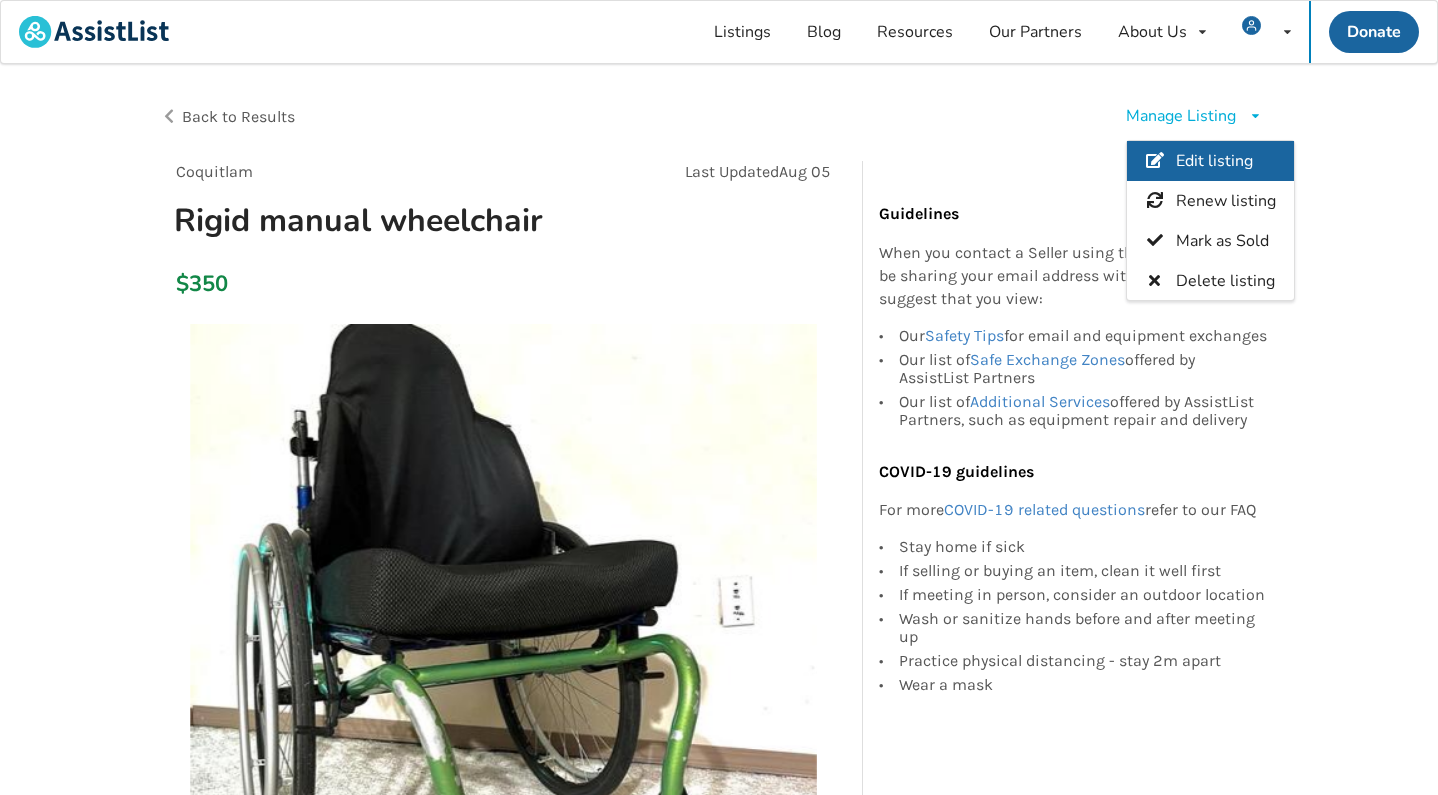 click on "Edit listing" at bounding box center [1210, 161] 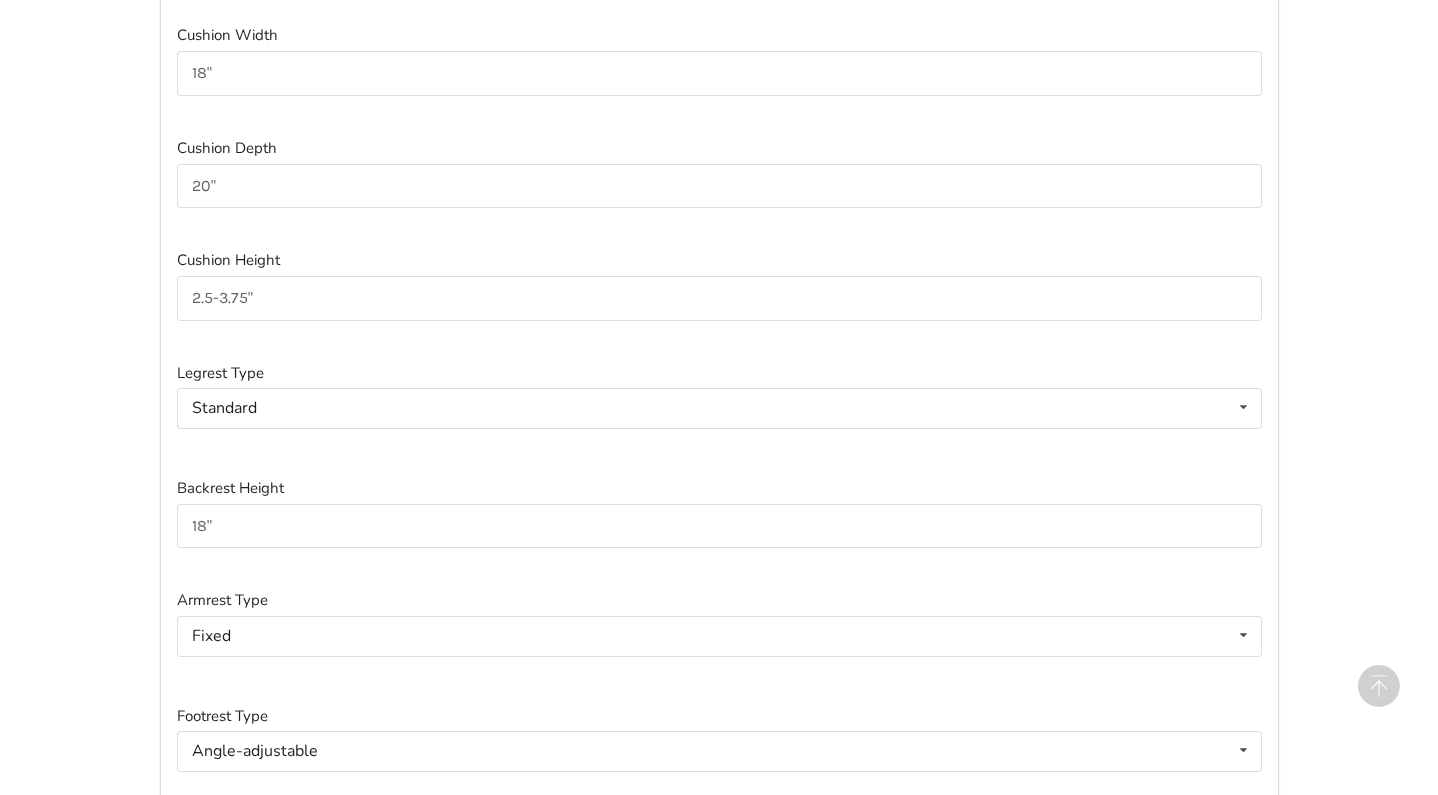 scroll, scrollTop: 1702, scrollLeft: 0, axis: vertical 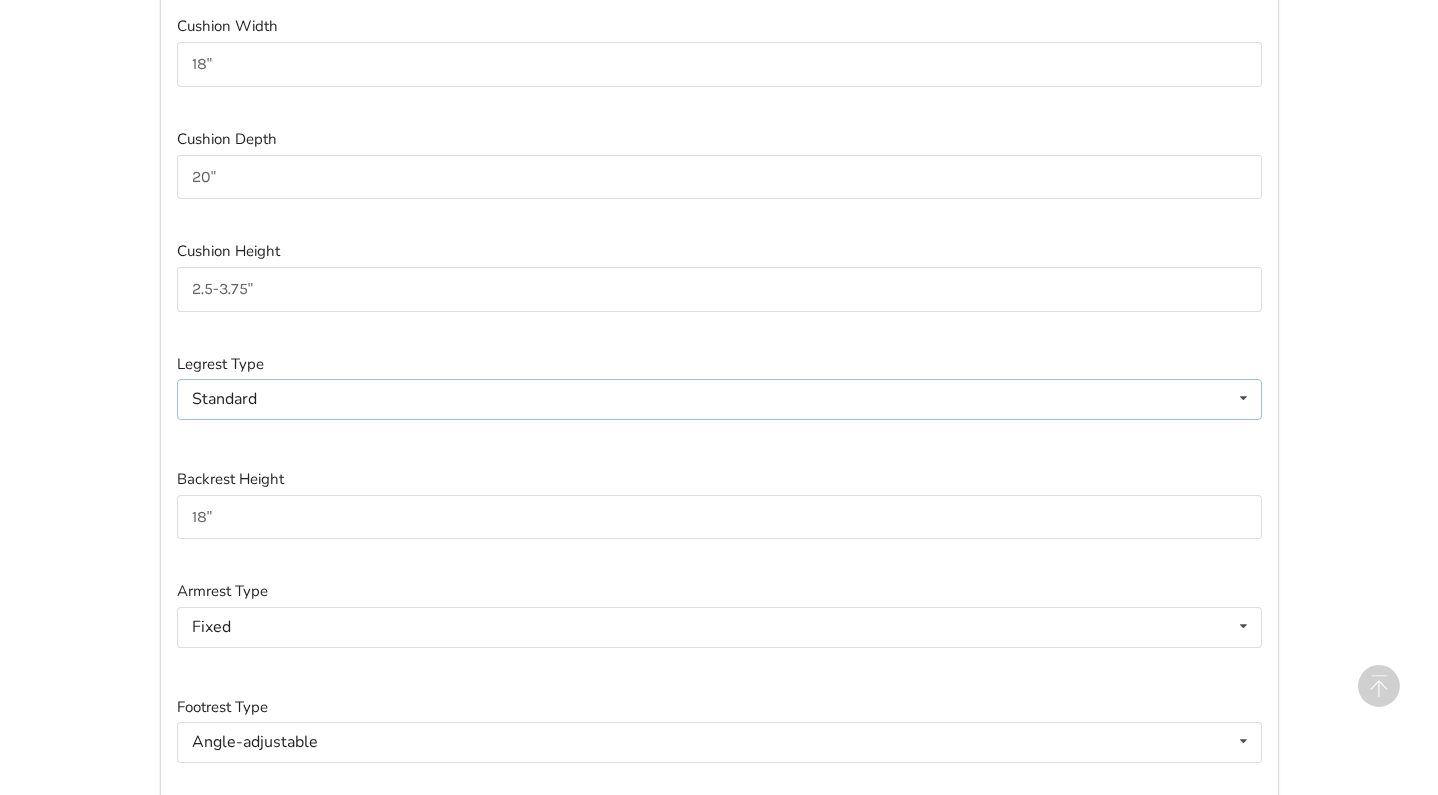 click on "Standard Standard Height-adjustable Elevating" at bounding box center (719, 399) 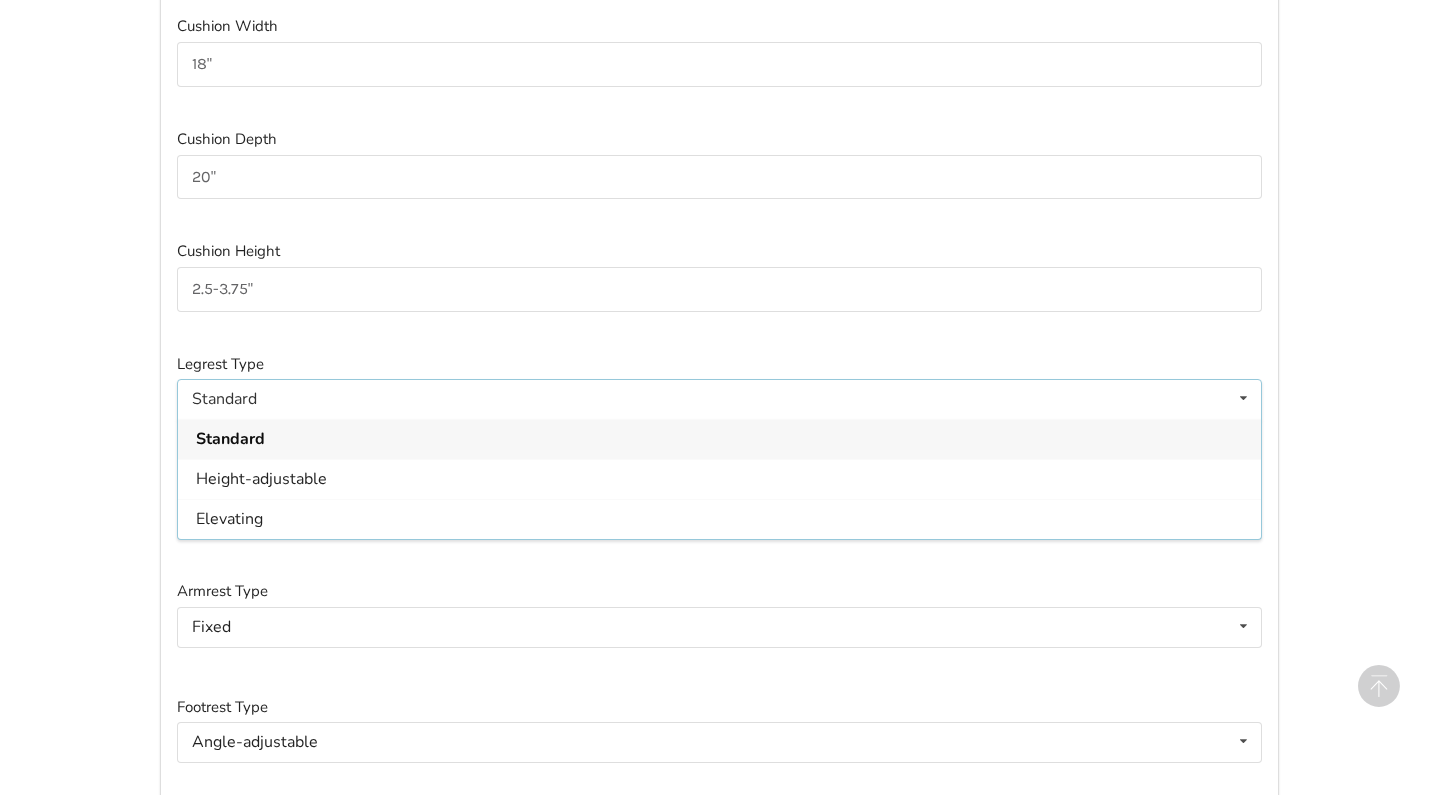 click on "Standard Standard Height-adjustable Elevating" at bounding box center (719, 399) 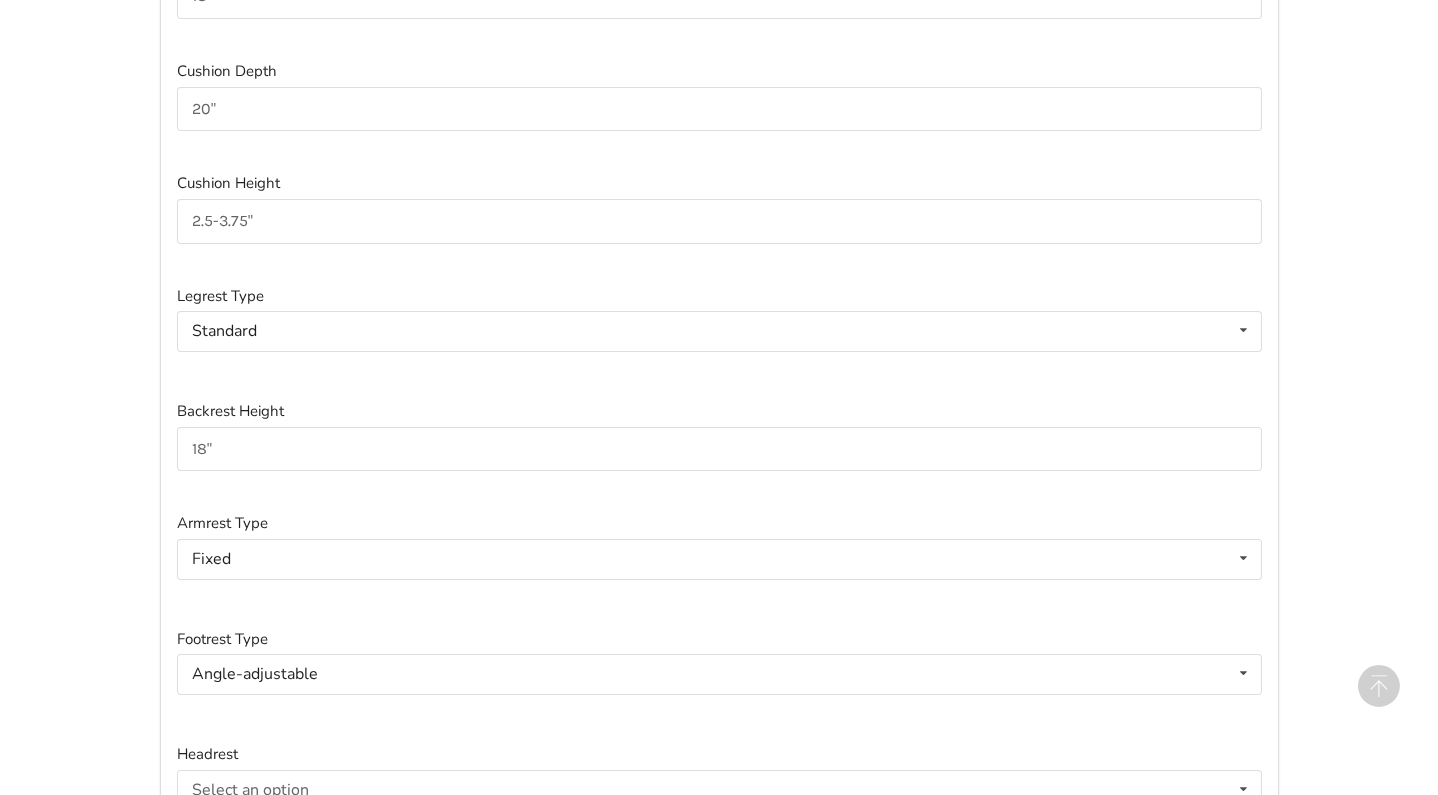scroll, scrollTop: 1846, scrollLeft: 0, axis: vertical 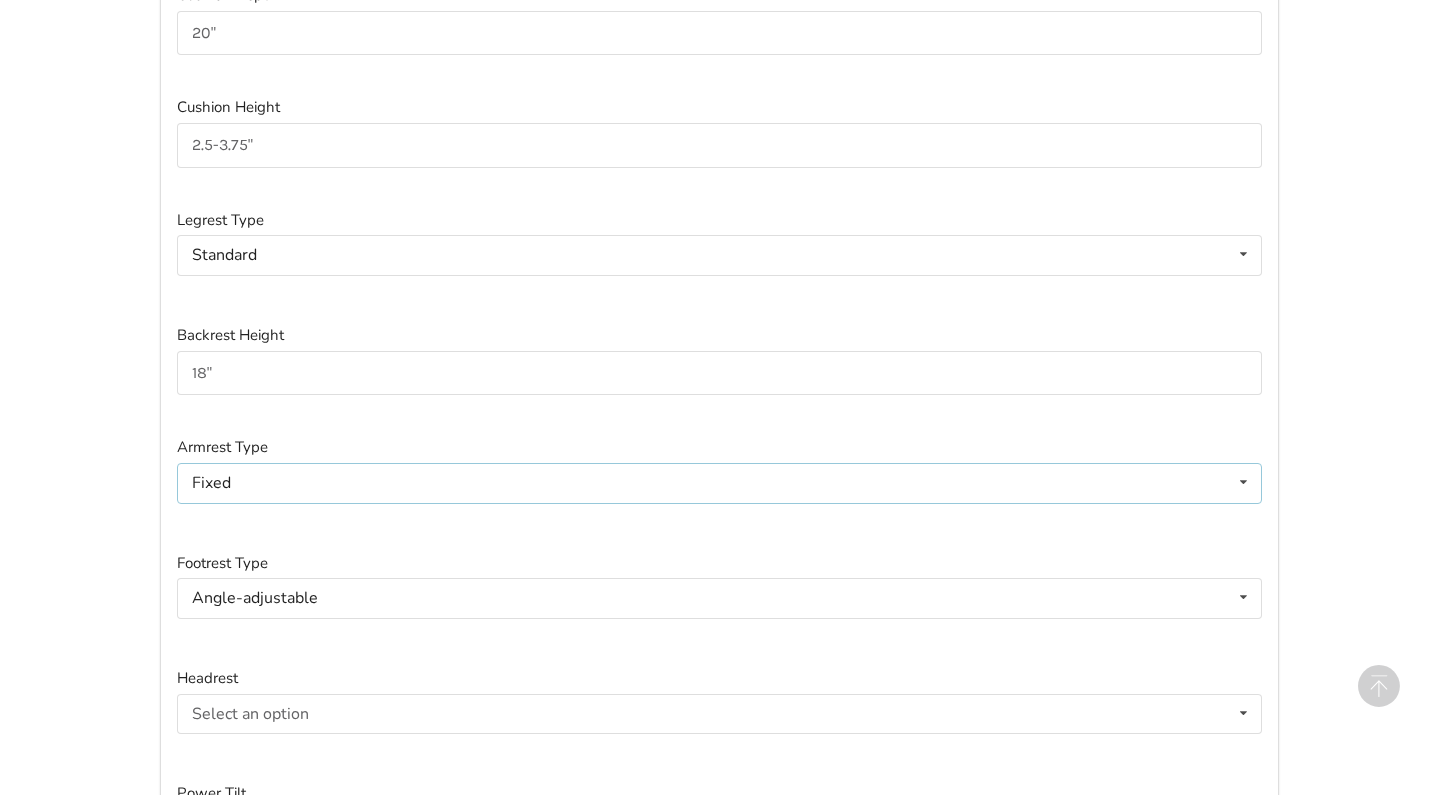 click on "Fixed Fixed Removeable Flip back" at bounding box center (719, 483) 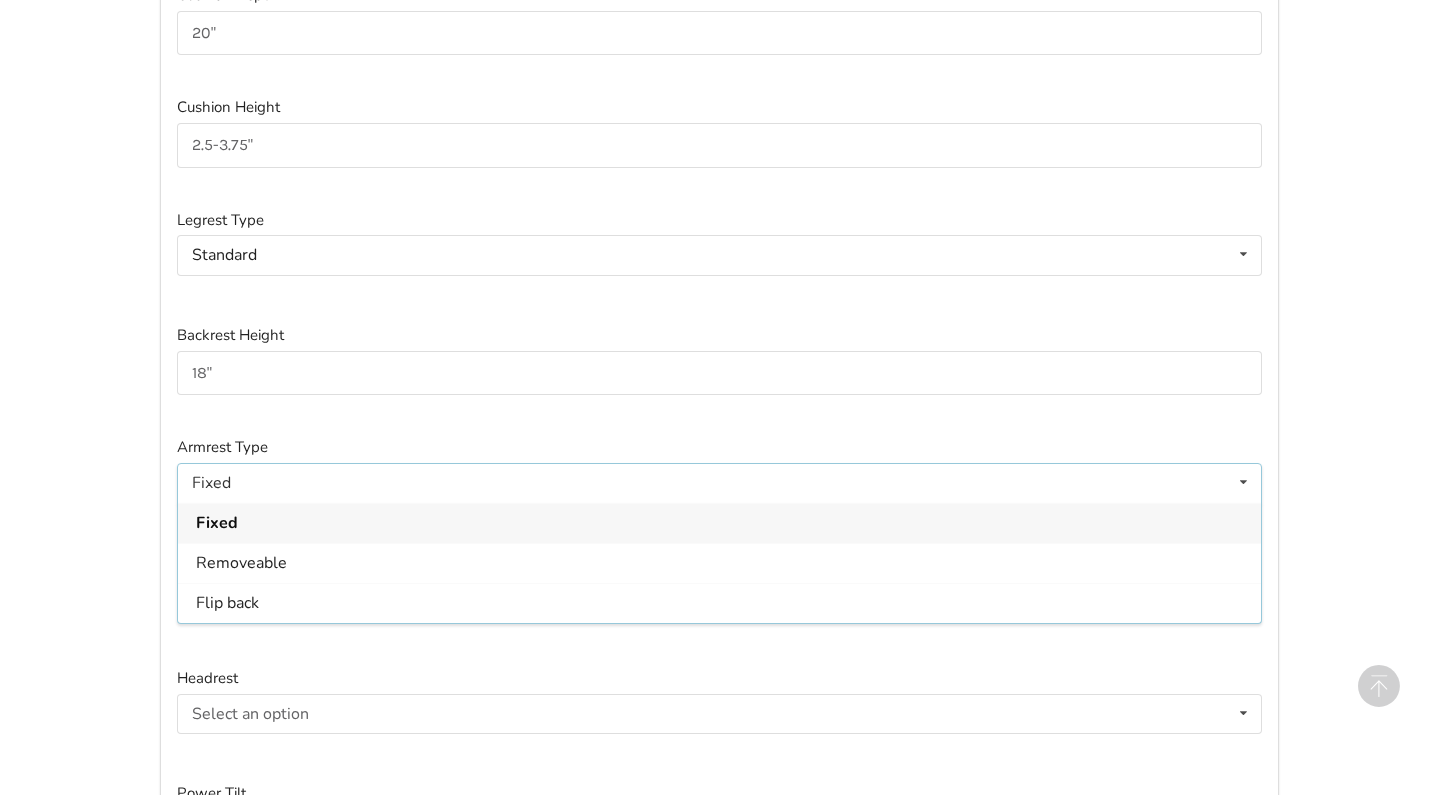 click on "Fixed Fixed Removeable Flip back" at bounding box center (719, 483) 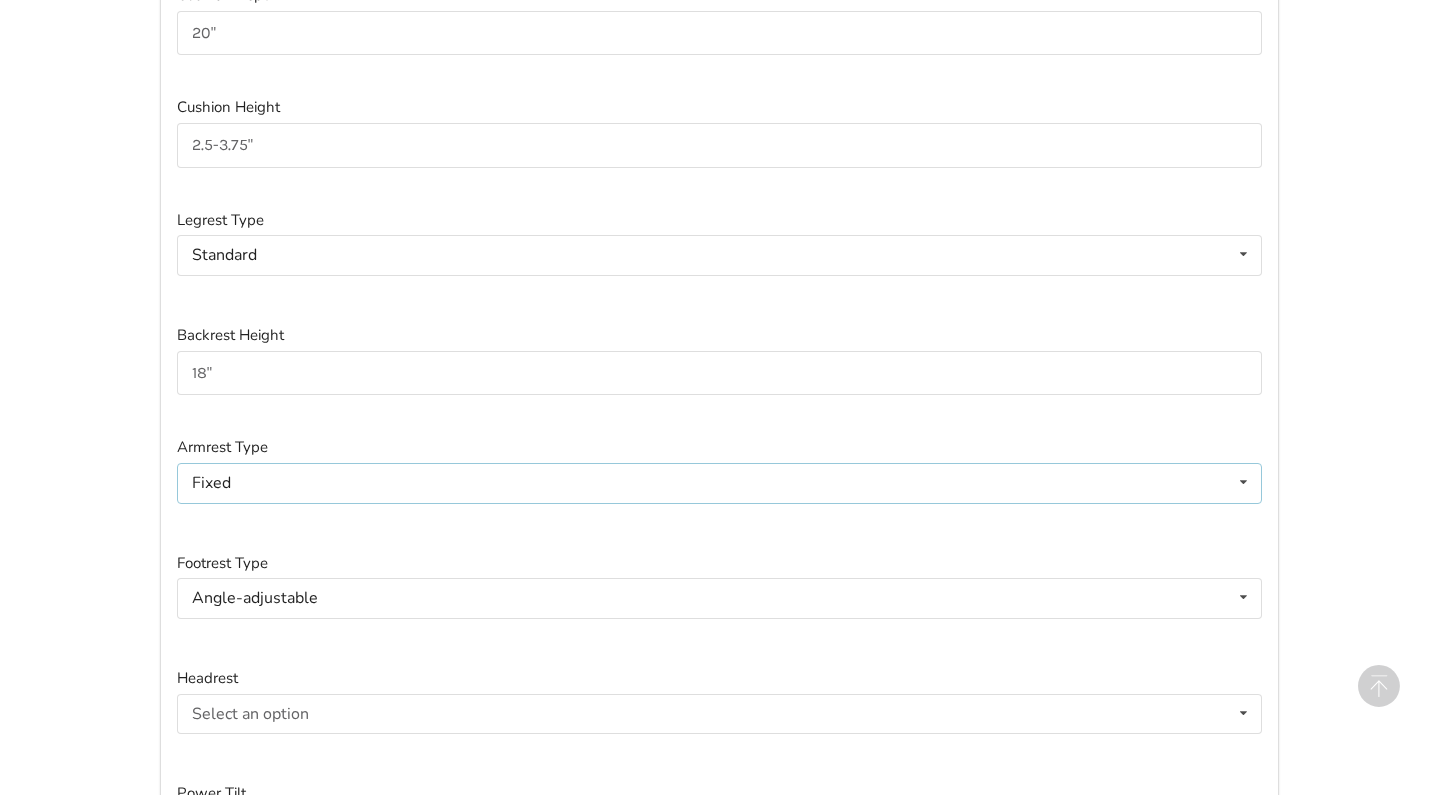 click on "Fixed Fixed Removeable Flip back" at bounding box center [719, 483] 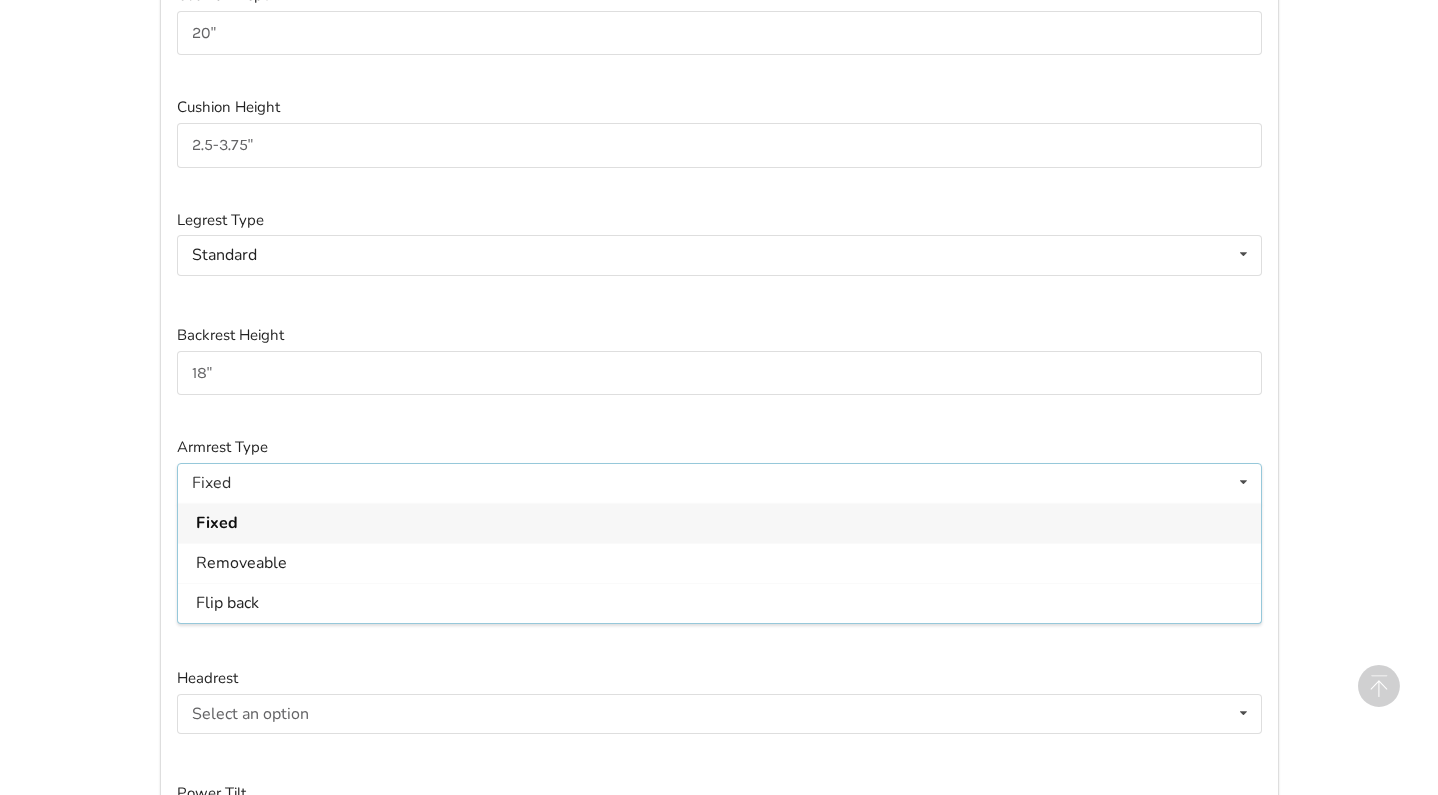 click on "Additional Details Wheelchair Type Manual Power/electric Manual Transport Tilt Backrest Type Hardshell (rigid) Sling (standard upholstery) Hardshell (rigid) Tension-adjustable Seat Depth 19" Seat Height Seat Width 17" Seatbelt Not included Included Not included Cushion Included Included Not included Cushion Type Foam Not applicable Foam Gel Air Gel and foam Air and foam Captain's seat Cushion Width 18" Cushion Depth 20" Cushion Height 2.5-3.75" Legrest Type Standard Standard Height-adjustable Elevating Backrest Height 18" Armrest Type Fixed Fixed Removeable Flip back Footrest Type Angle-adjustable Standard Angle-adjustable Headrest Select an option Included Not included Power Tilt Select an option Included Not included Power Seat Elevation Select an option Included Not included Power Recline Select an option Included Not included Power Leg Elevation Select an option Included Not included Drive Type Select an option Not applicable Rear Front Midwheel Joystick Select an option Not applicable Pin Mushroom cap" at bounding box center (719, 354) 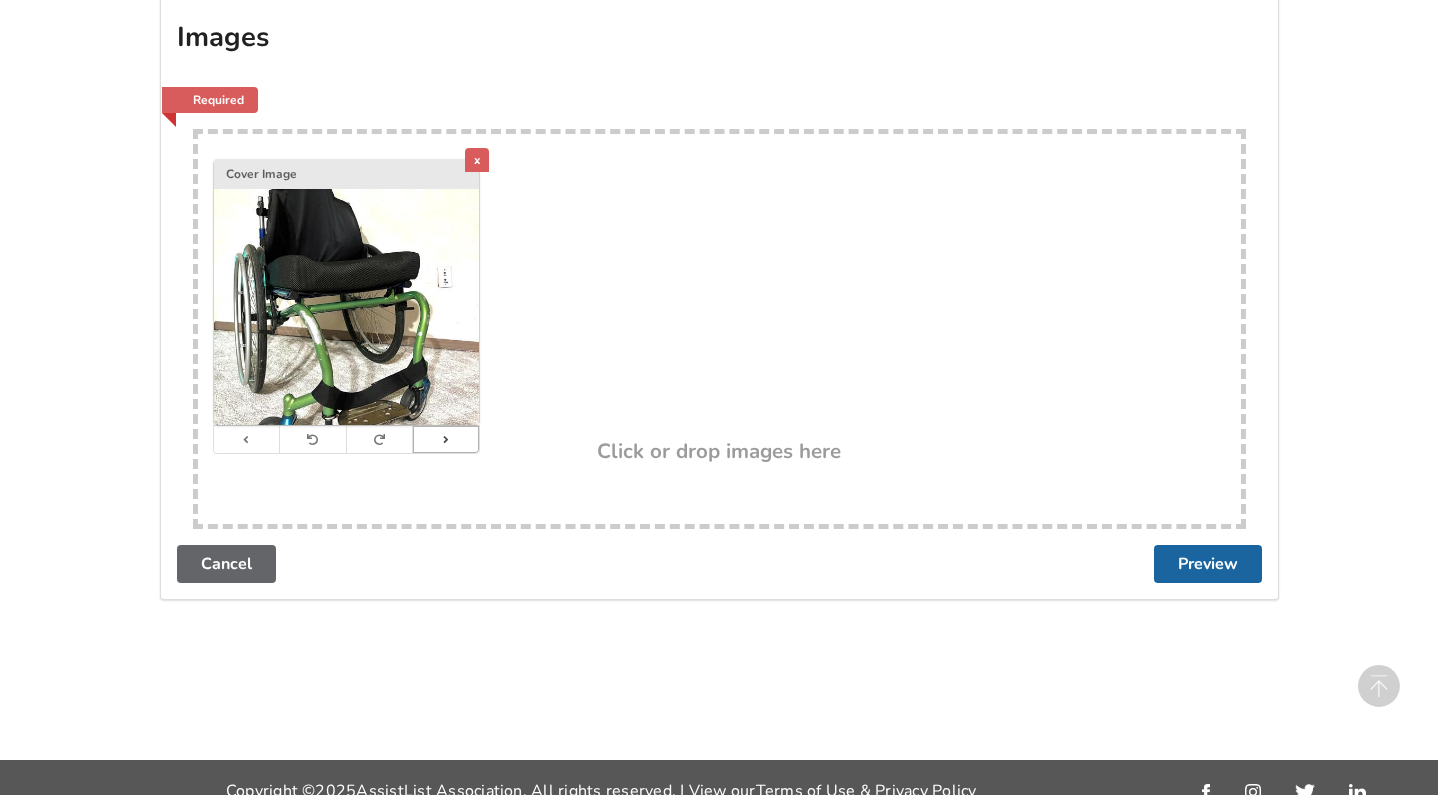 scroll, scrollTop: 3657, scrollLeft: 0, axis: vertical 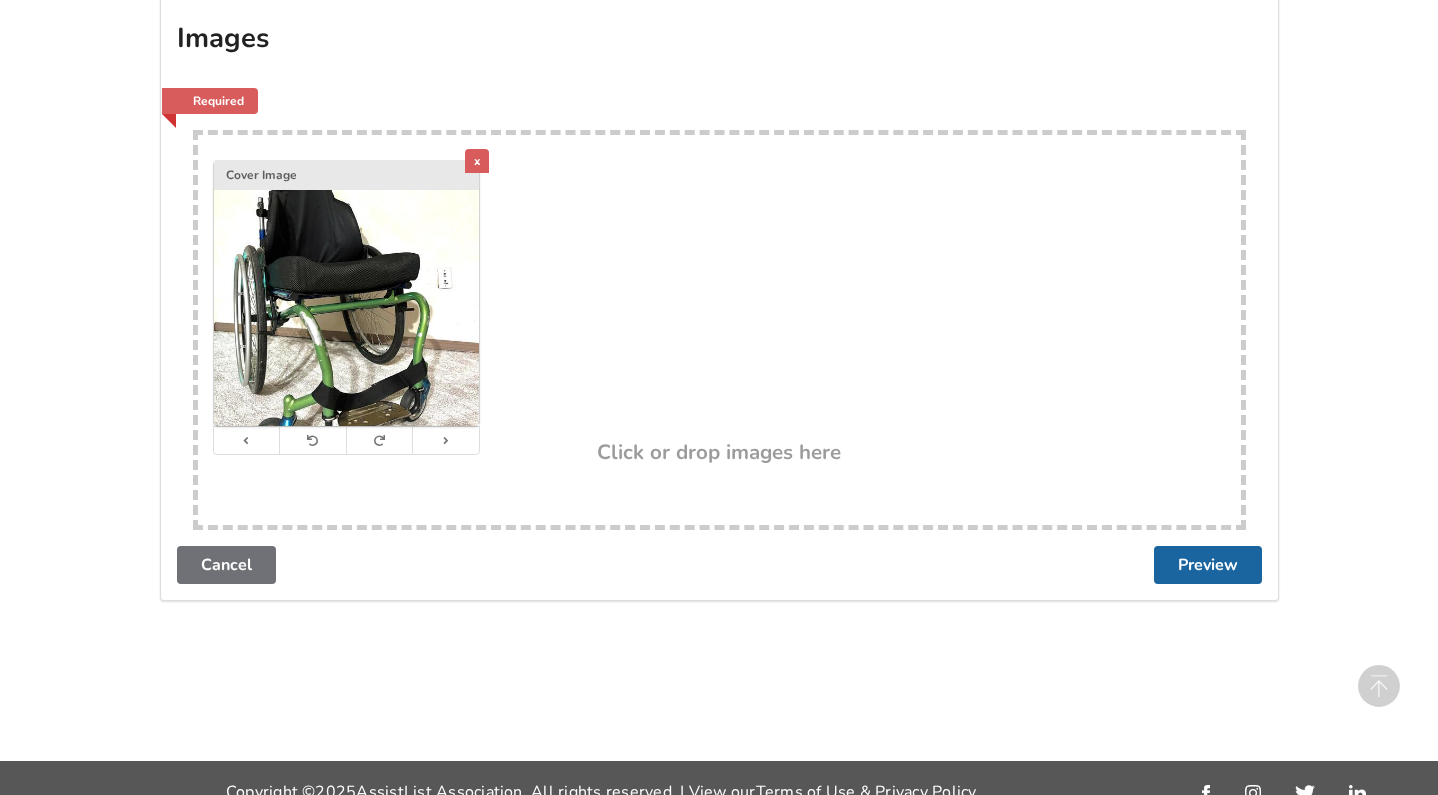 click on "Cancel" at bounding box center [226, 565] 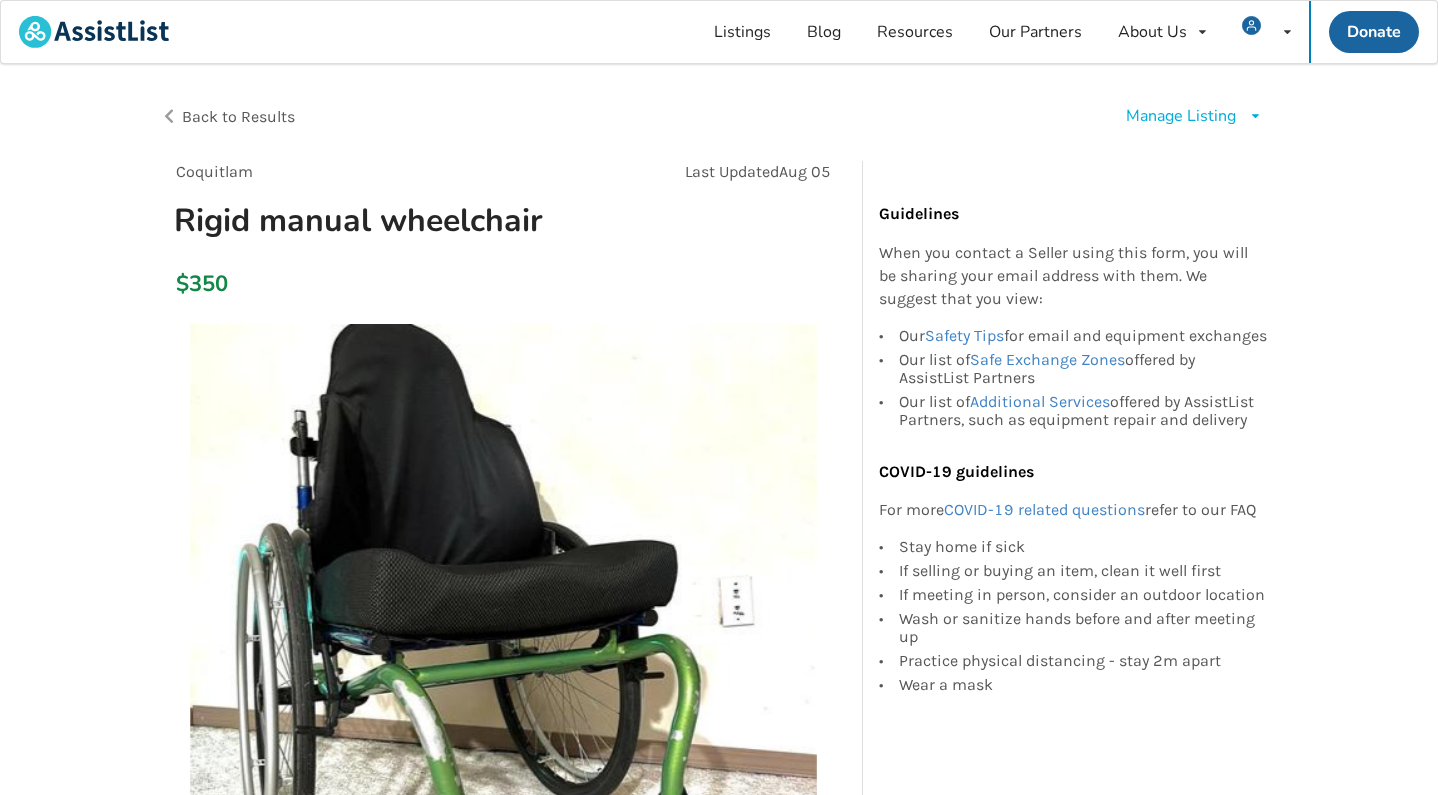scroll, scrollTop: 0, scrollLeft: 0, axis: both 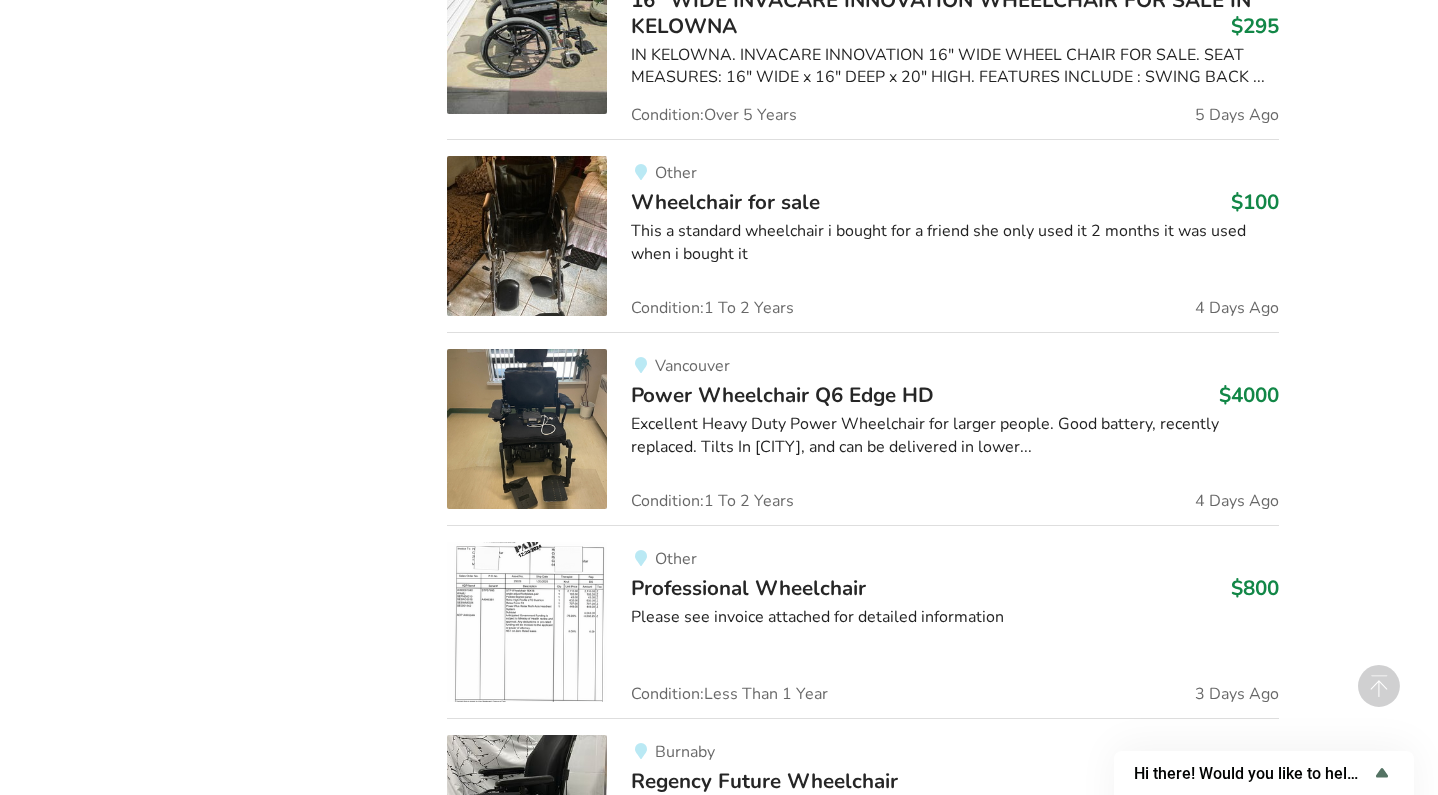 click on "Professional Wheelchair" at bounding box center [748, 588] 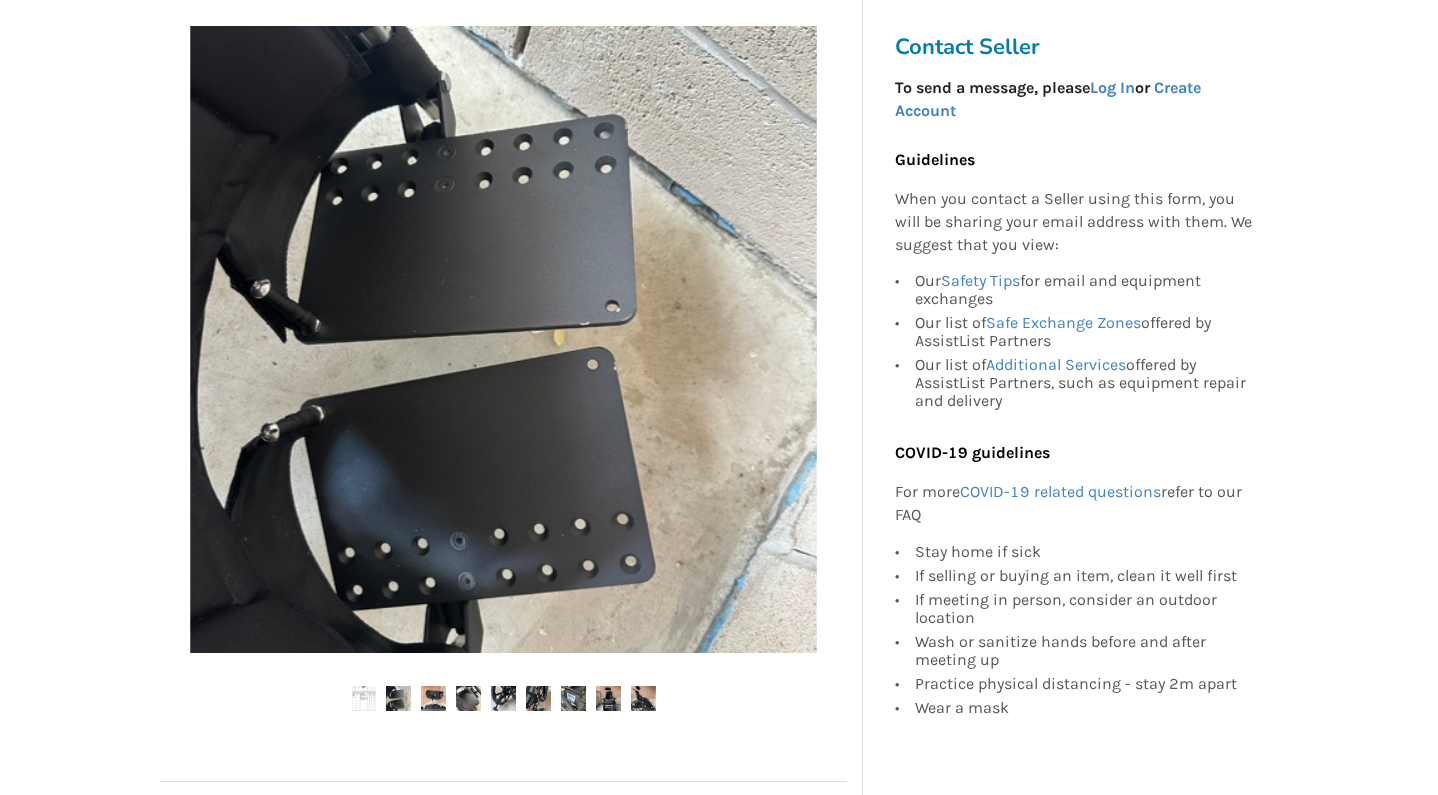 scroll, scrollTop: 310, scrollLeft: 0, axis: vertical 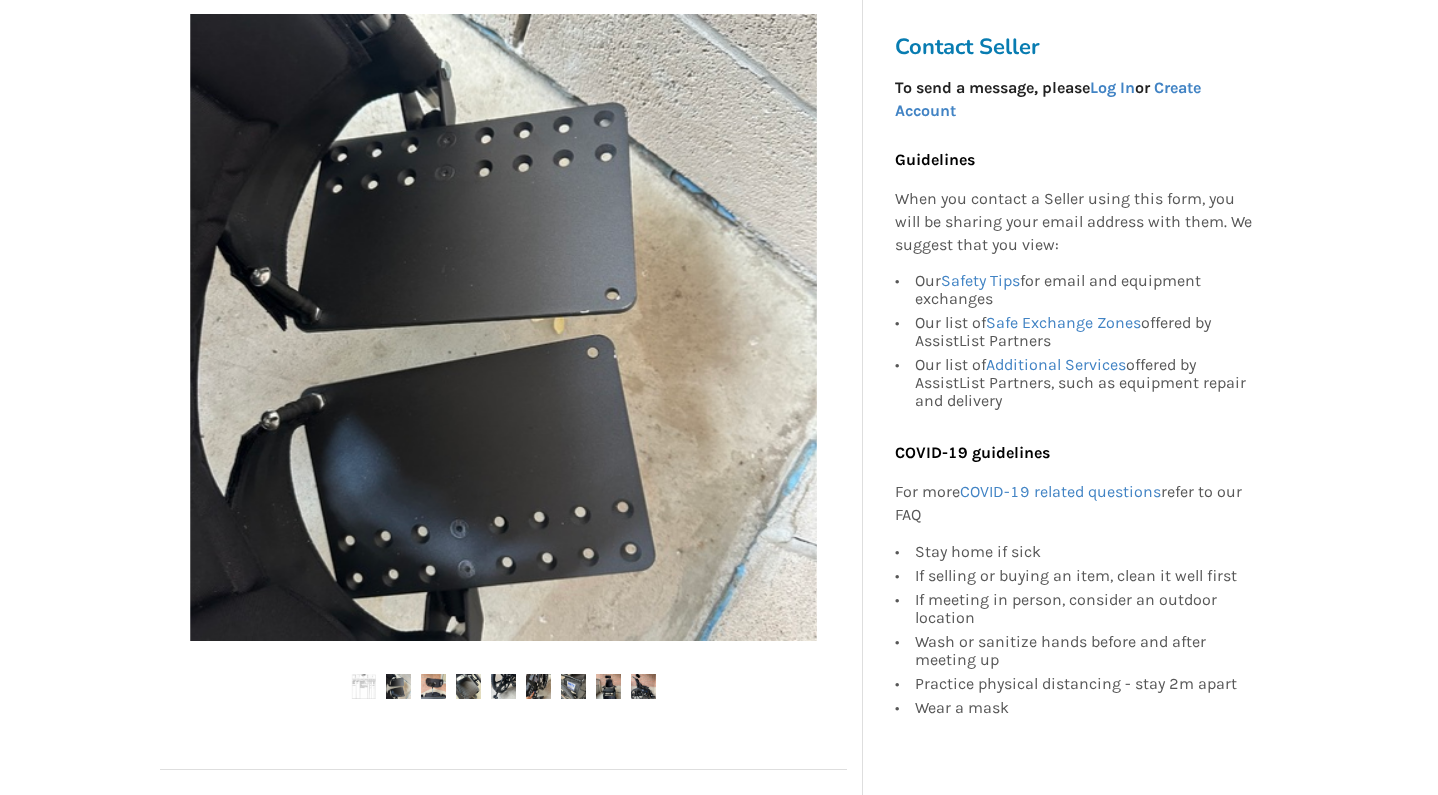 click at bounding box center [468, 686] 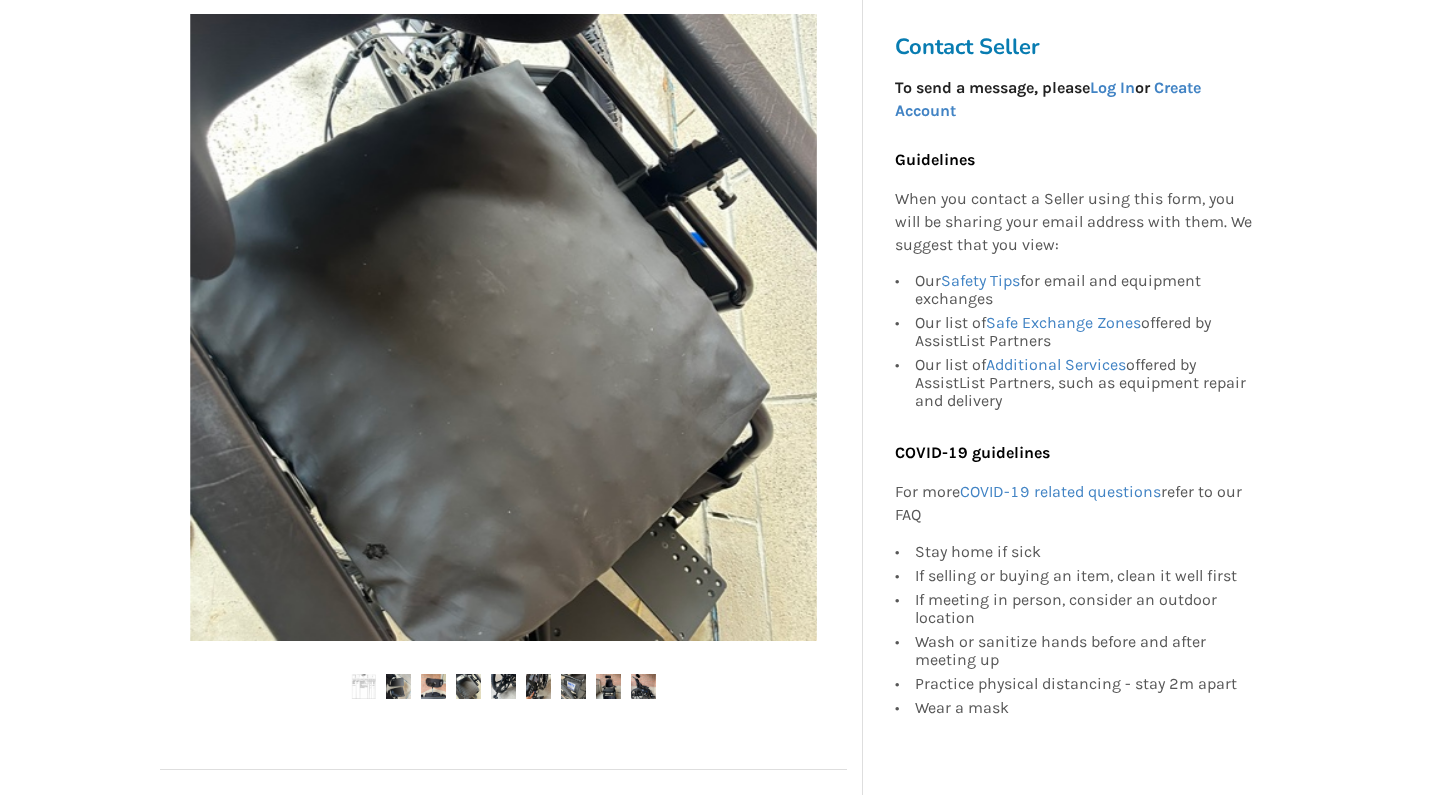 click at bounding box center [503, 686] 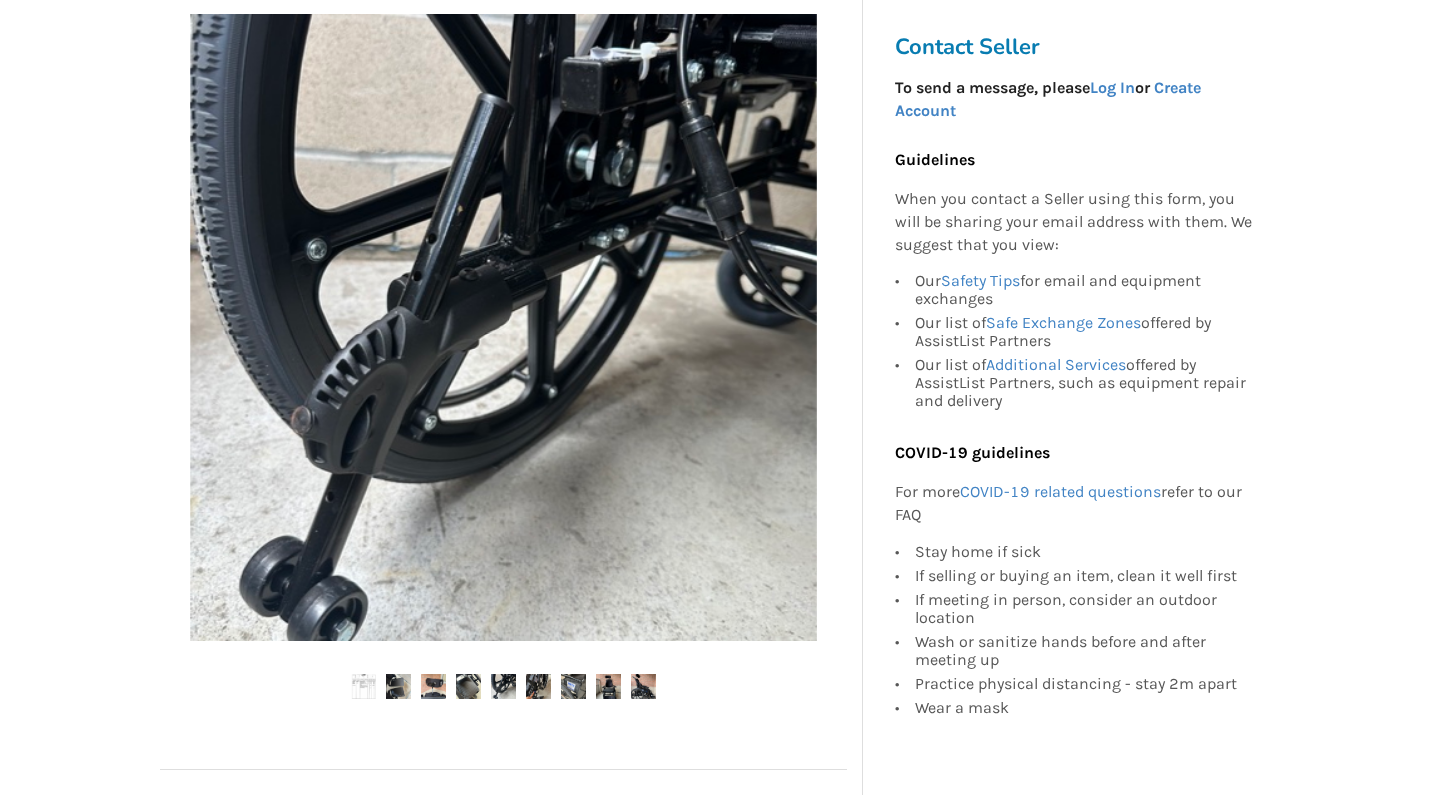 click at bounding box center (503, 687) 